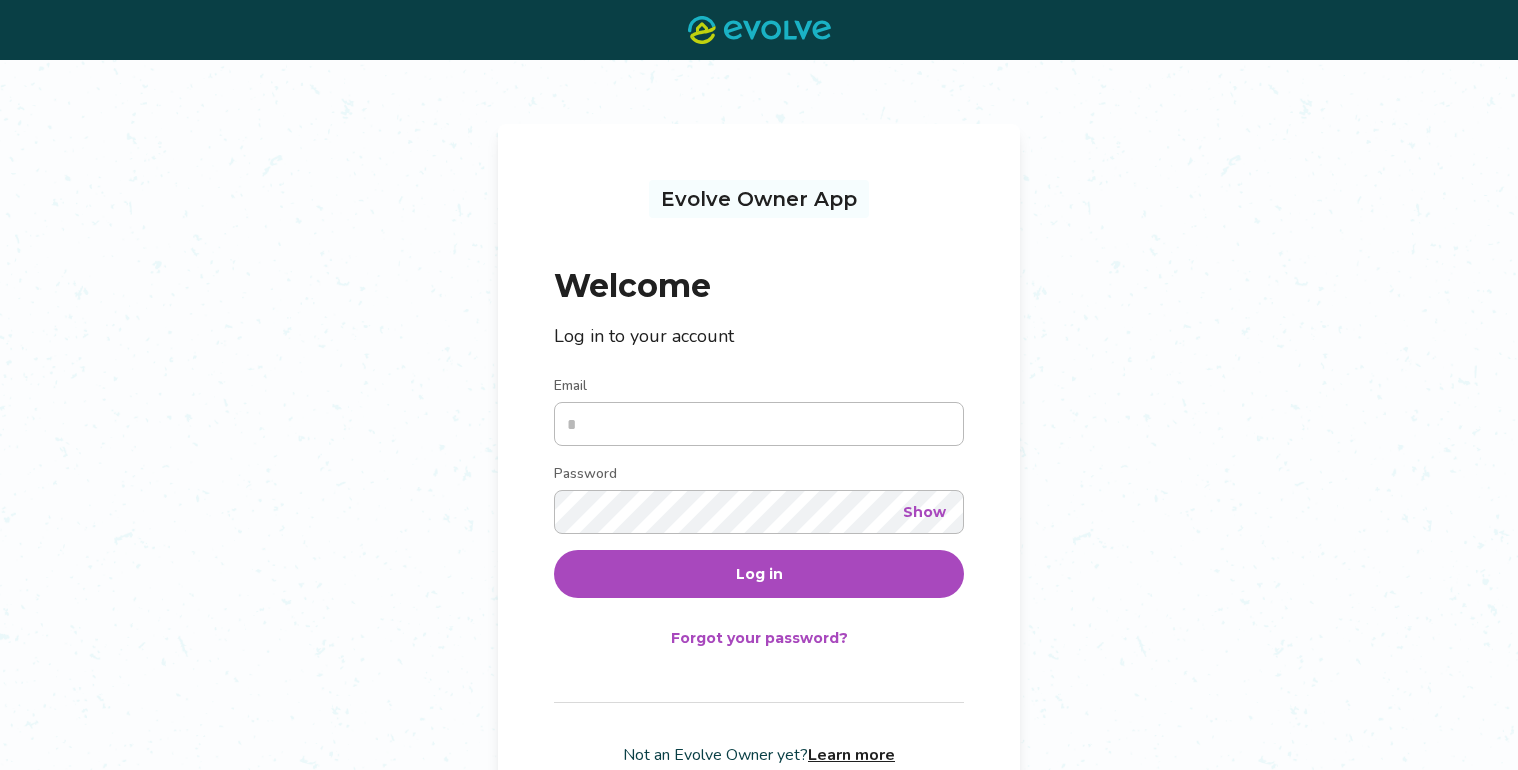 scroll, scrollTop: 0, scrollLeft: 0, axis: both 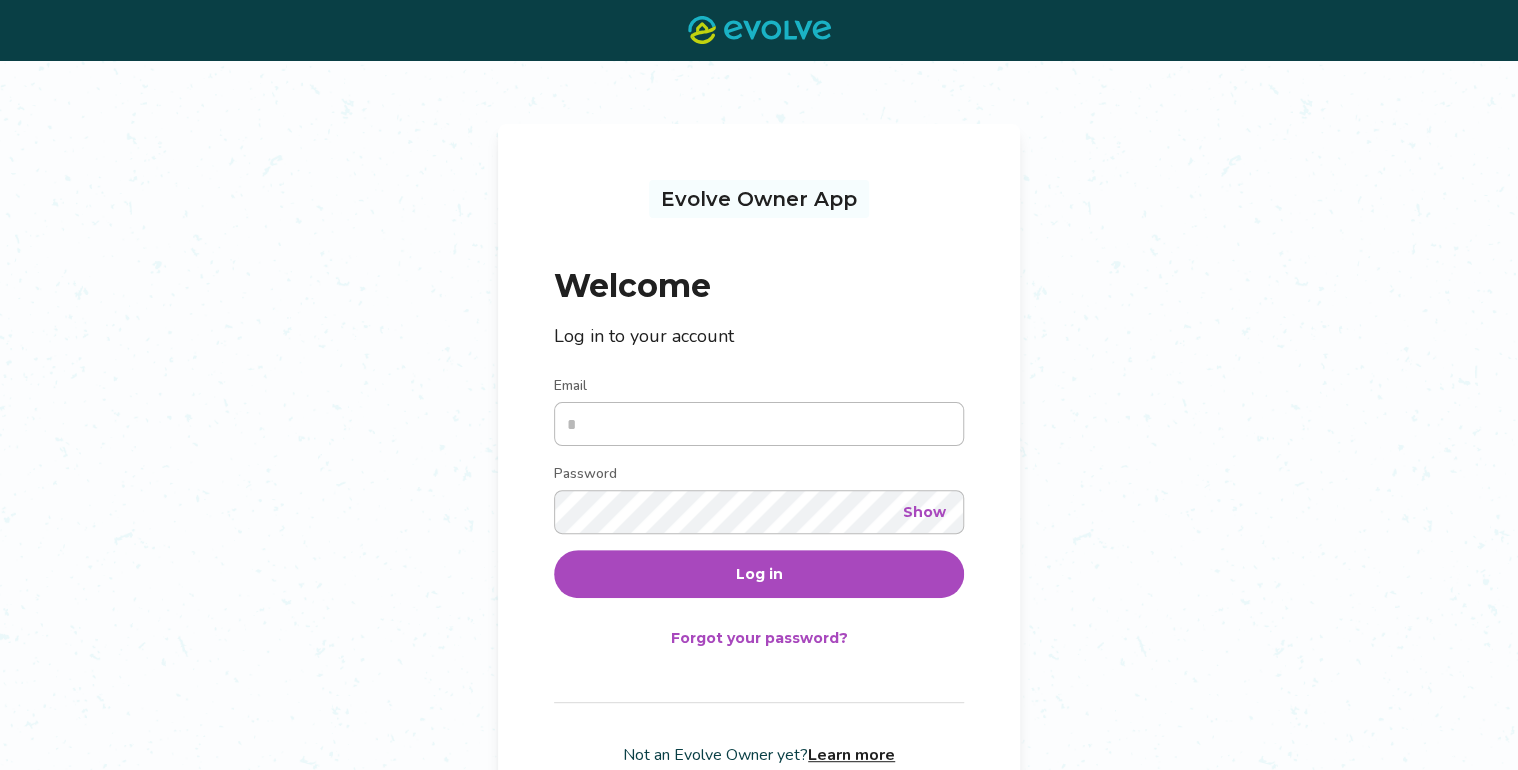click on "Email" at bounding box center [759, 424] 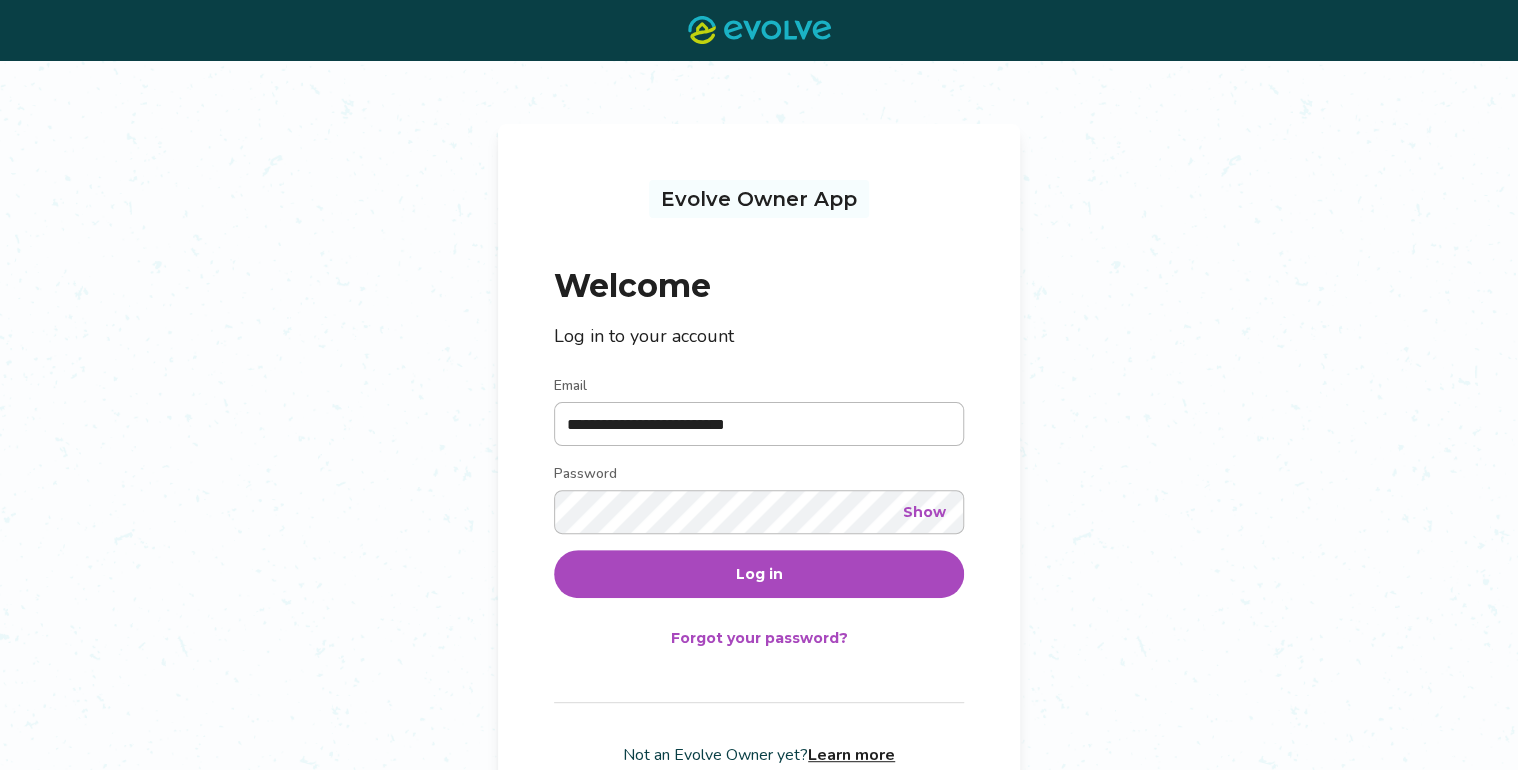 click on "Log in" at bounding box center [759, 574] 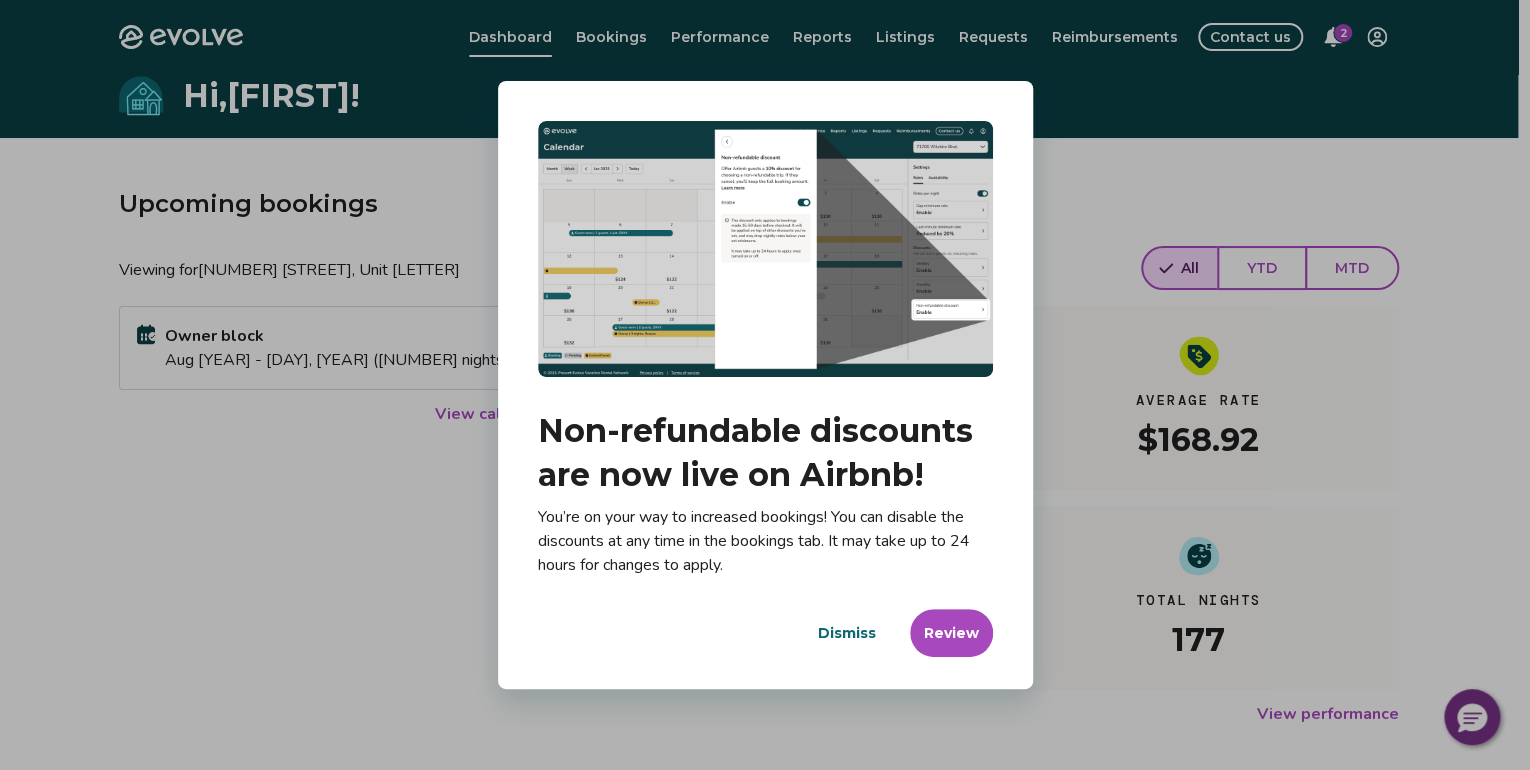 click on "Dismiss" at bounding box center (847, 633) 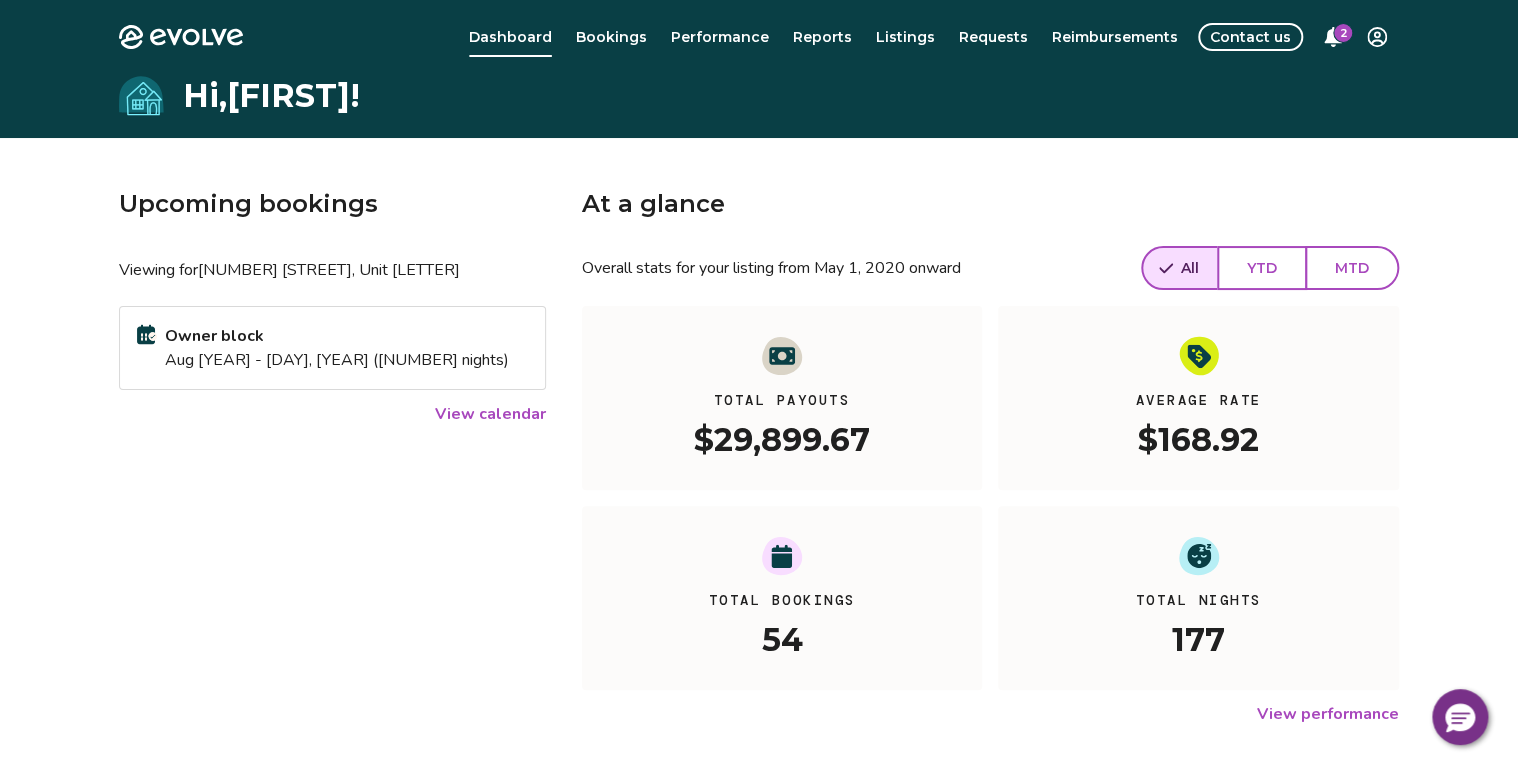 click on "View calendar" at bounding box center [490, 414] 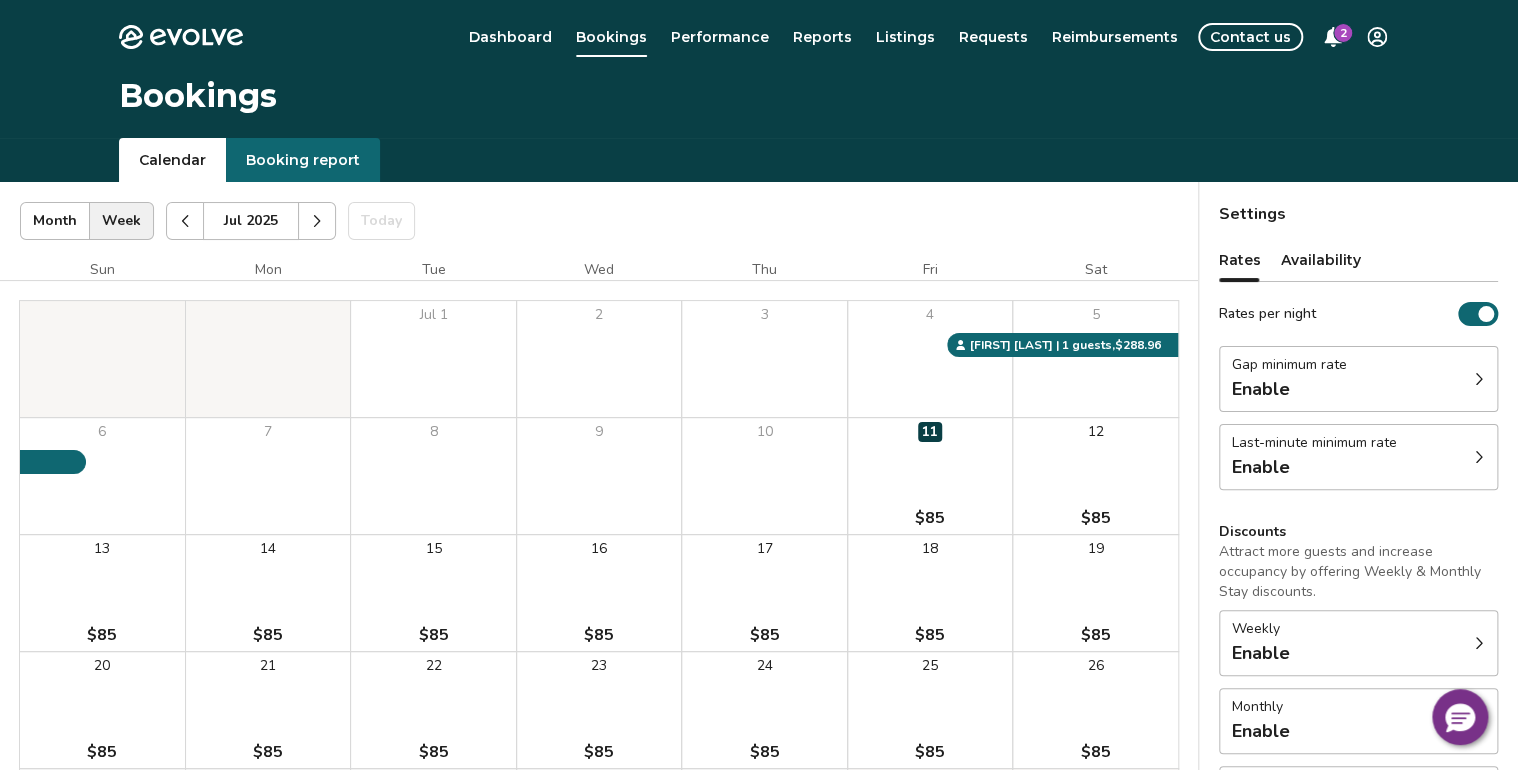 click at bounding box center (317, 221) 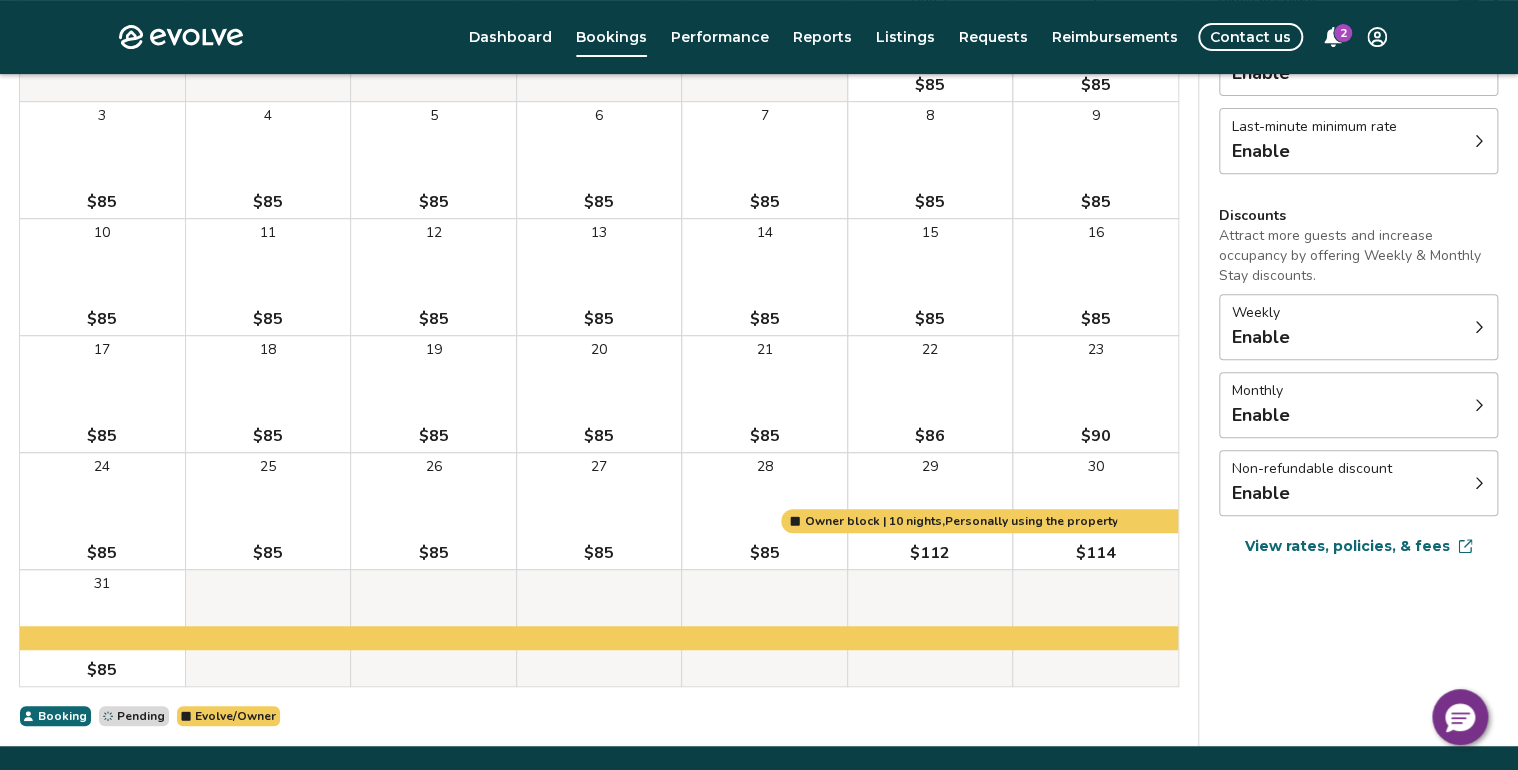 scroll, scrollTop: 320, scrollLeft: 0, axis: vertical 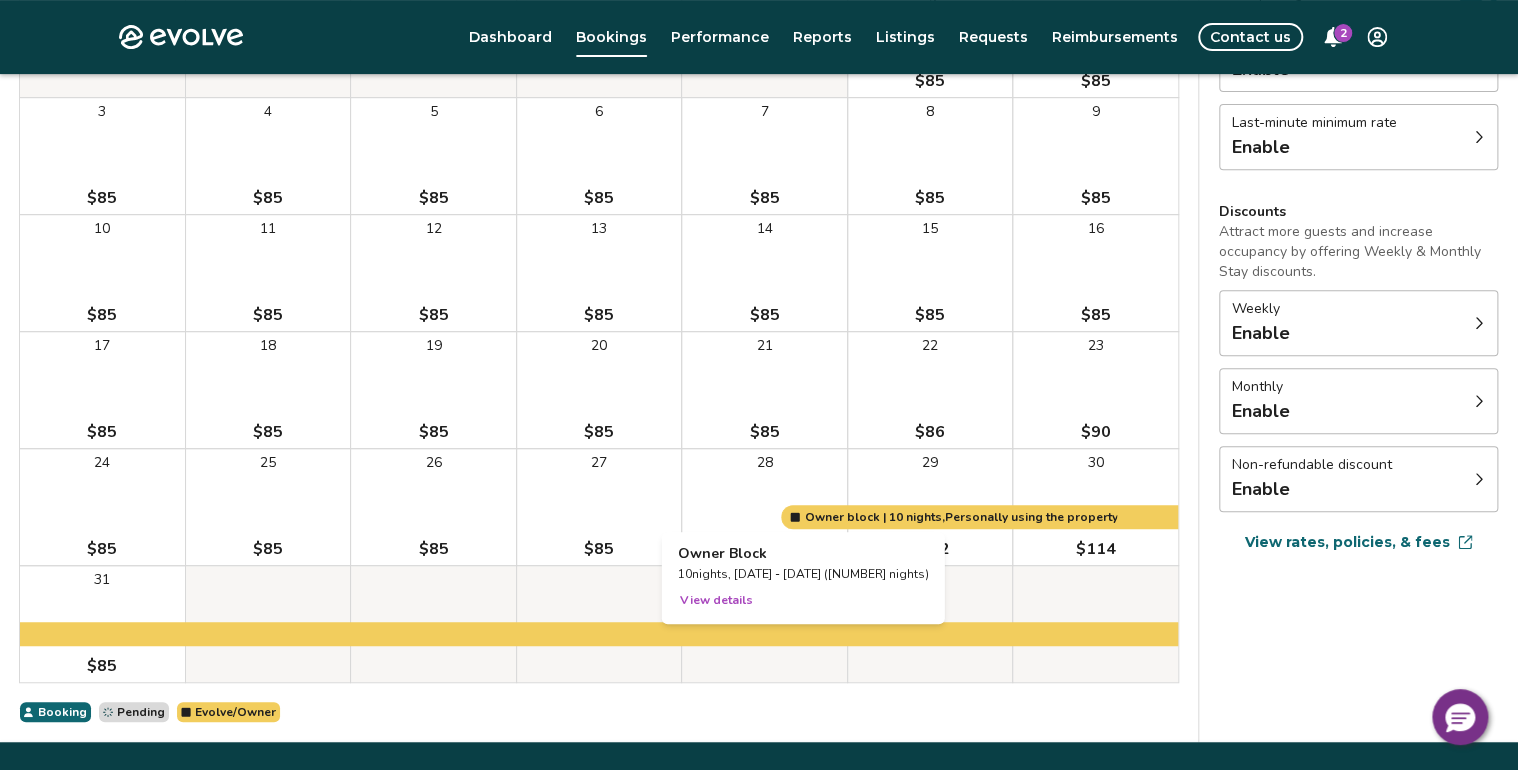 click at bounding box center (764, 507) 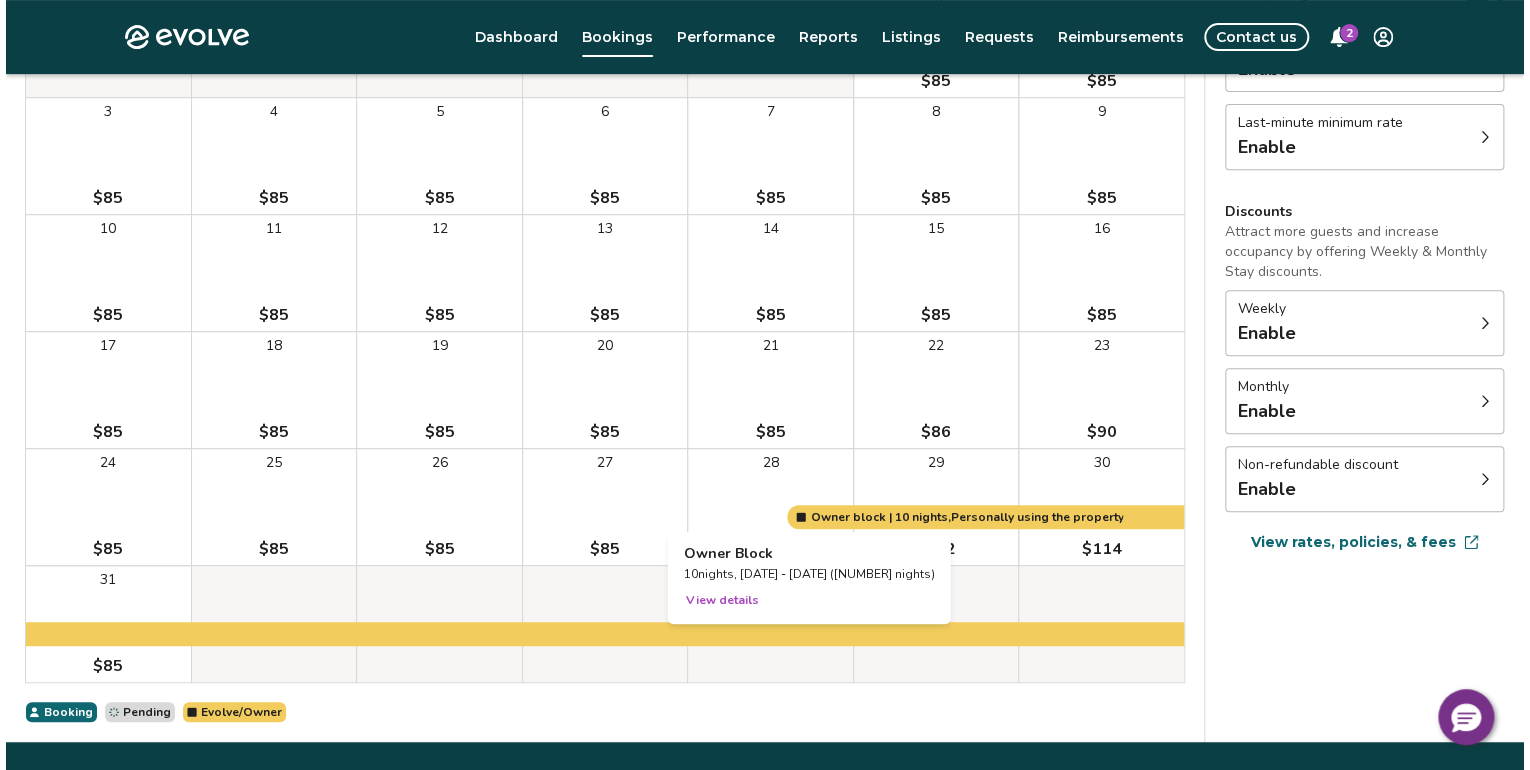 scroll, scrollTop: 0, scrollLeft: 0, axis: both 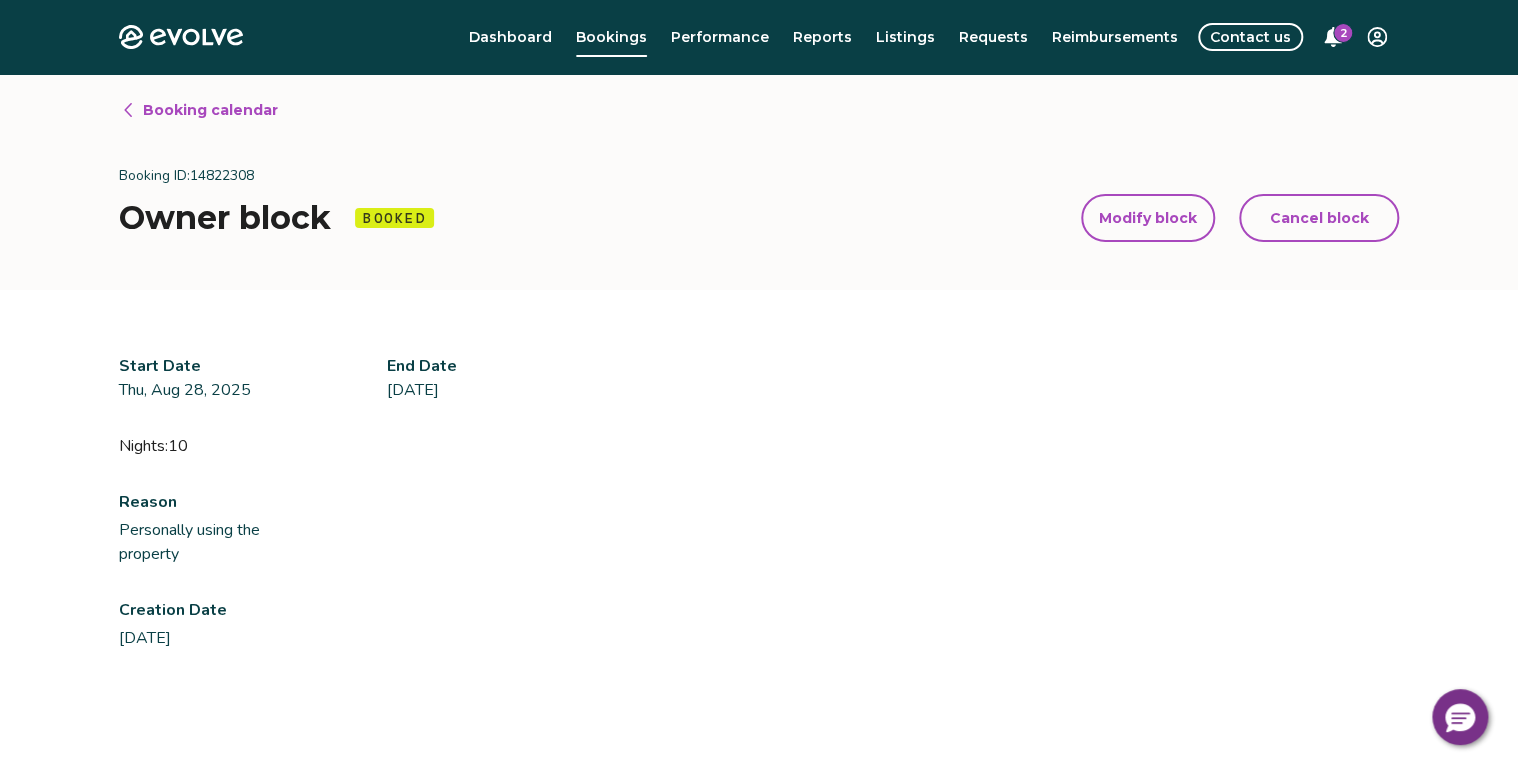click on "Modify block" at bounding box center [1148, 218] 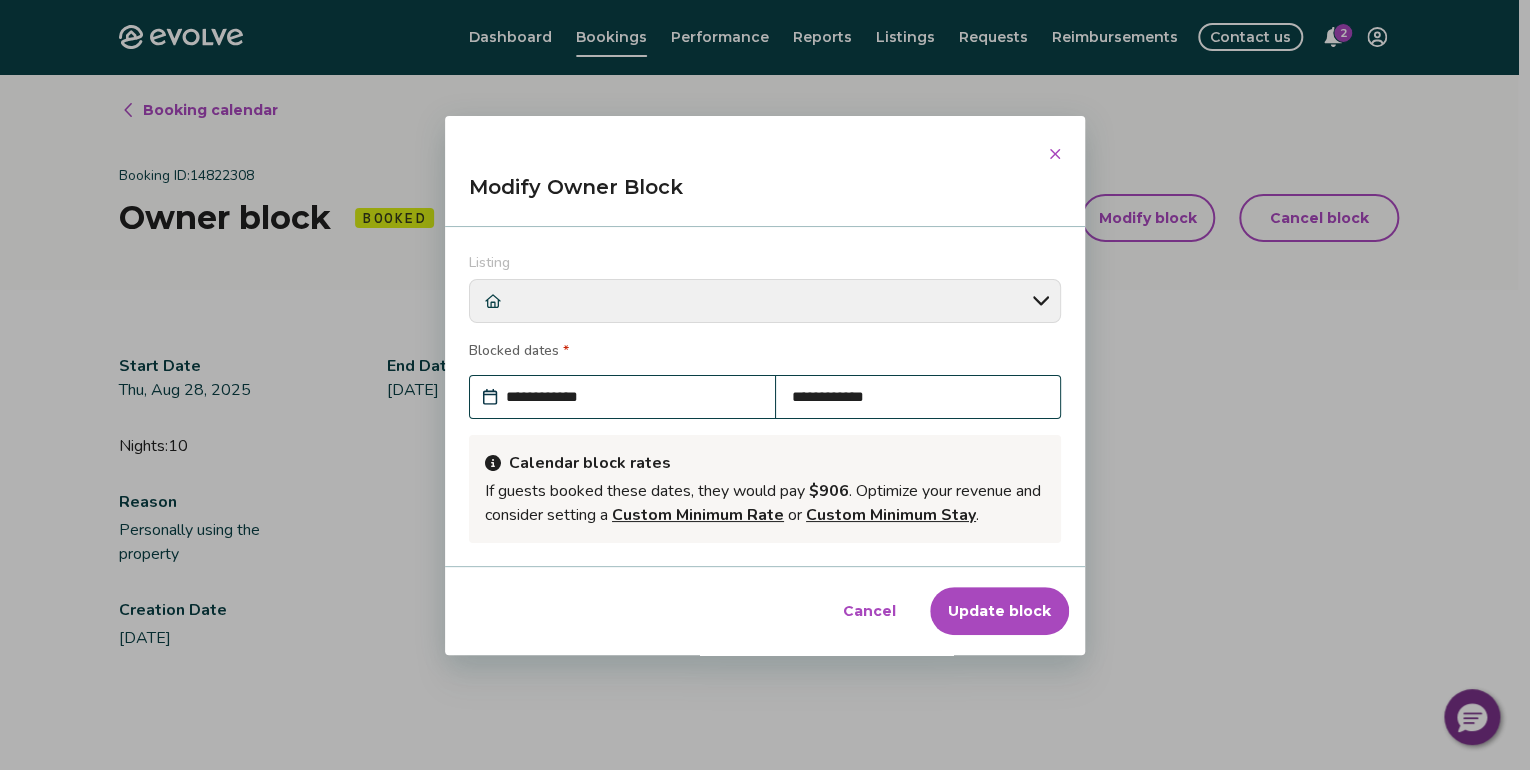 scroll, scrollTop: 220, scrollLeft: 0, axis: vertical 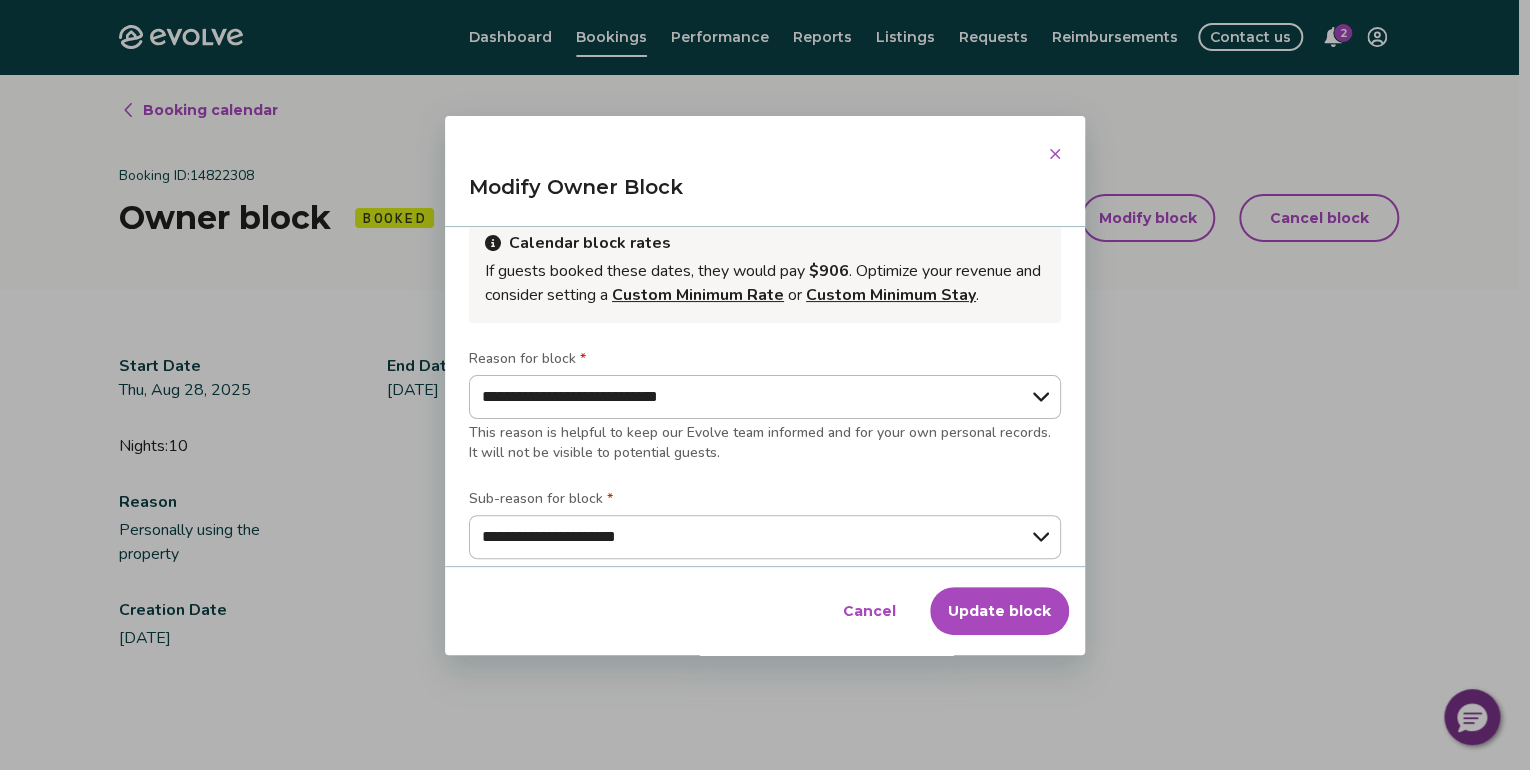 click 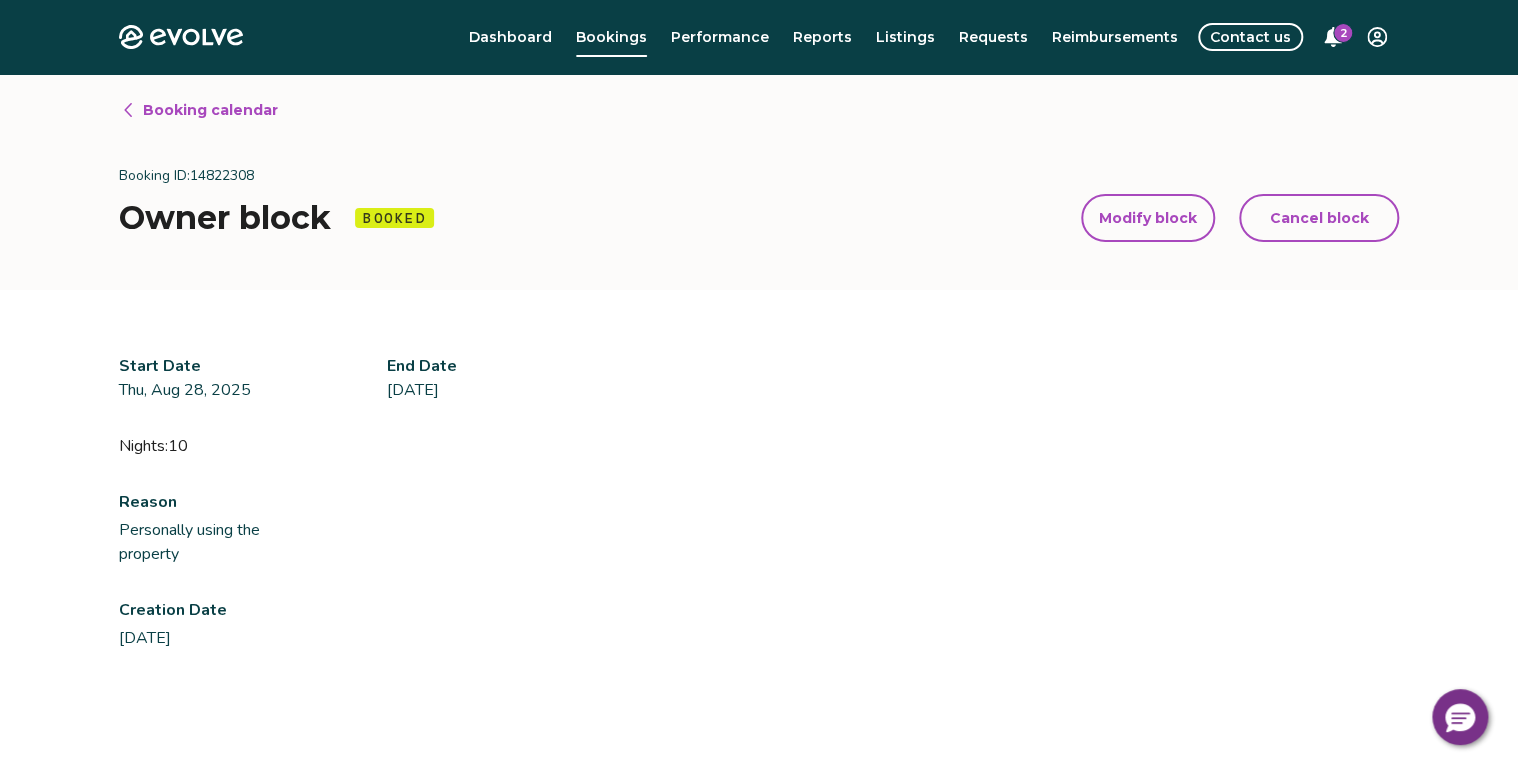 click on "Modify block" at bounding box center (1148, 218) 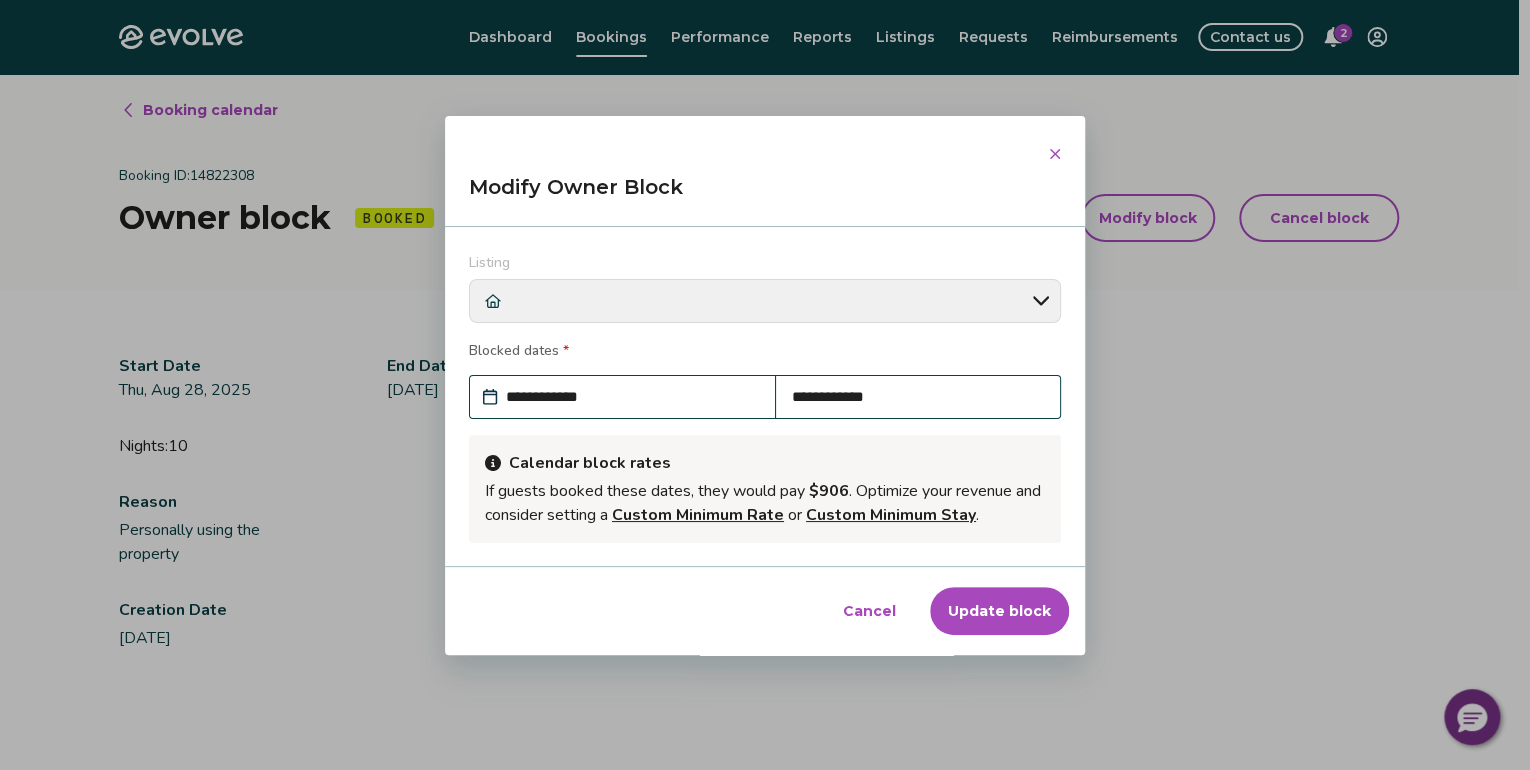 scroll, scrollTop: 220, scrollLeft: 0, axis: vertical 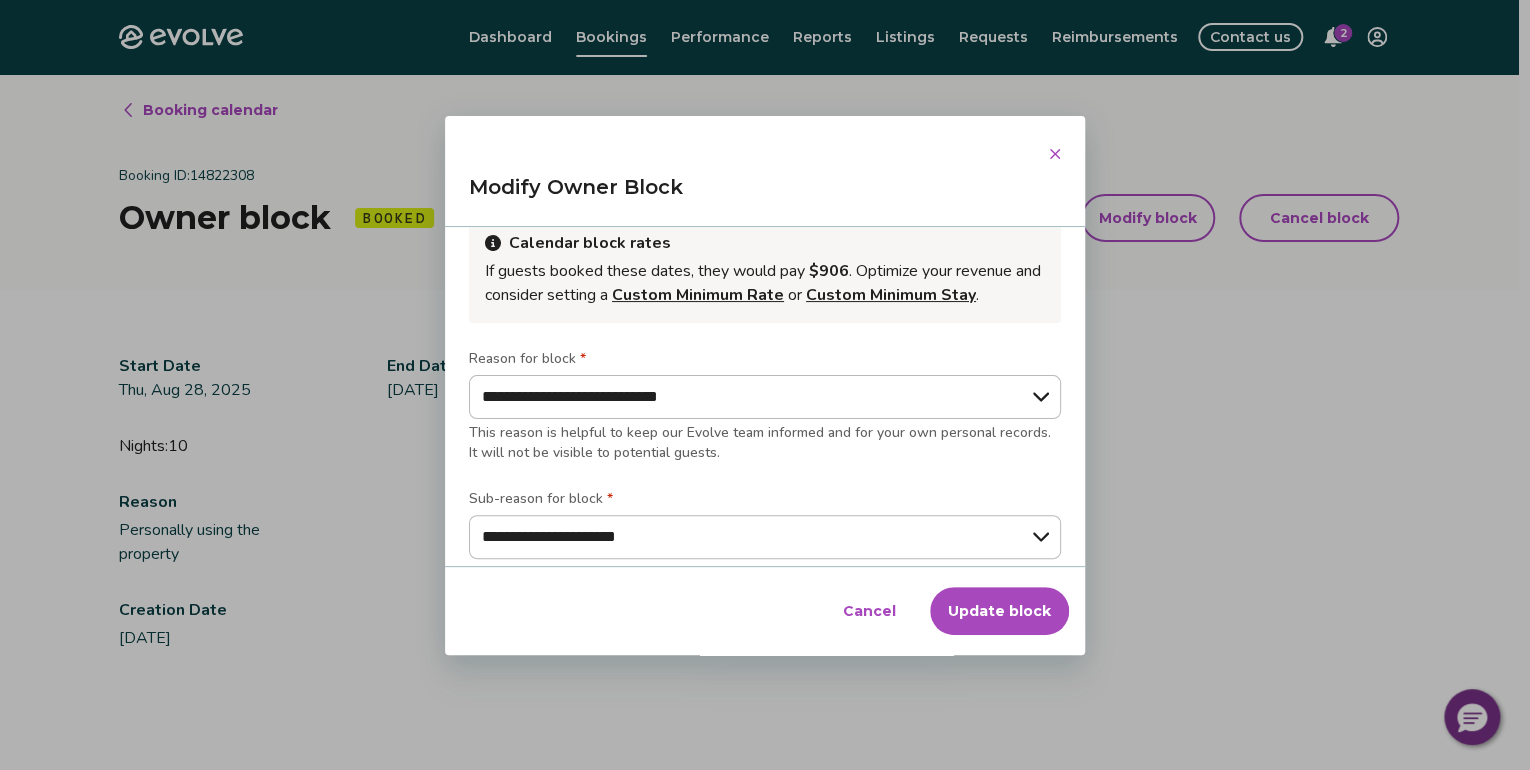 click on "Update block" at bounding box center [999, 611] 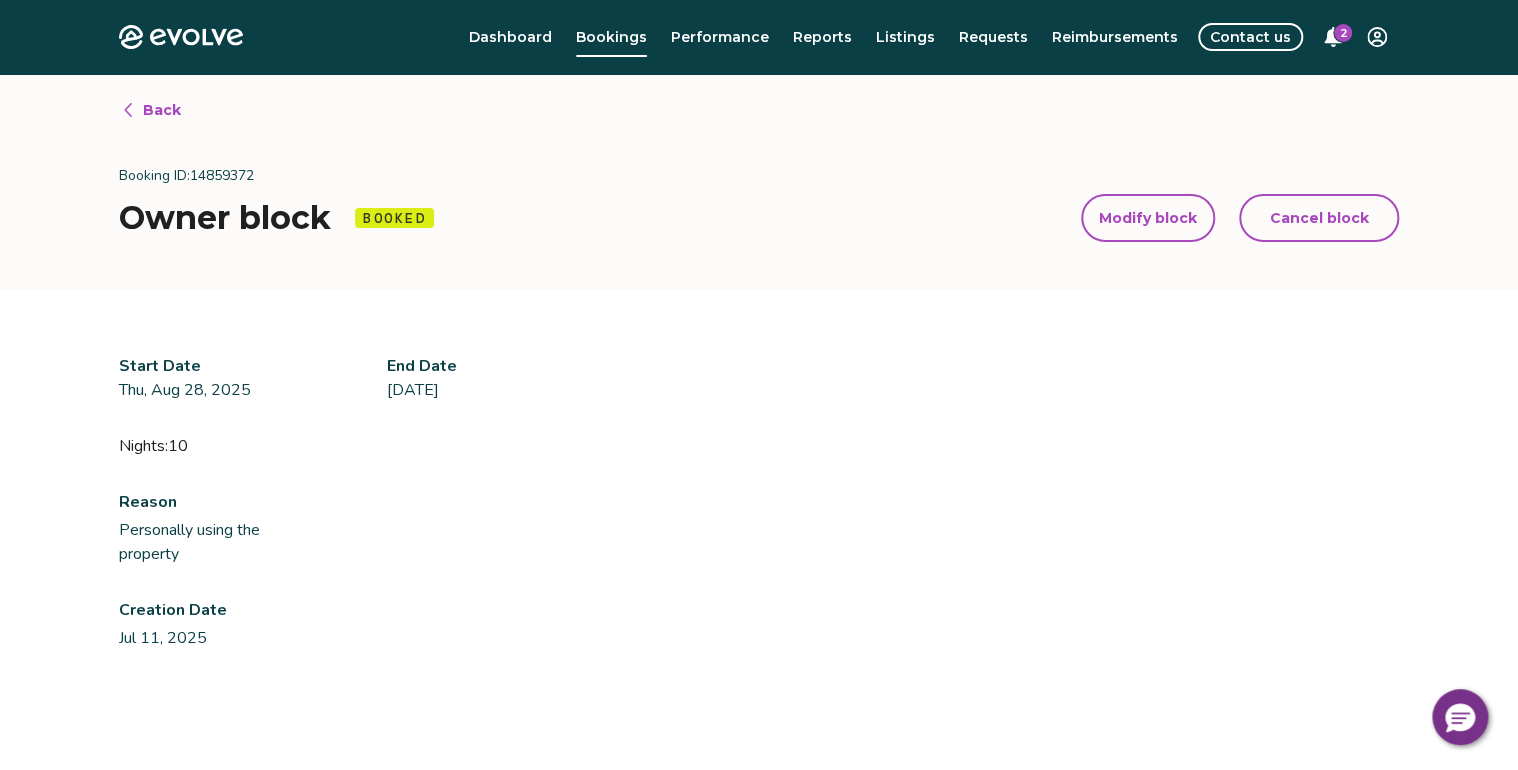 click on "Modify block" at bounding box center (1148, 218) 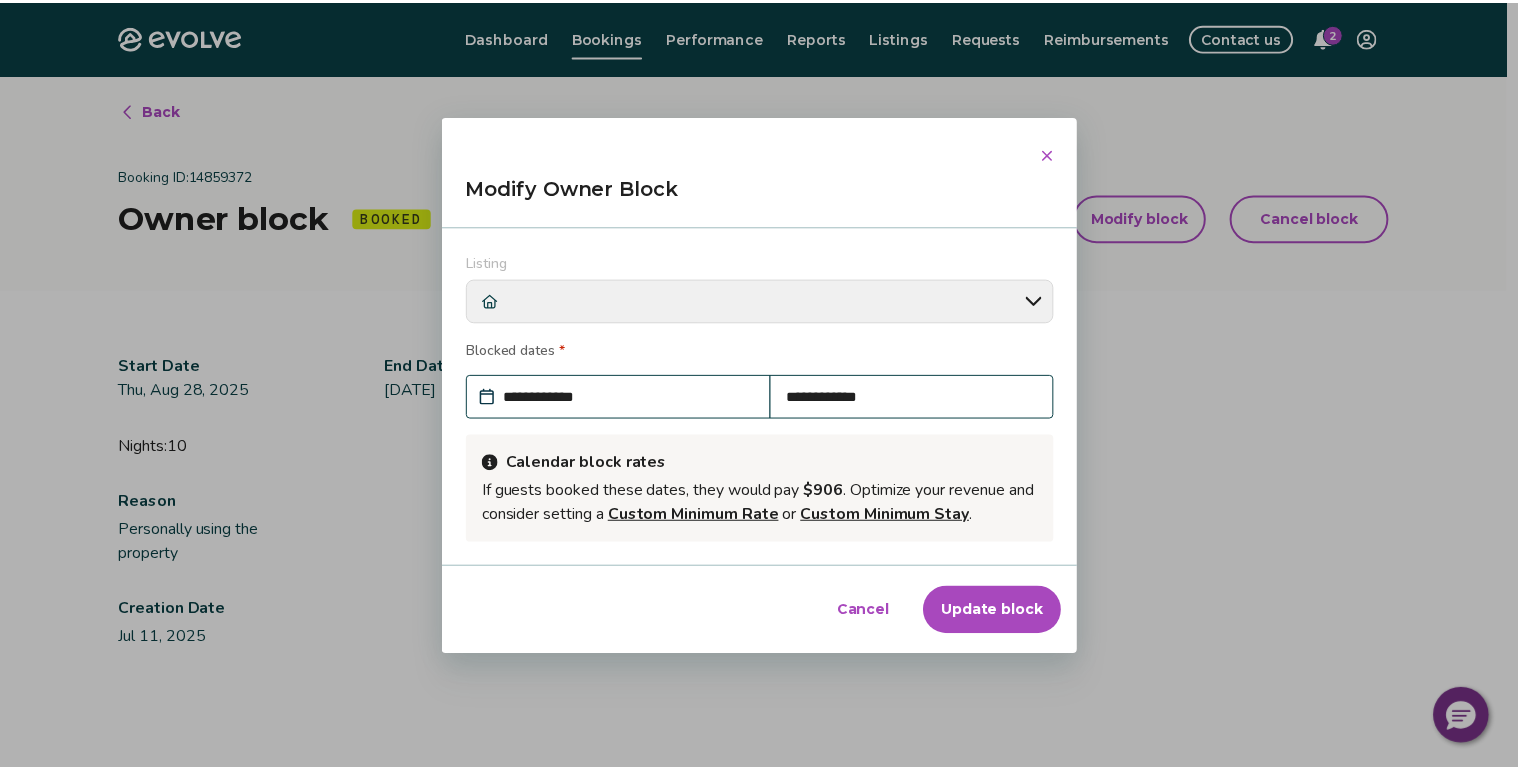 scroll, scrollTop: 220, scrollLeft: 0, axis: vertical 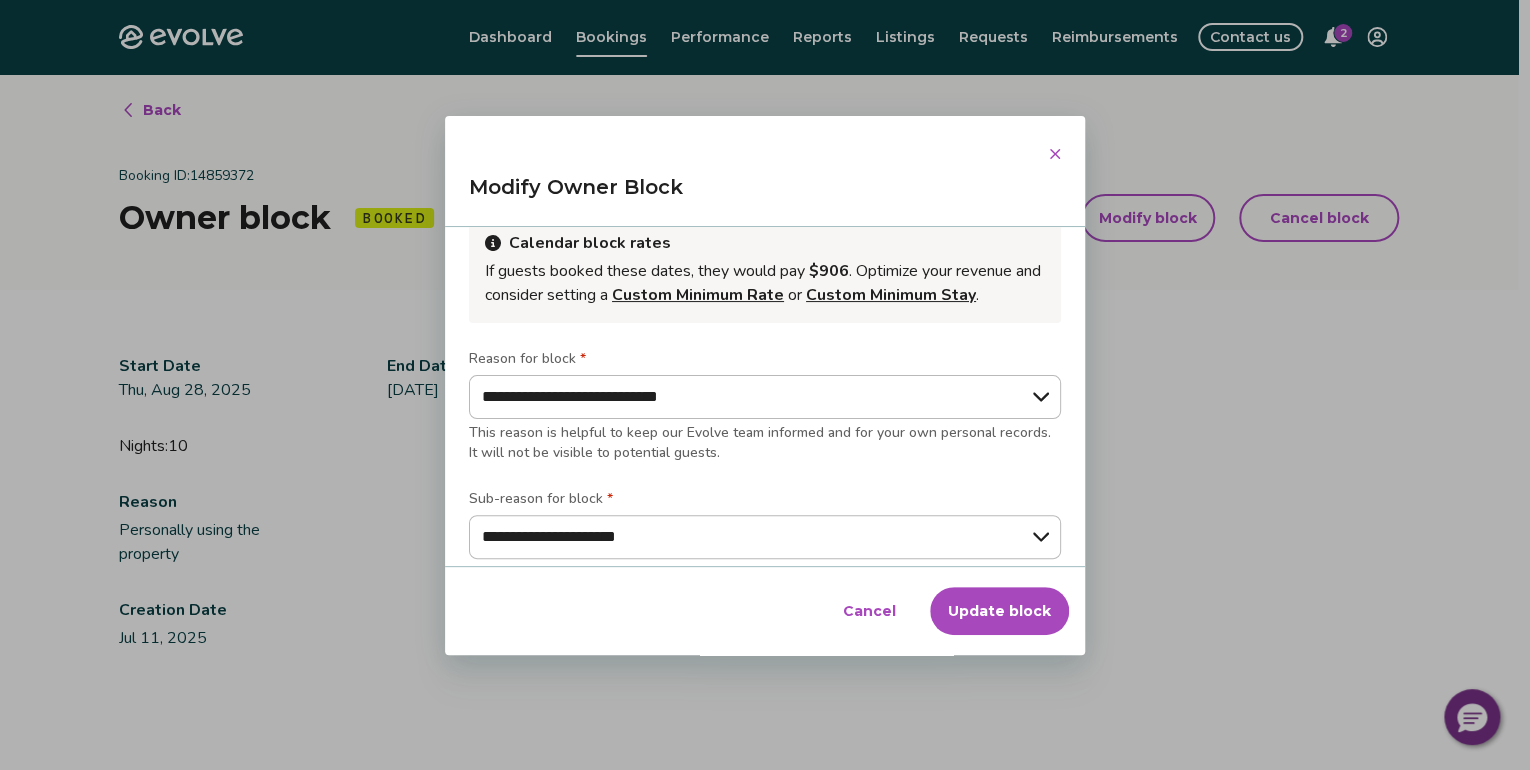 click at bounding box center [1055, 154] 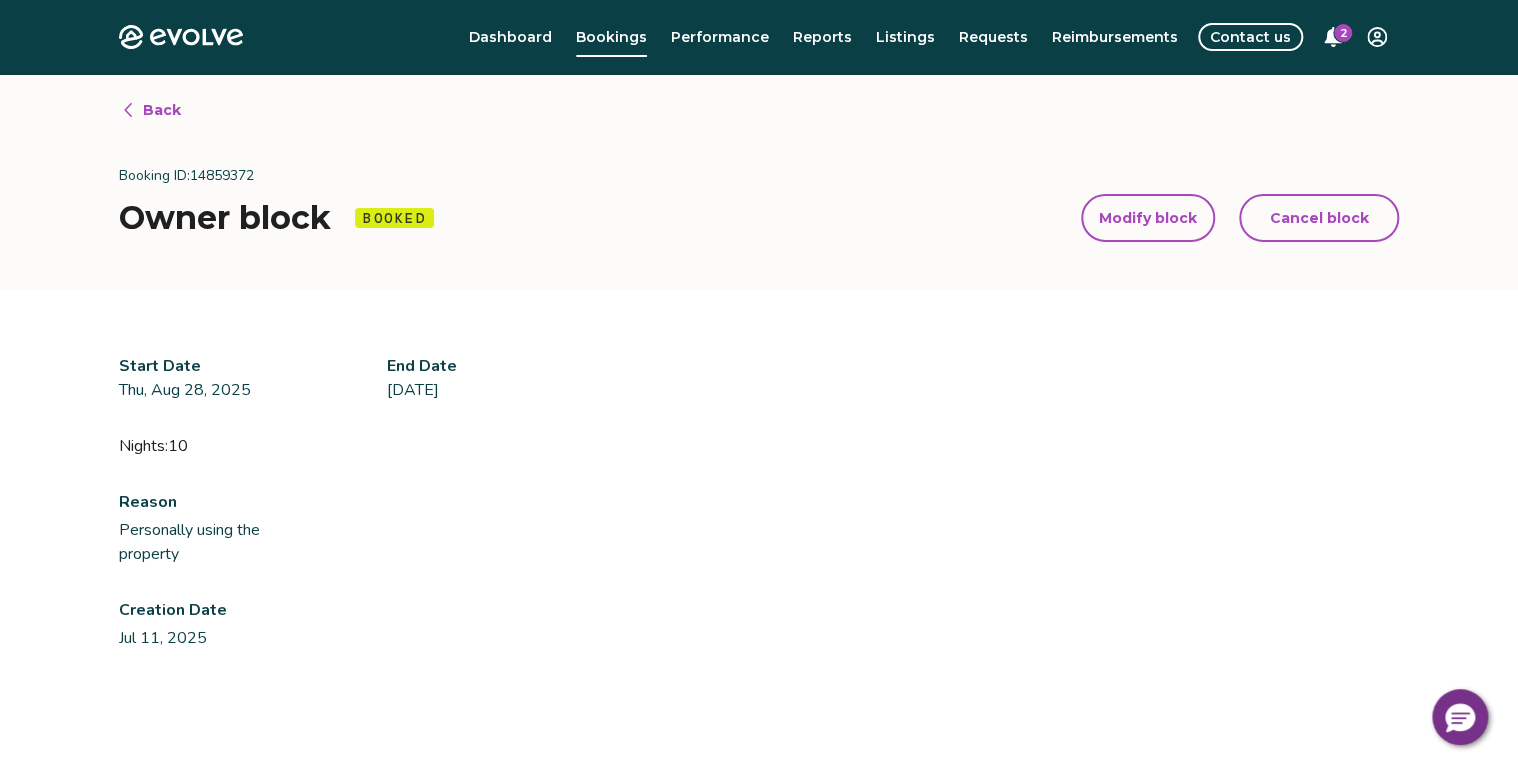 click on "Back" at bounding box center [162, 110] 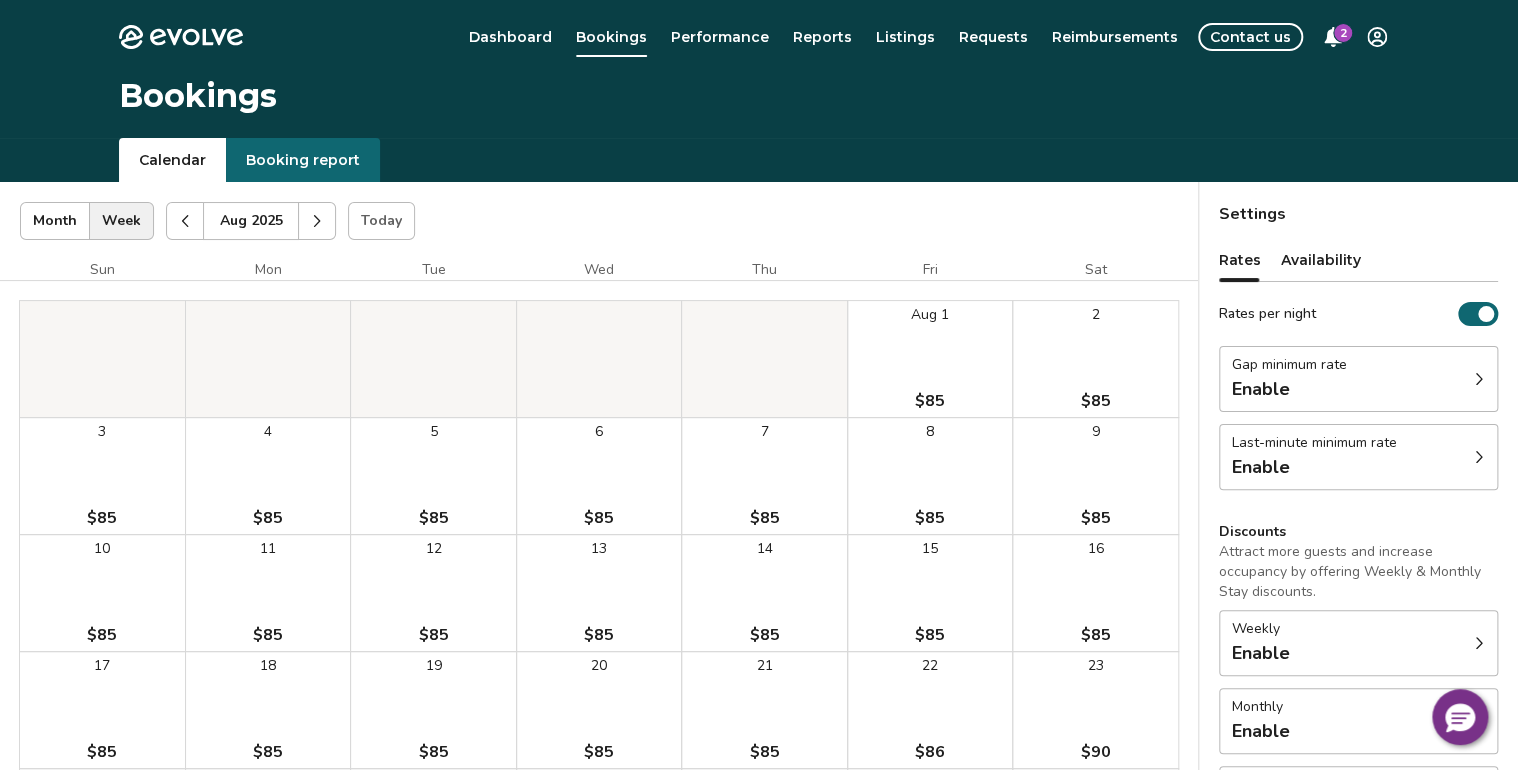 click at bounding box center (317, 221) 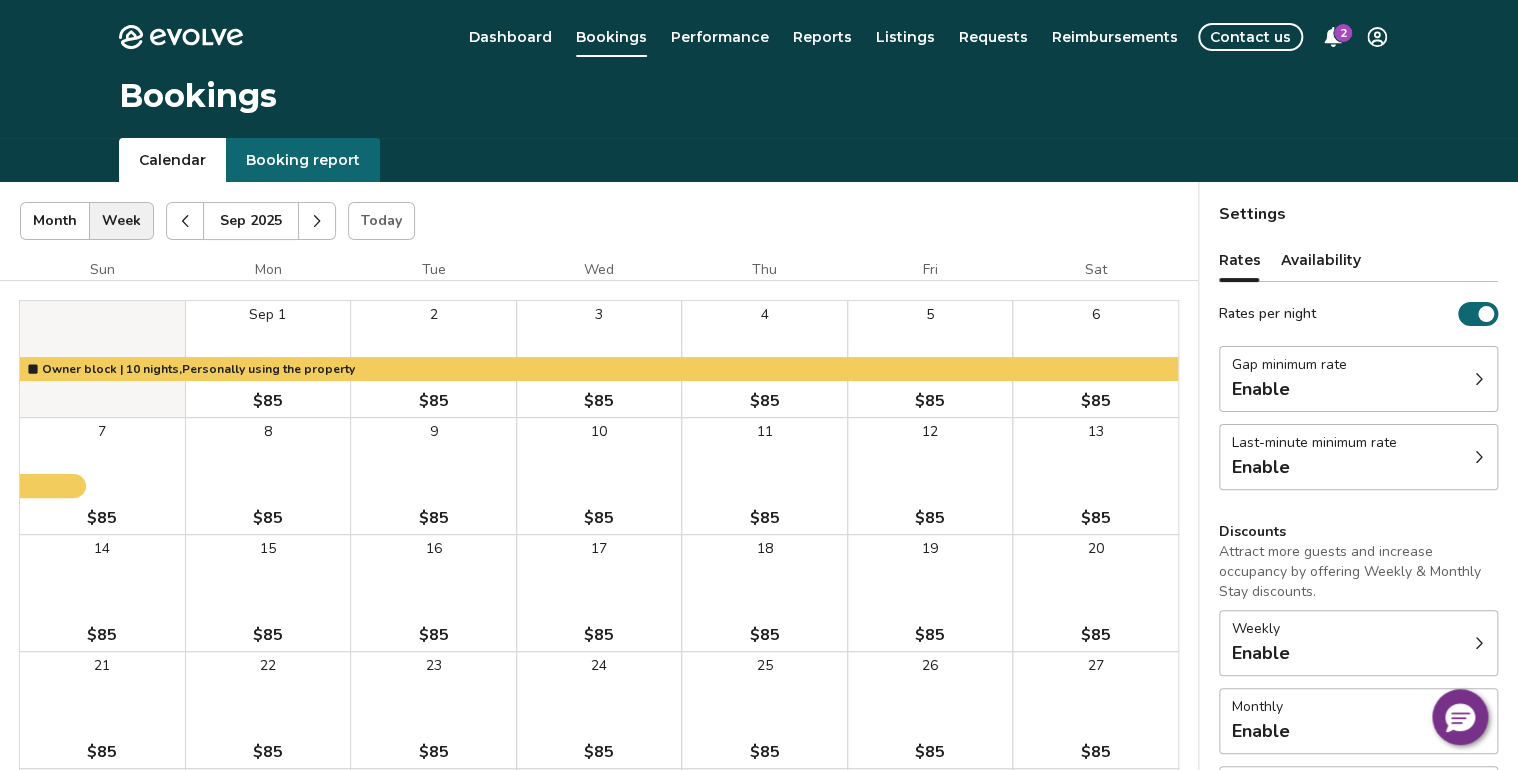 click at bounding box center [185, 221] 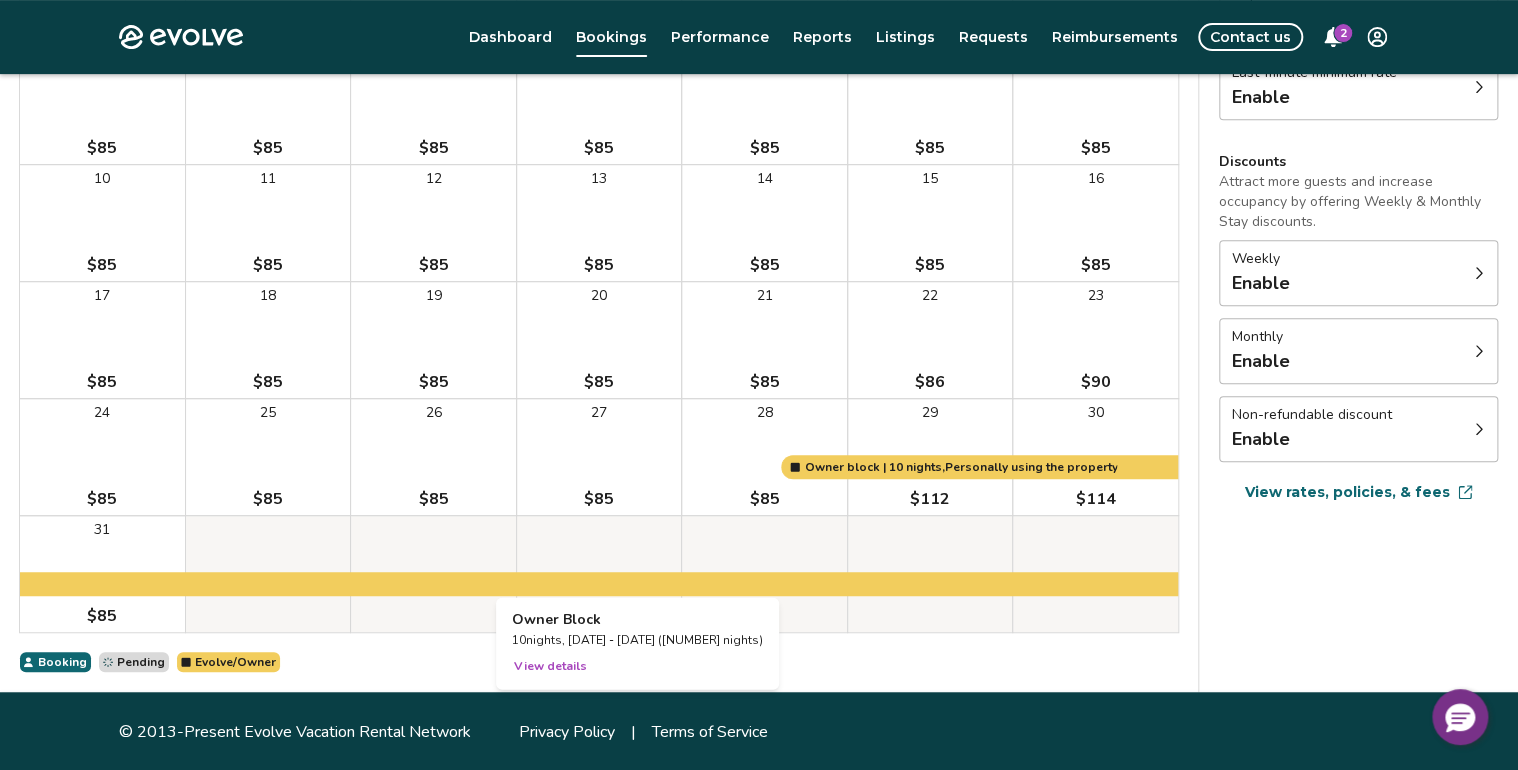 scroll, scrollTop: 372, scrollLeft: 0, axis: vertical 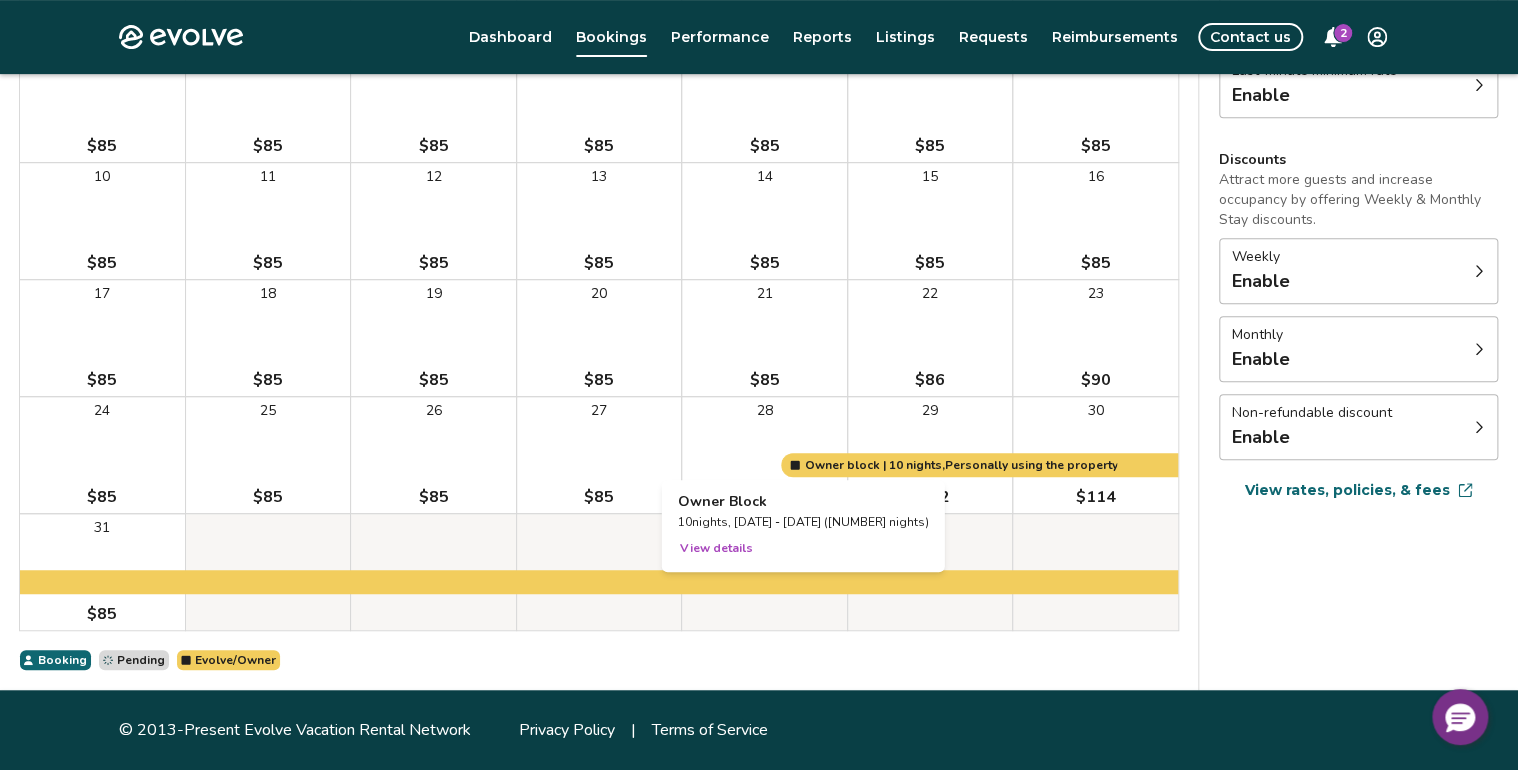 click on "[NUMBER] $85" at bounding box center (764, 455) 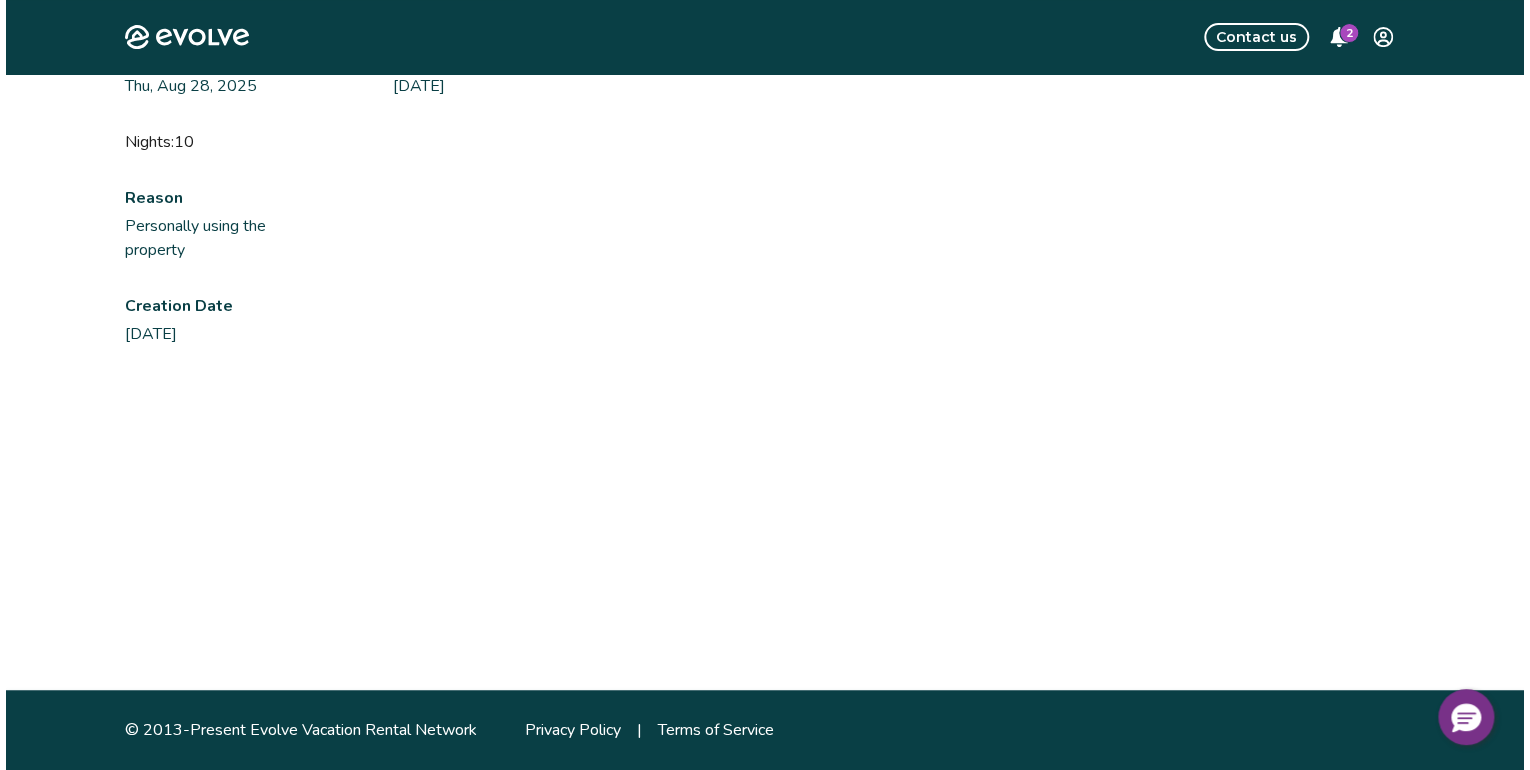 scroll, scrollTop: 0, scrollLeft: 0, axis: both 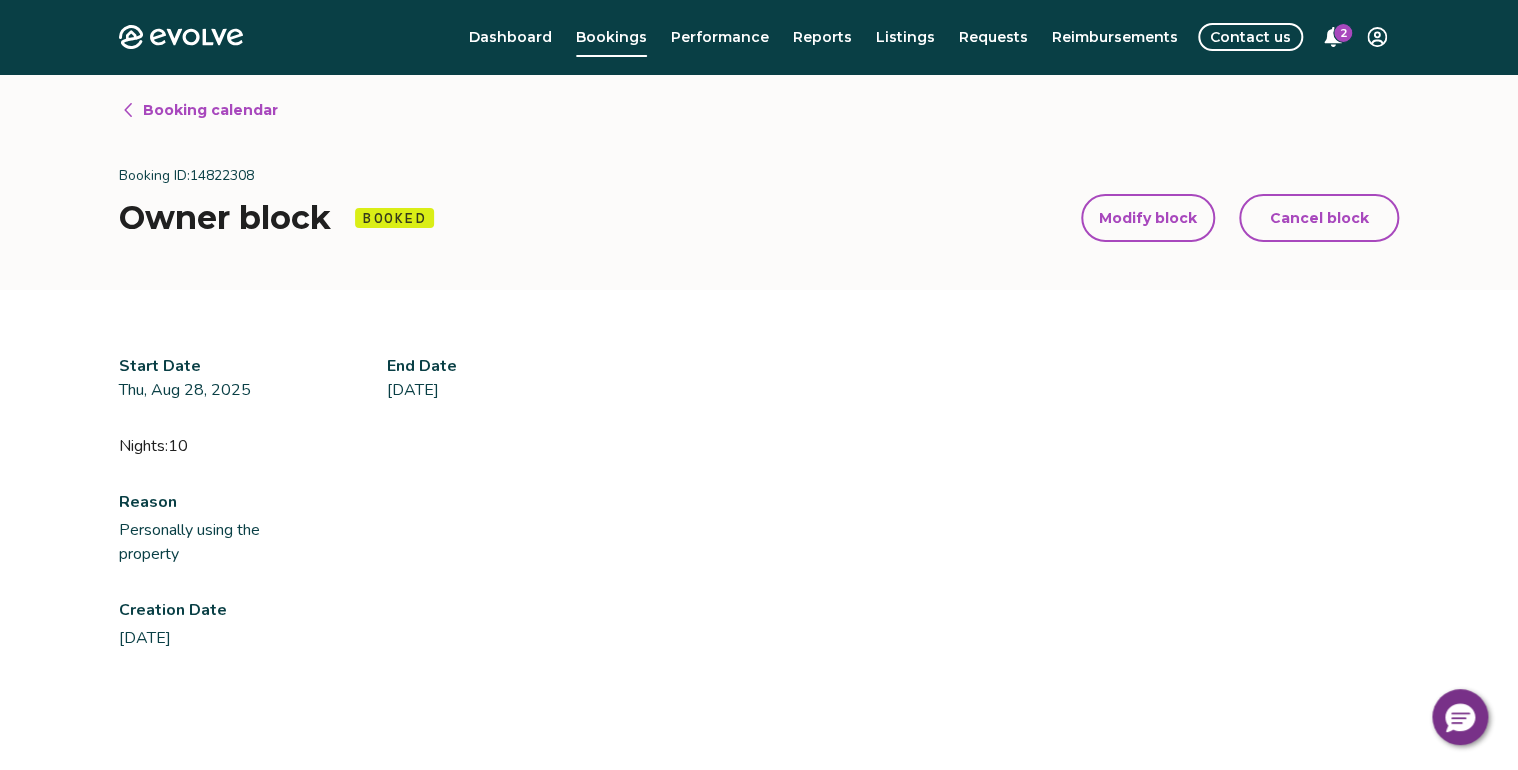 click on "Cancel block" at bounding box center [1319, 218] 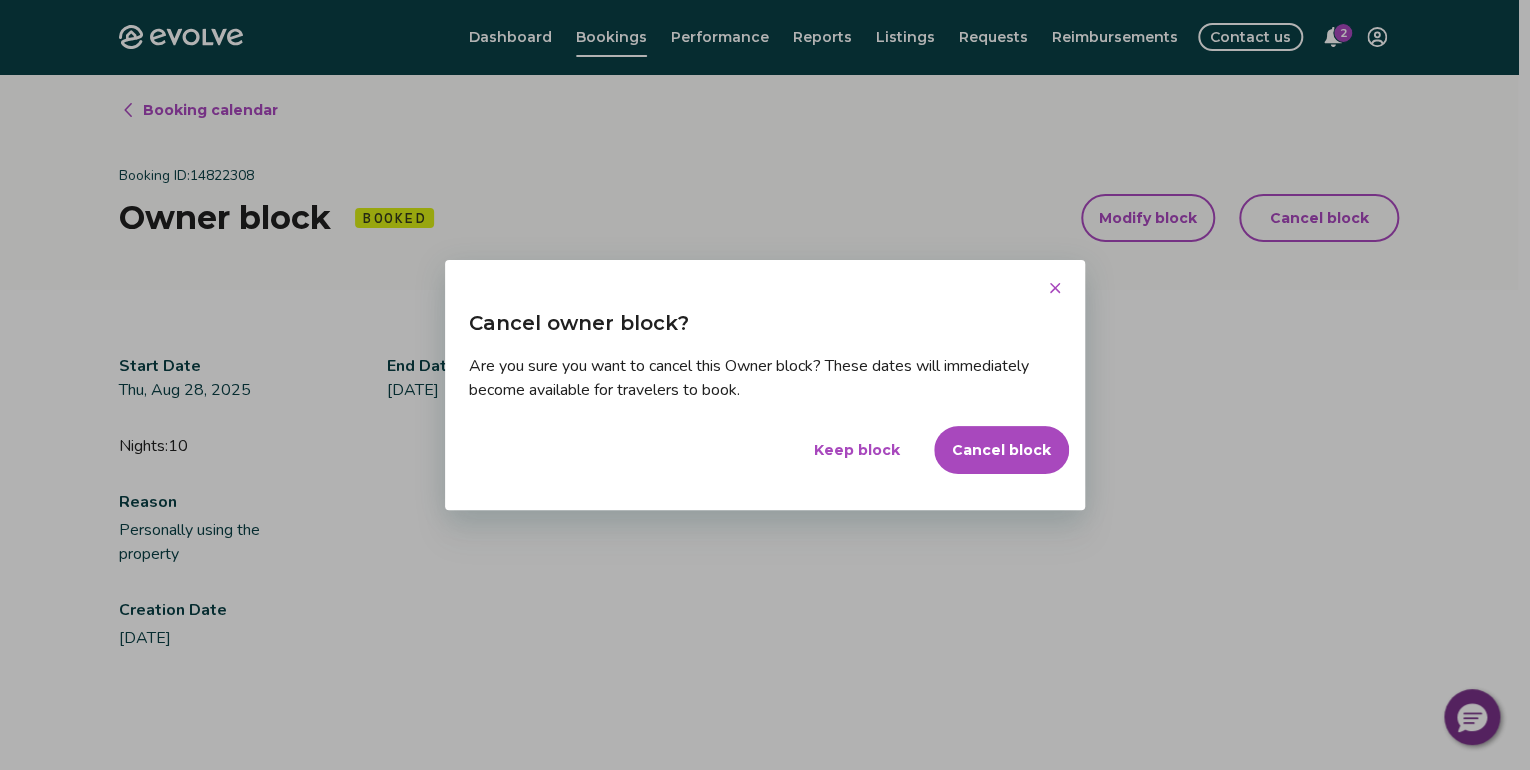 click on "Cancel block" at bounding box center [1001, 450] 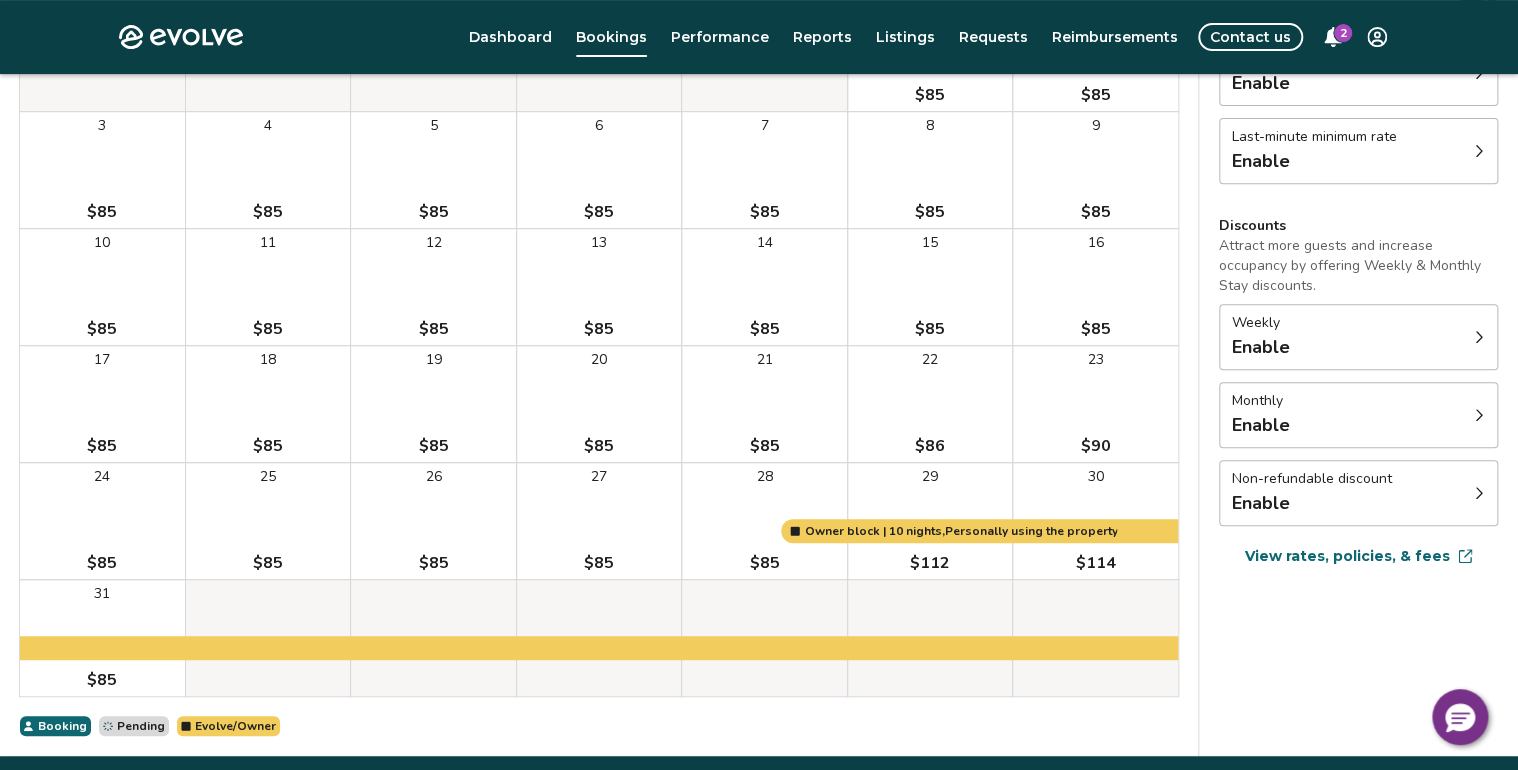 scroll, scrollTop: 372, scrollLeft: 0, axis: vertical 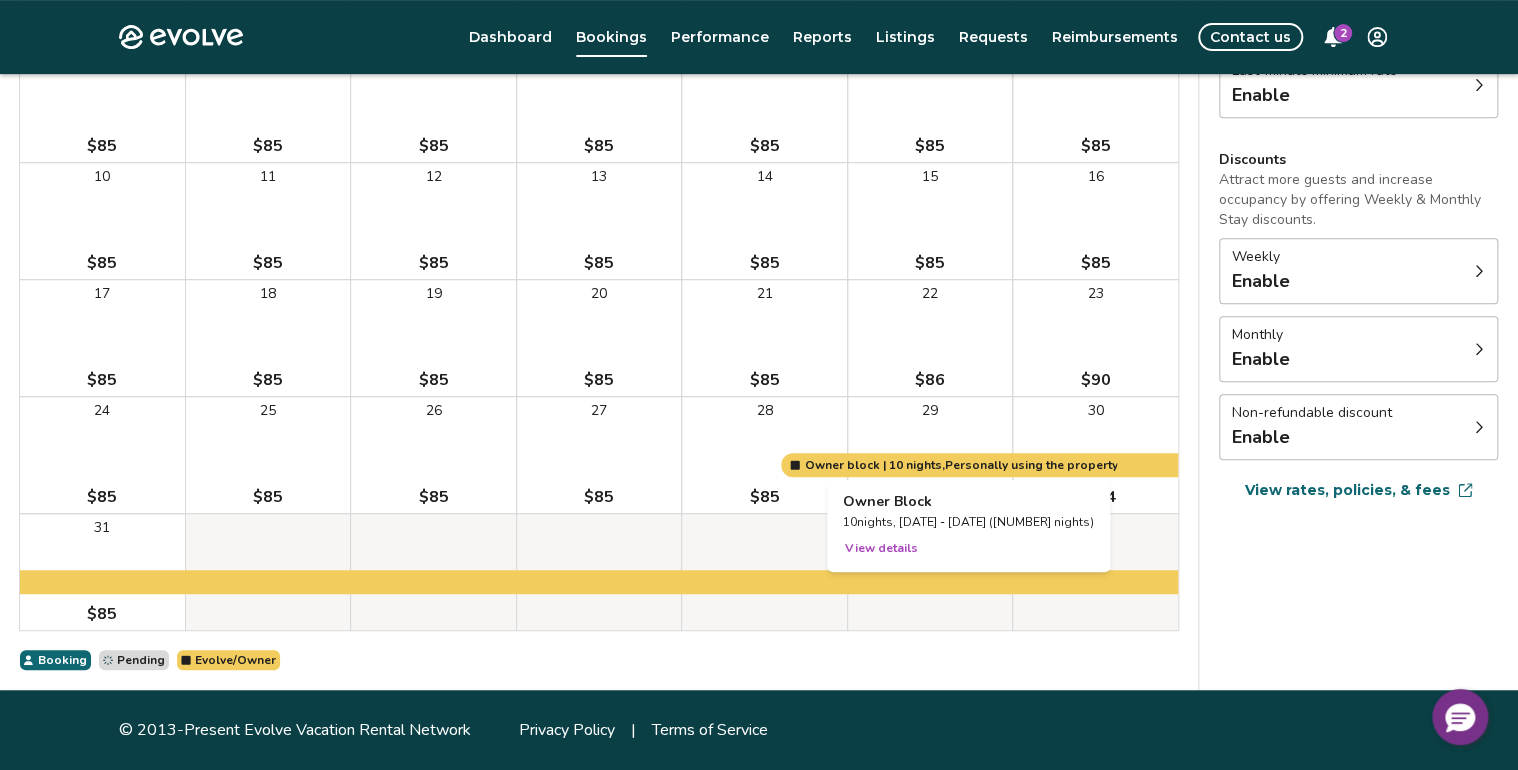 click at bounding box center (930, 455) 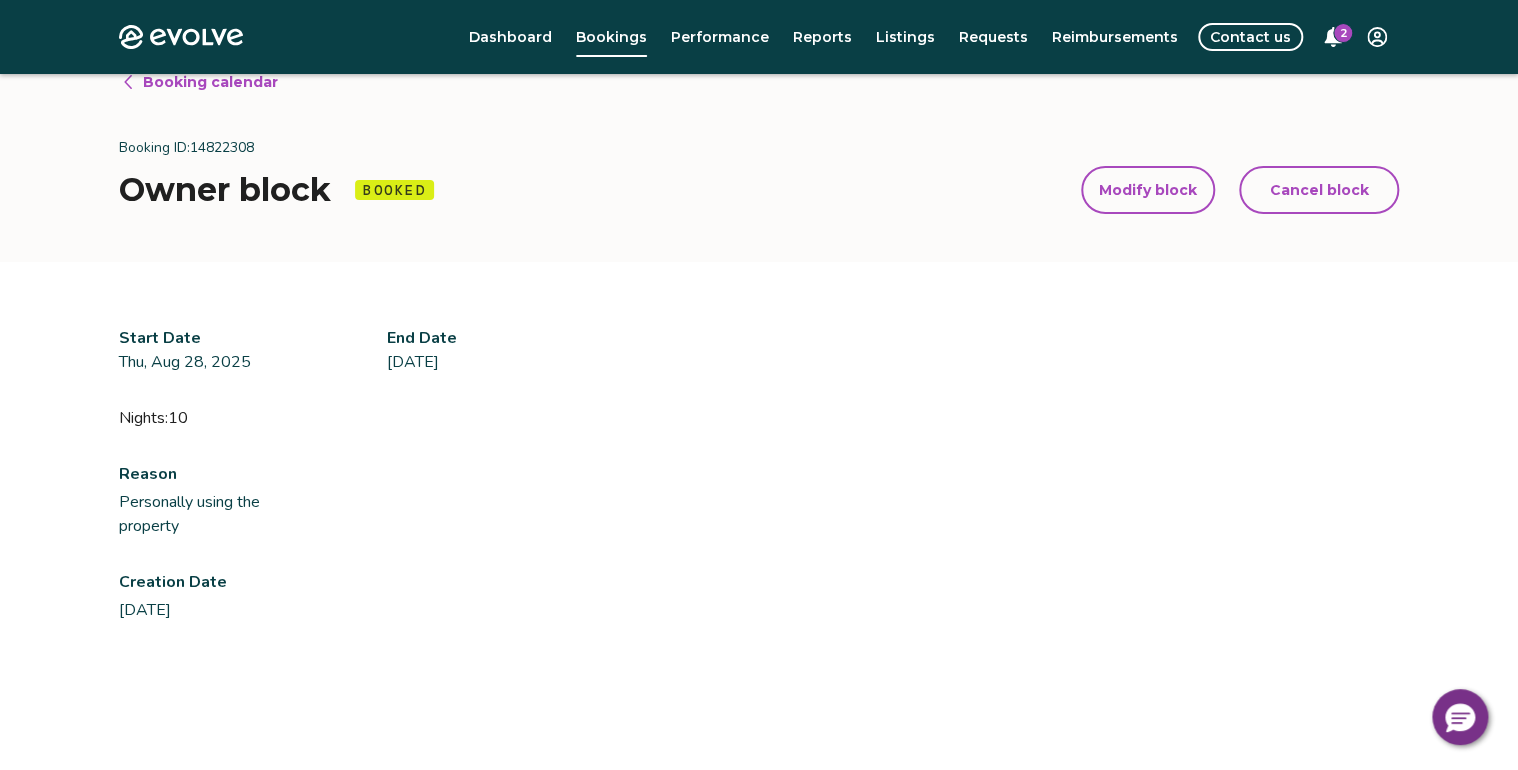scroll, scrollTop: 0, scrollLeft: 0, axis: both 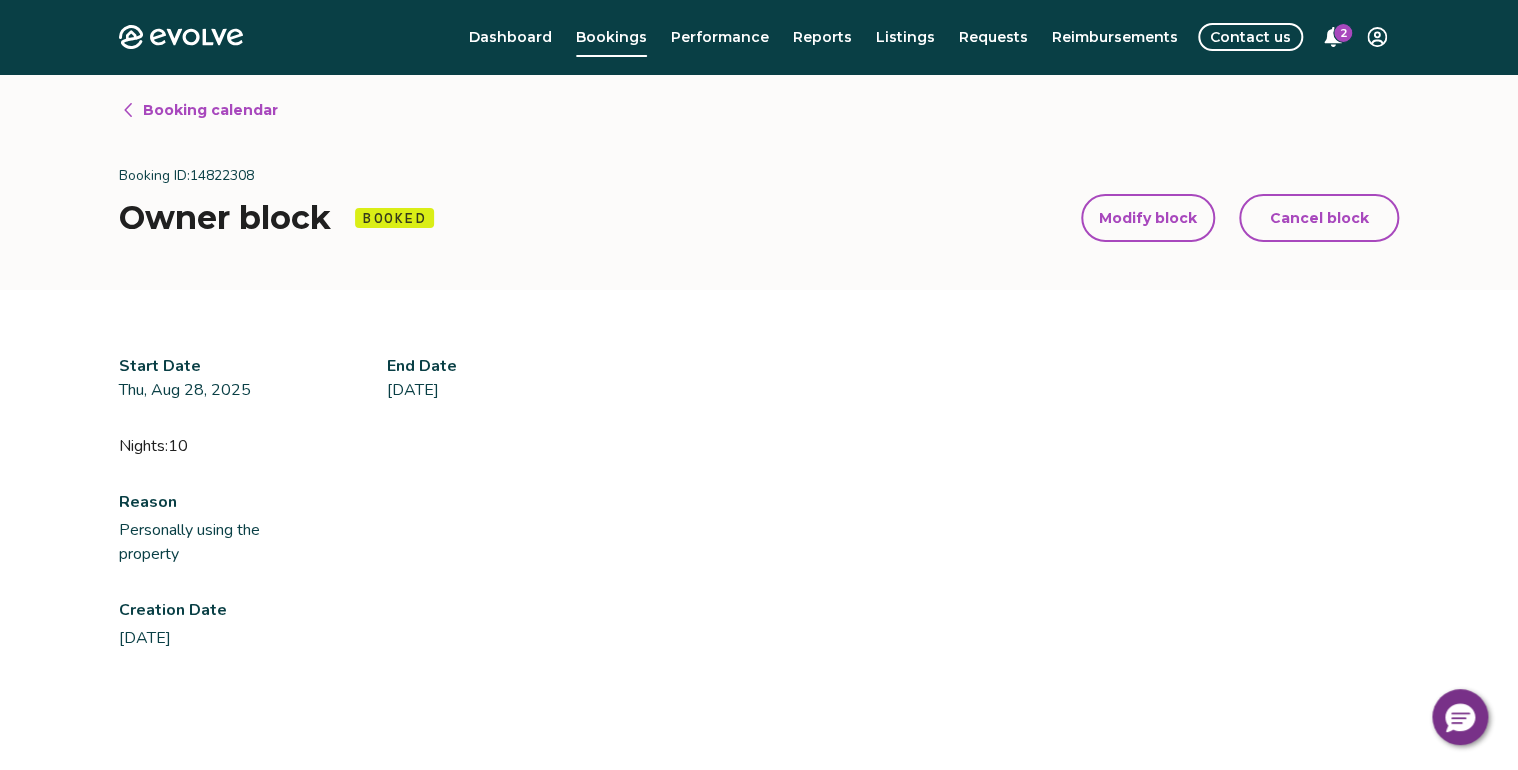 click on "Booking calendar" at bounding box center [210, 110] 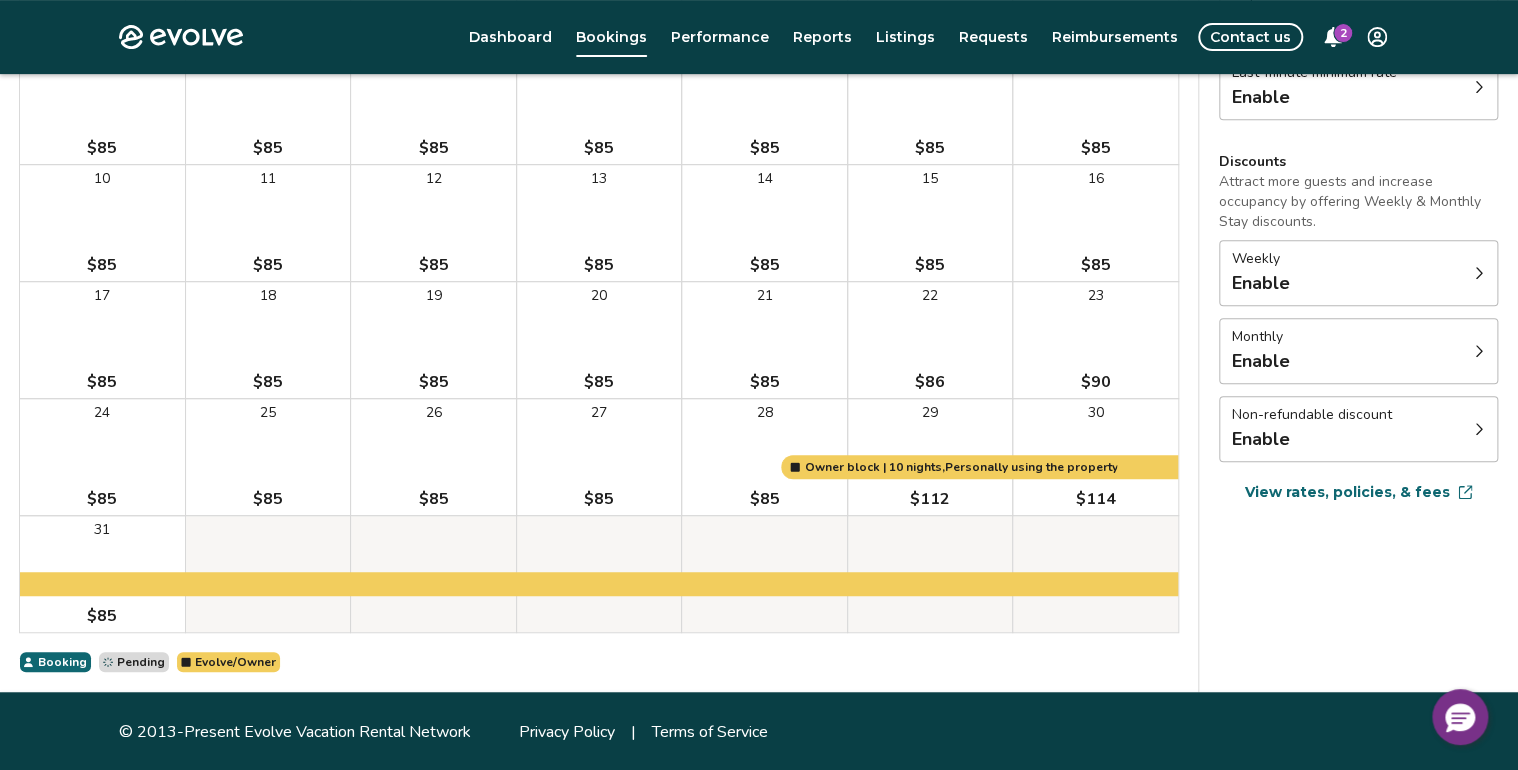scroll, scrollTop: 372, scrollLeft: 0, axis: vertical 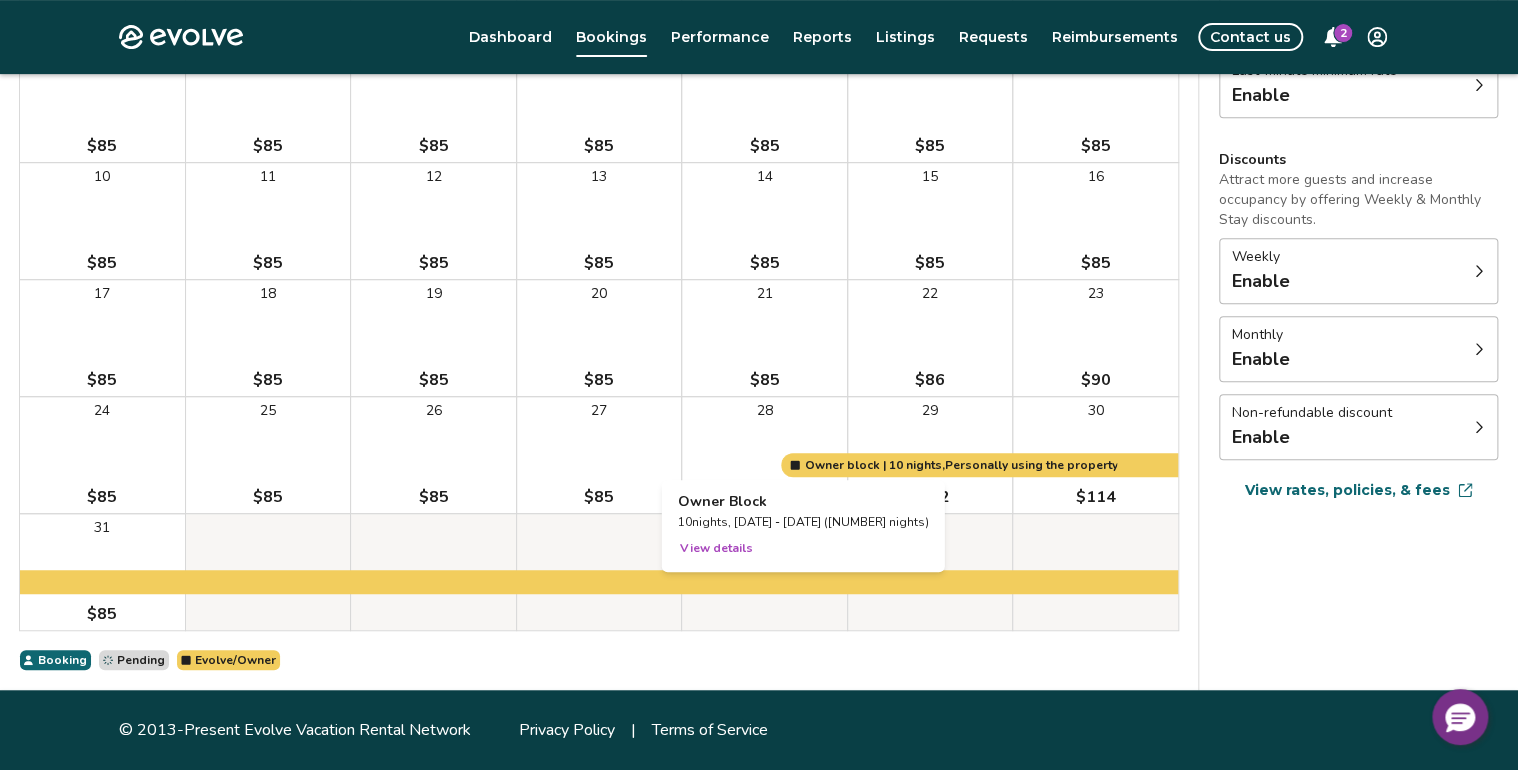 click at bounding box center (764, 455) 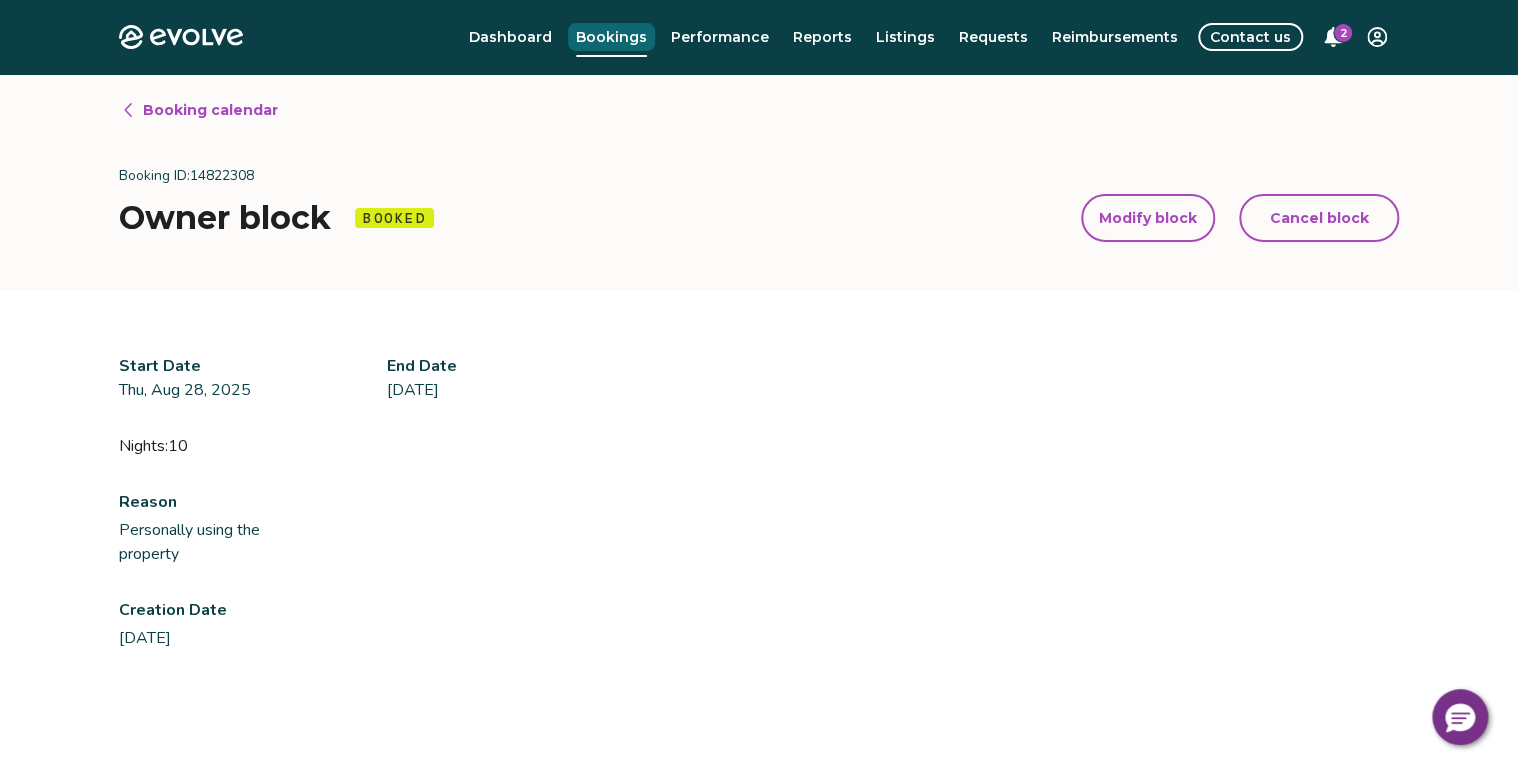click on "Bookings" at bounding box center [611, 37] 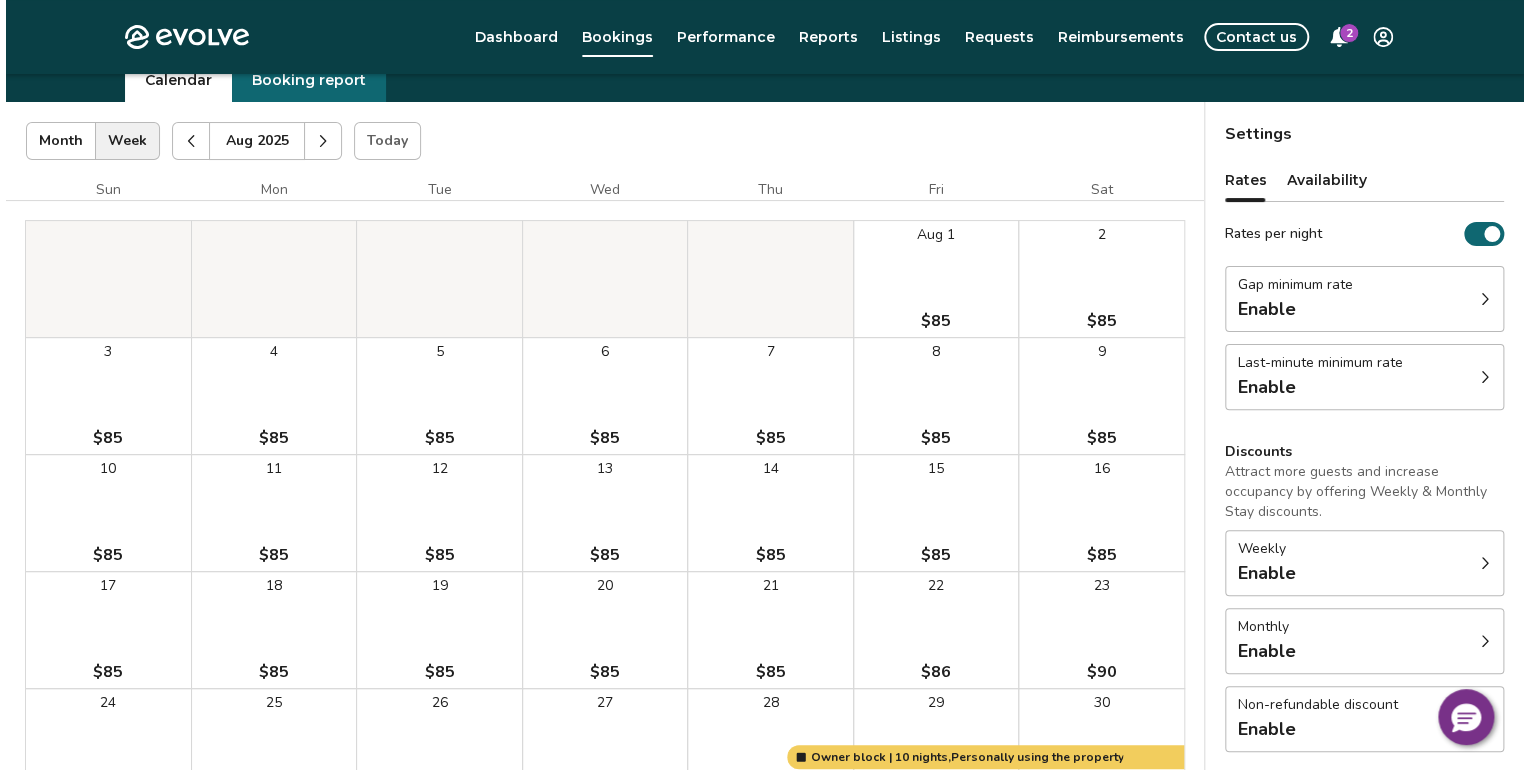 scroll, scrollTop: 0, scrollLeft: 0, axis: both 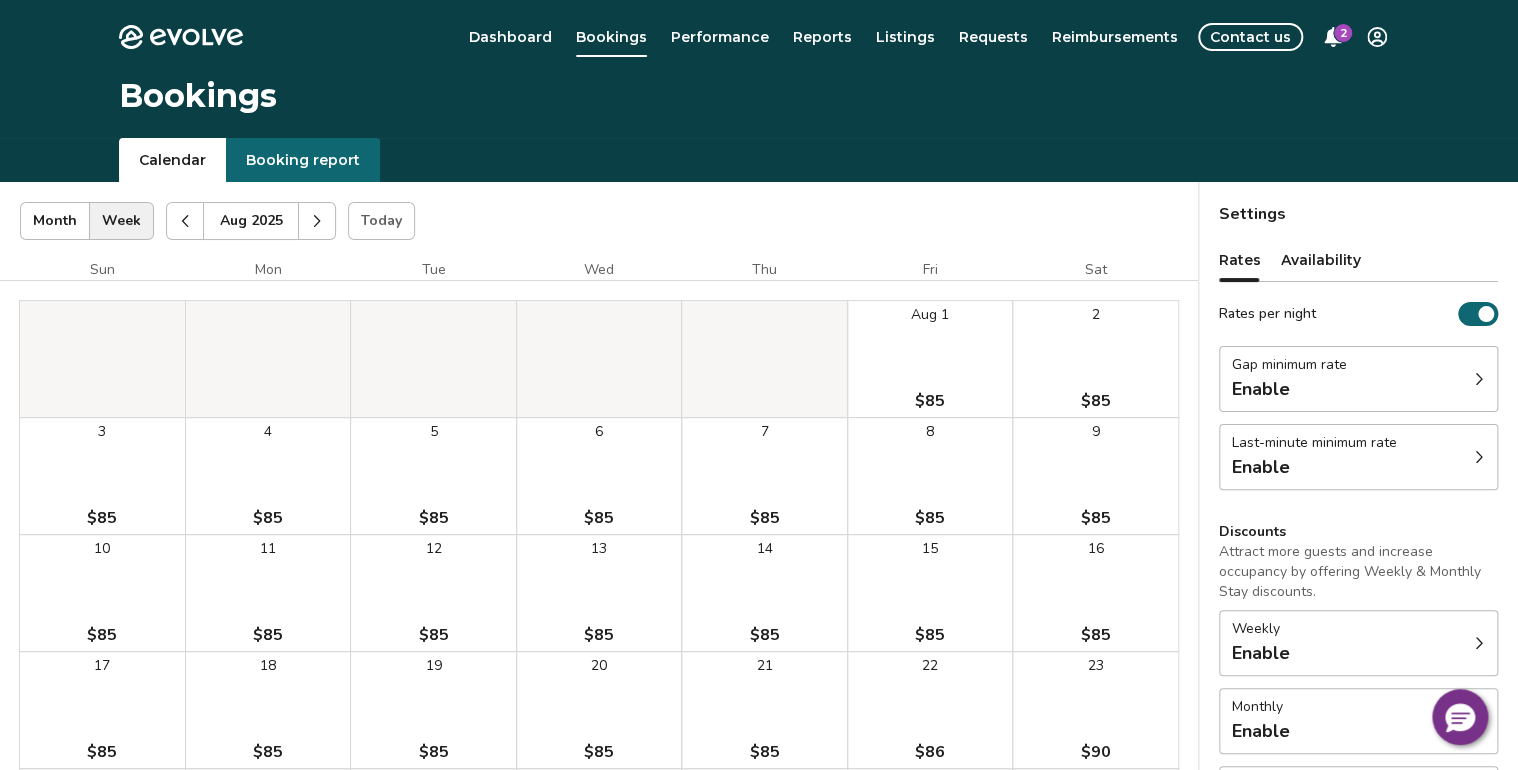 click on "[NUMBER] $85" at bounding box center [1095, 476] 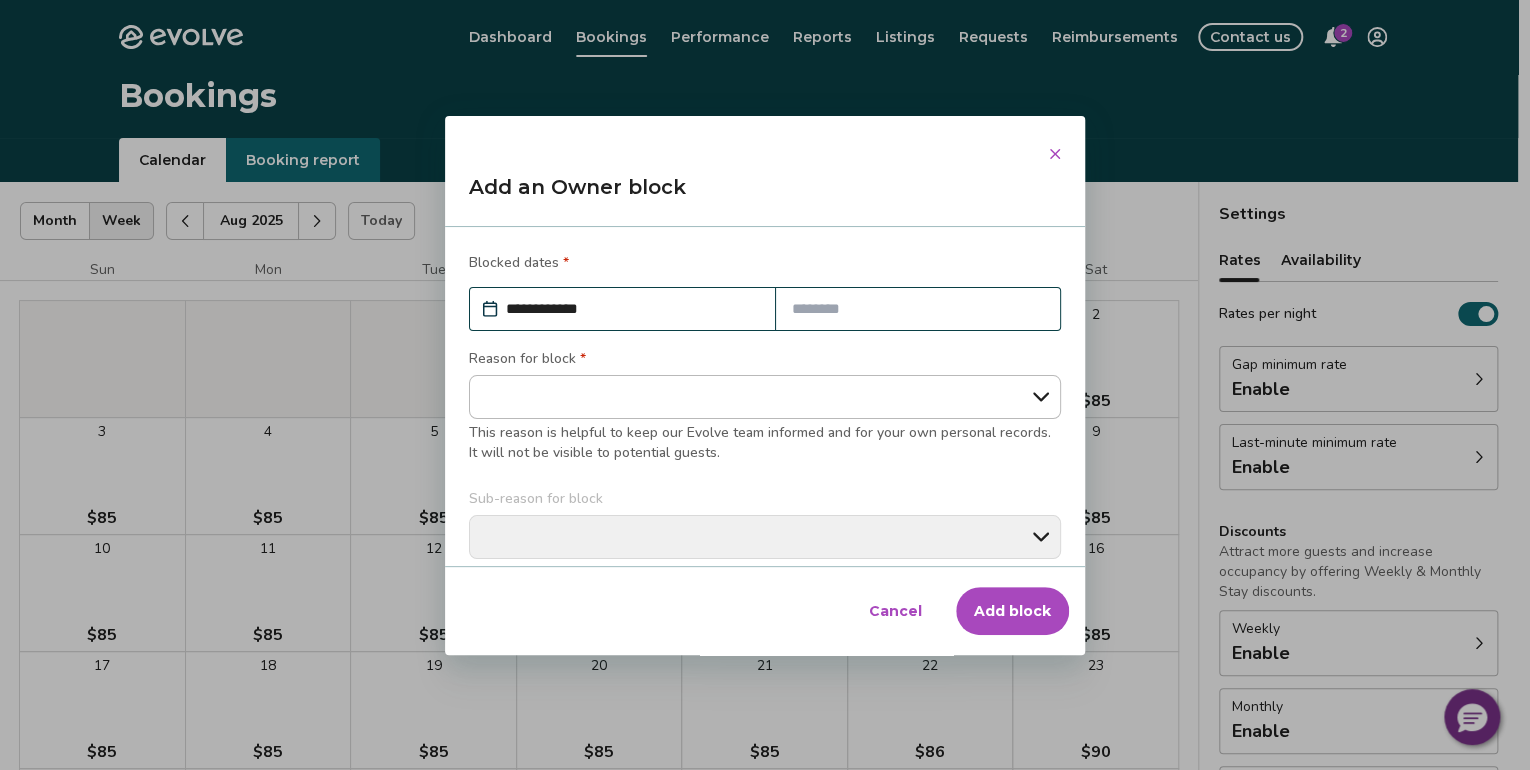 click at bounding box center [918, 309] 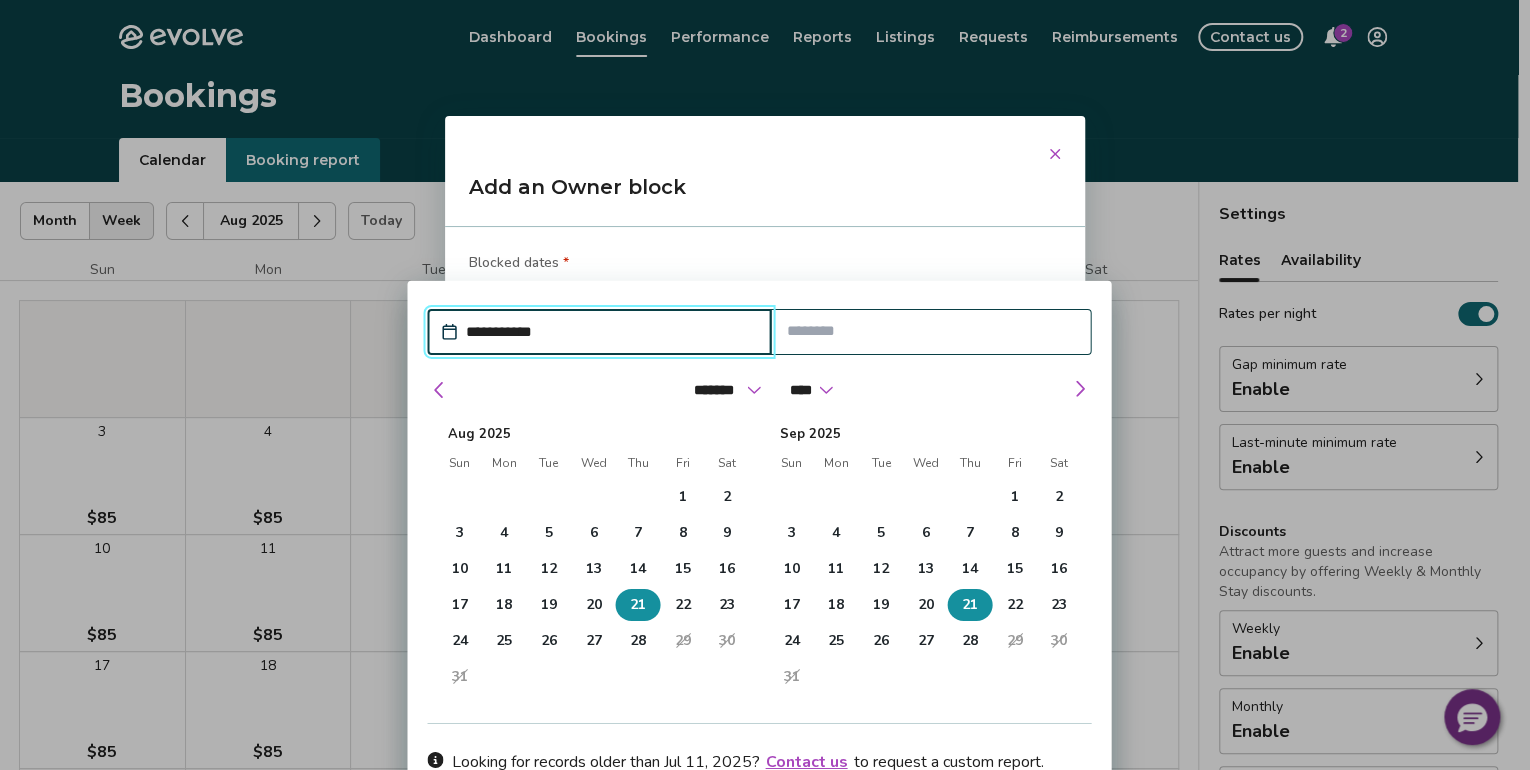 click on "21" at bounding box center (638, 605) 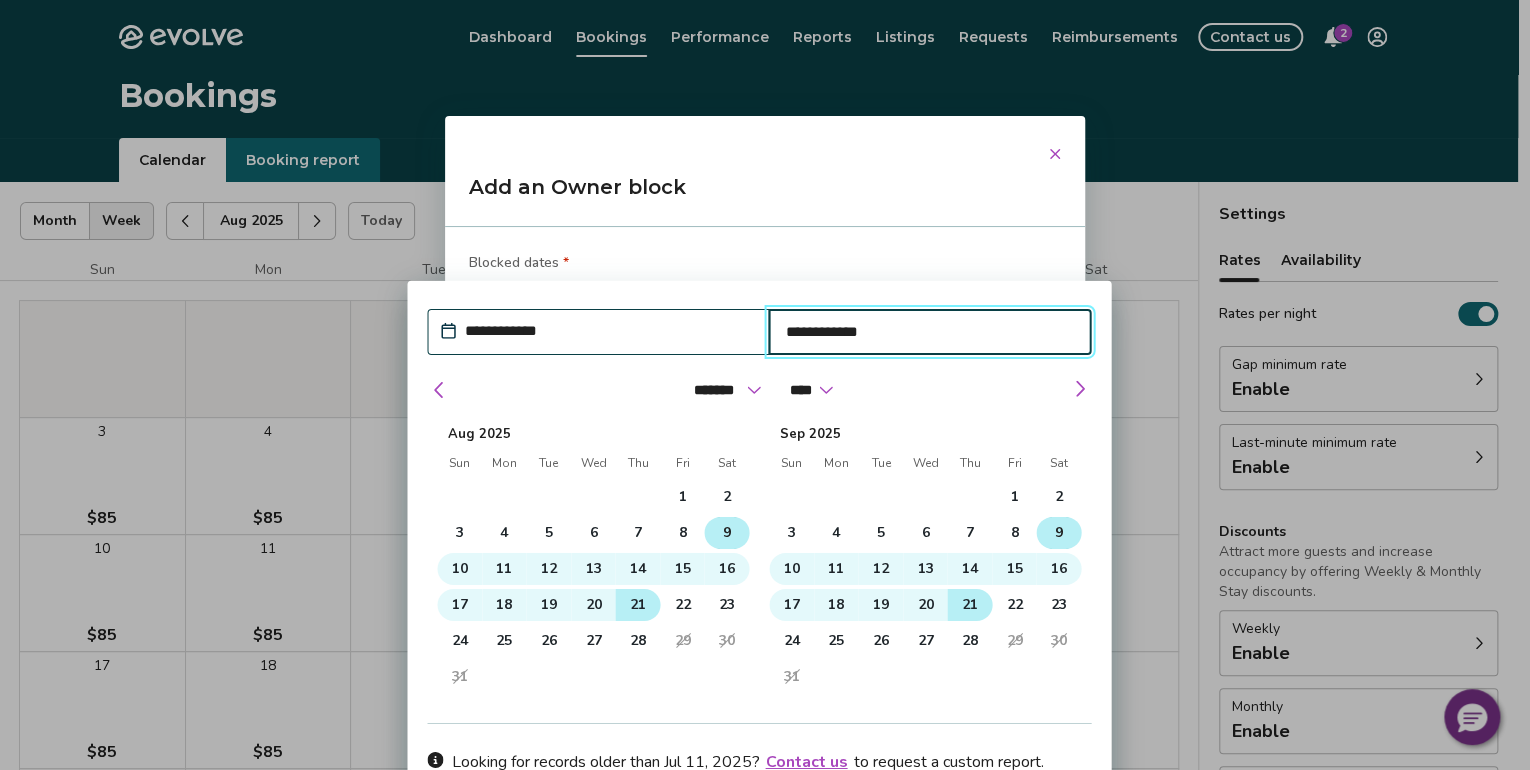 click on "9" at bounding box center (727, 533) 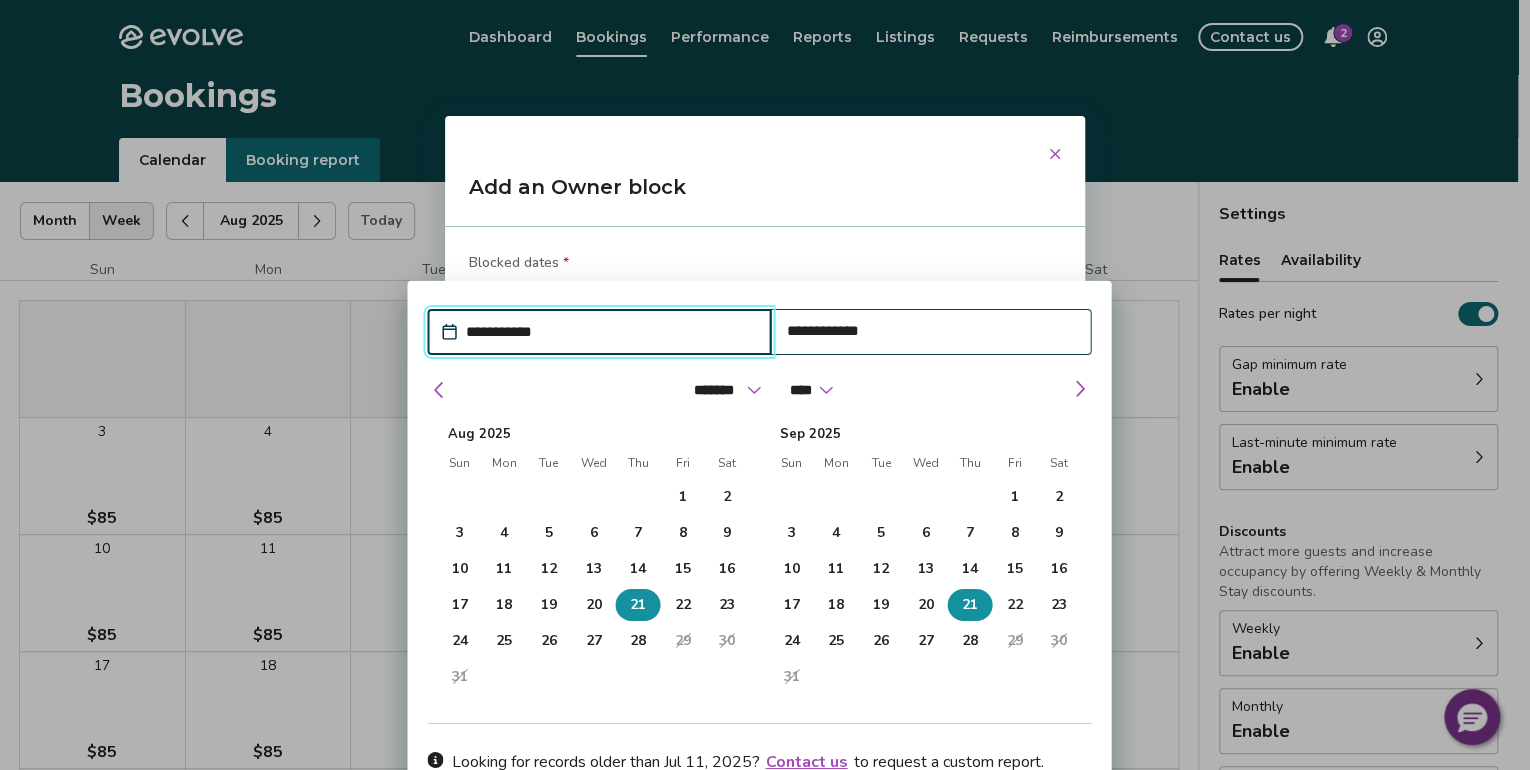 click on "21" at bounding box center (638, 605) 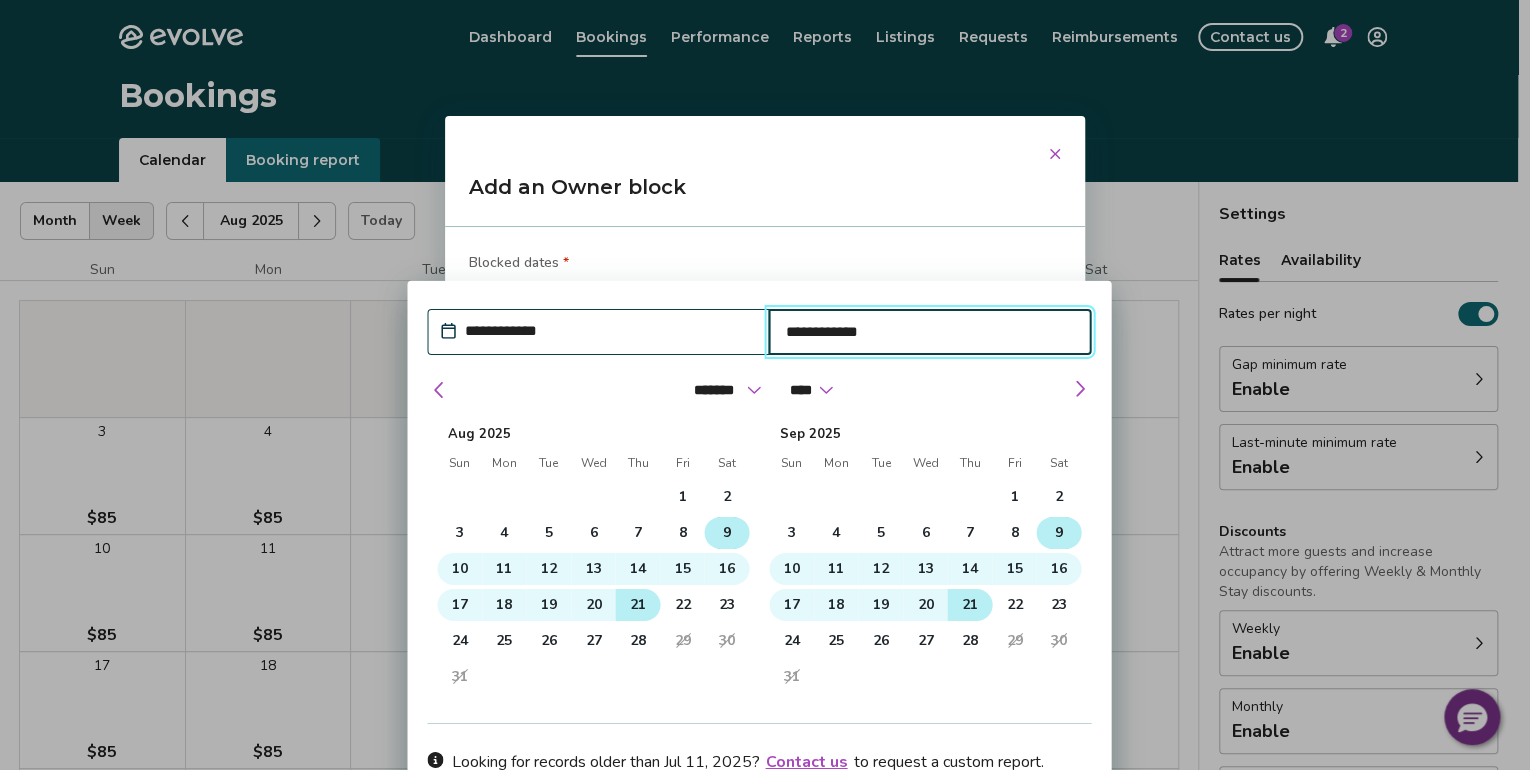 click on "9" at bounding box center (727, 533) 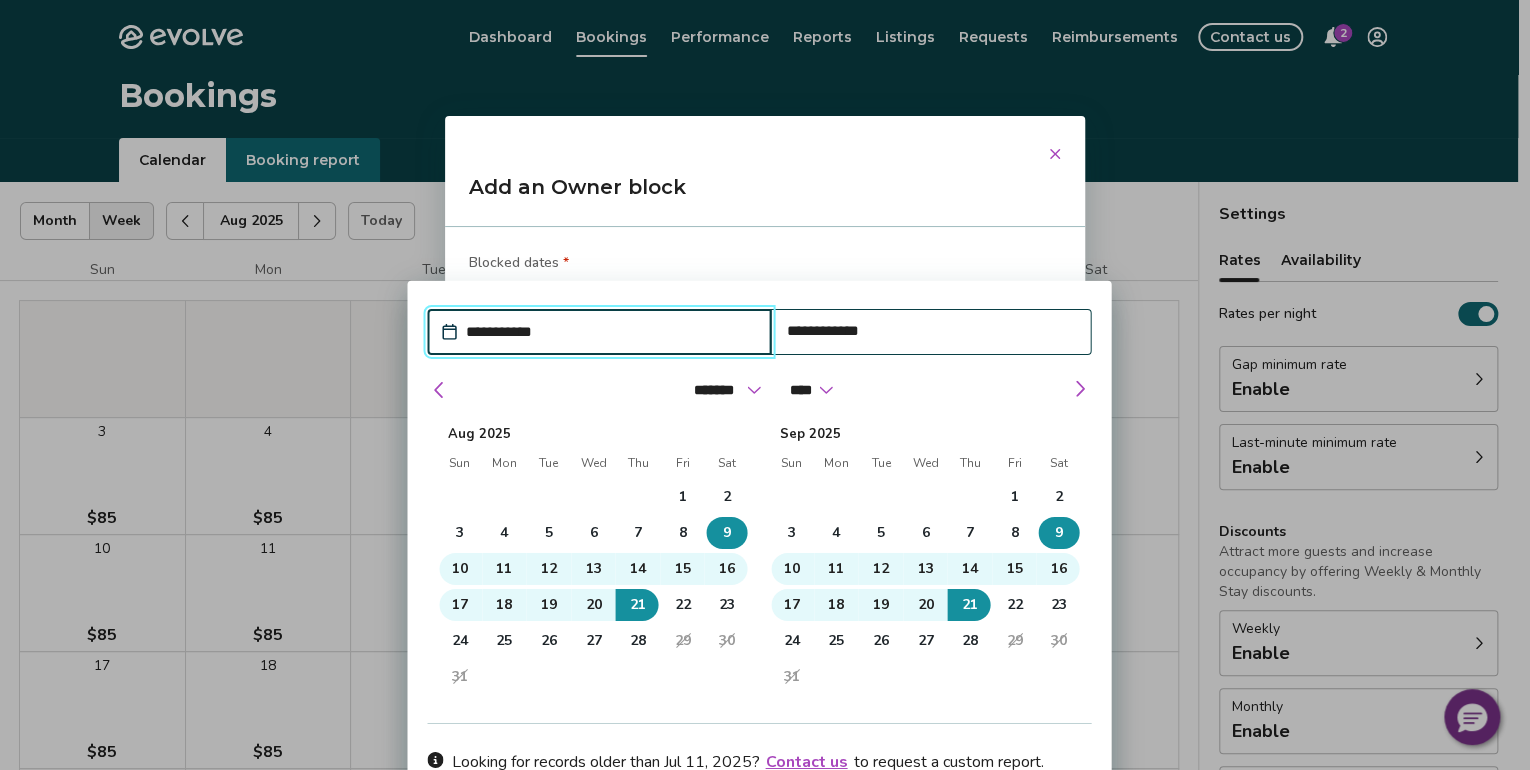 click on "**********" at bounding box center [765, 396] 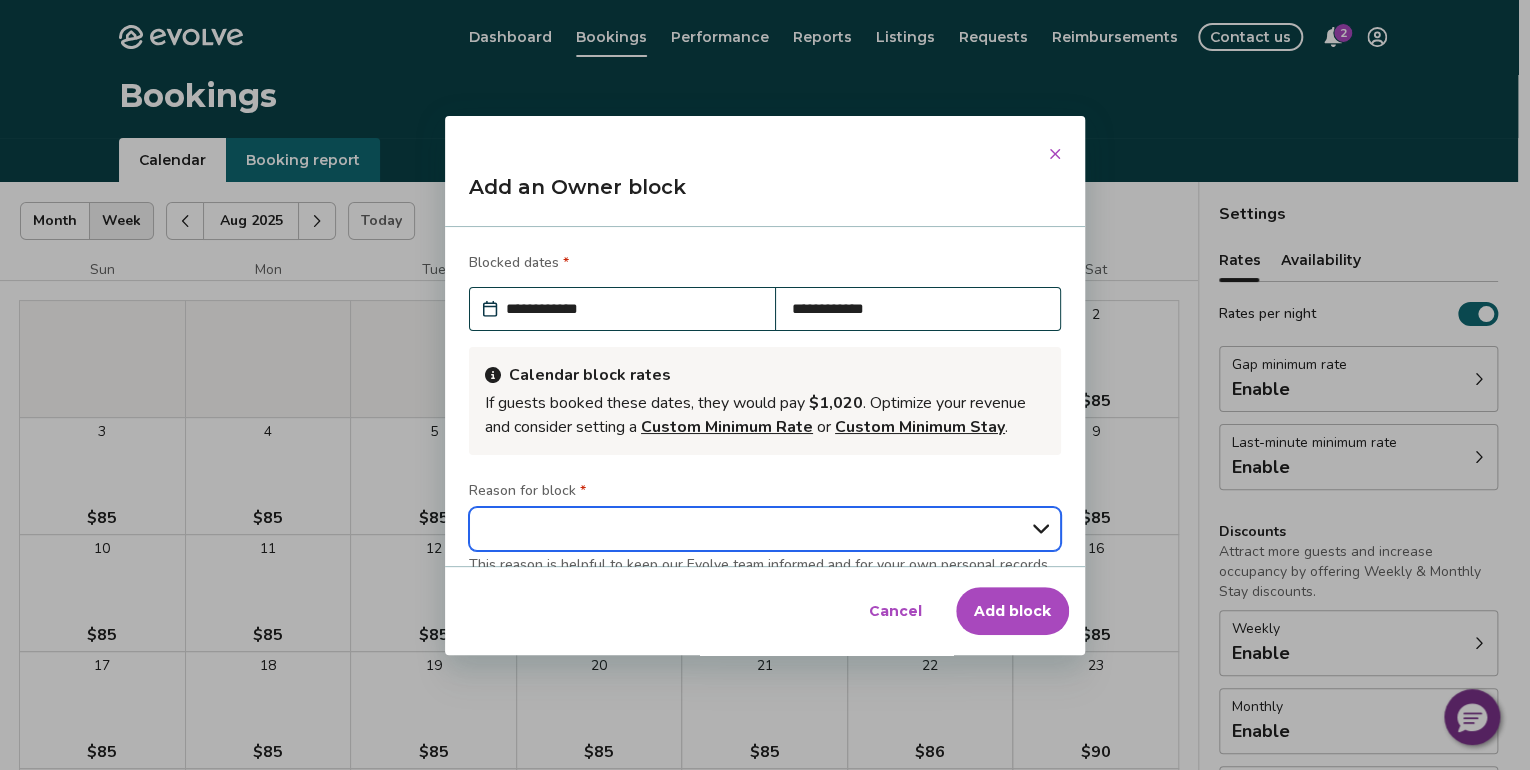 scroll, scrollTop: 8, scrollLeft: 0, axis: vertical 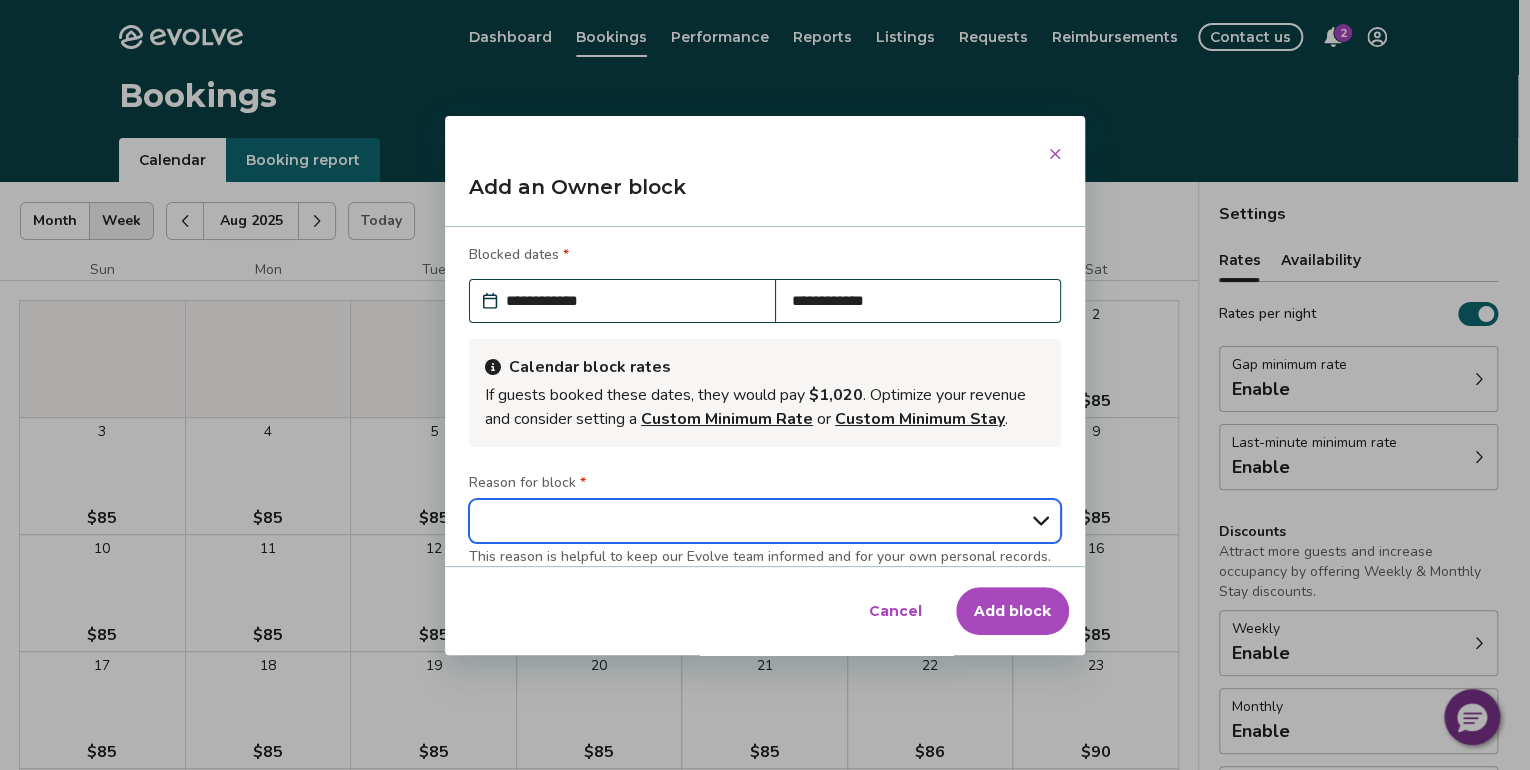 click on "**********" at bounding box center (765, 521) 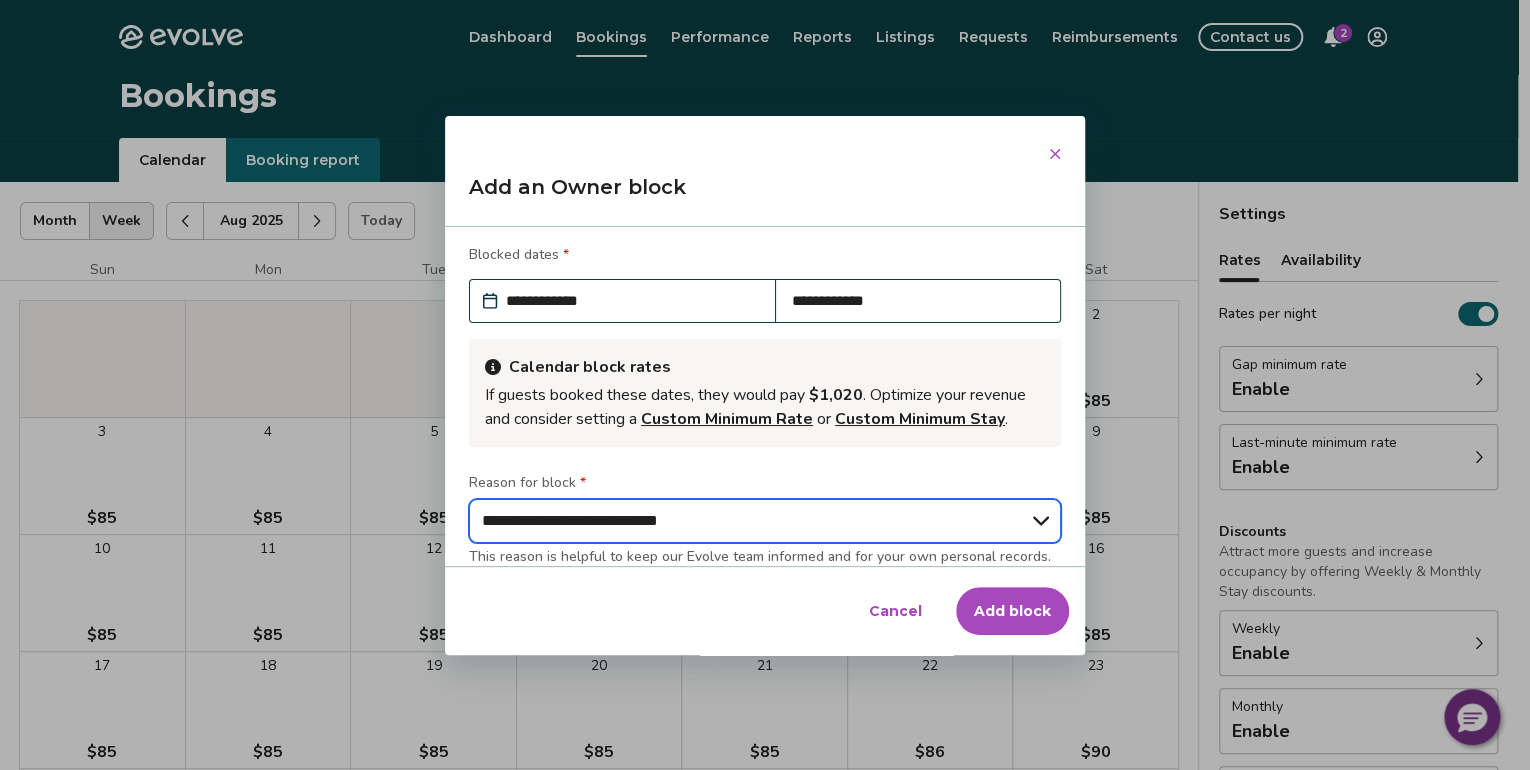 click on "**********" at bounding box center [765, 521] 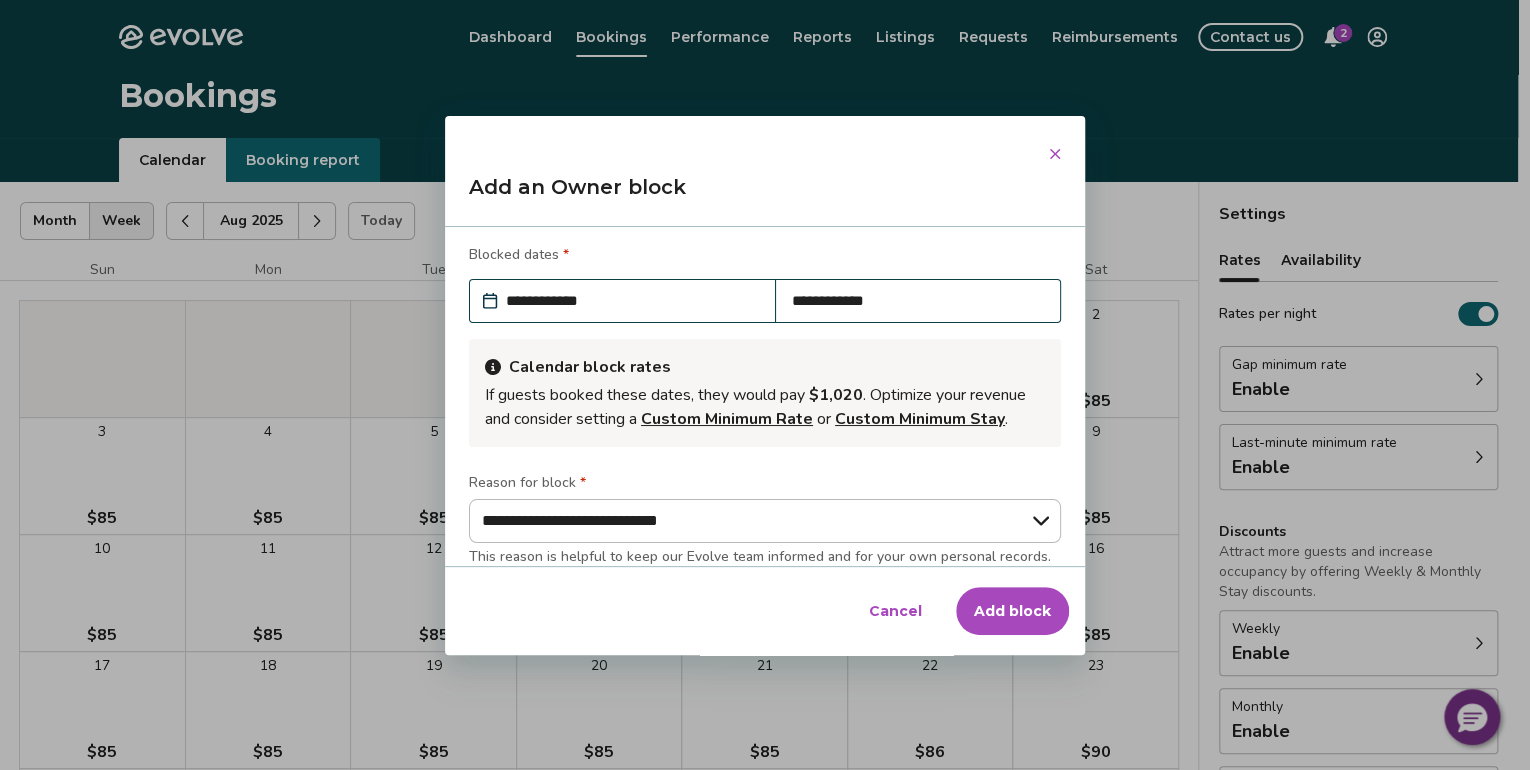 click on "Add block" at bounding box center (1012, 611) 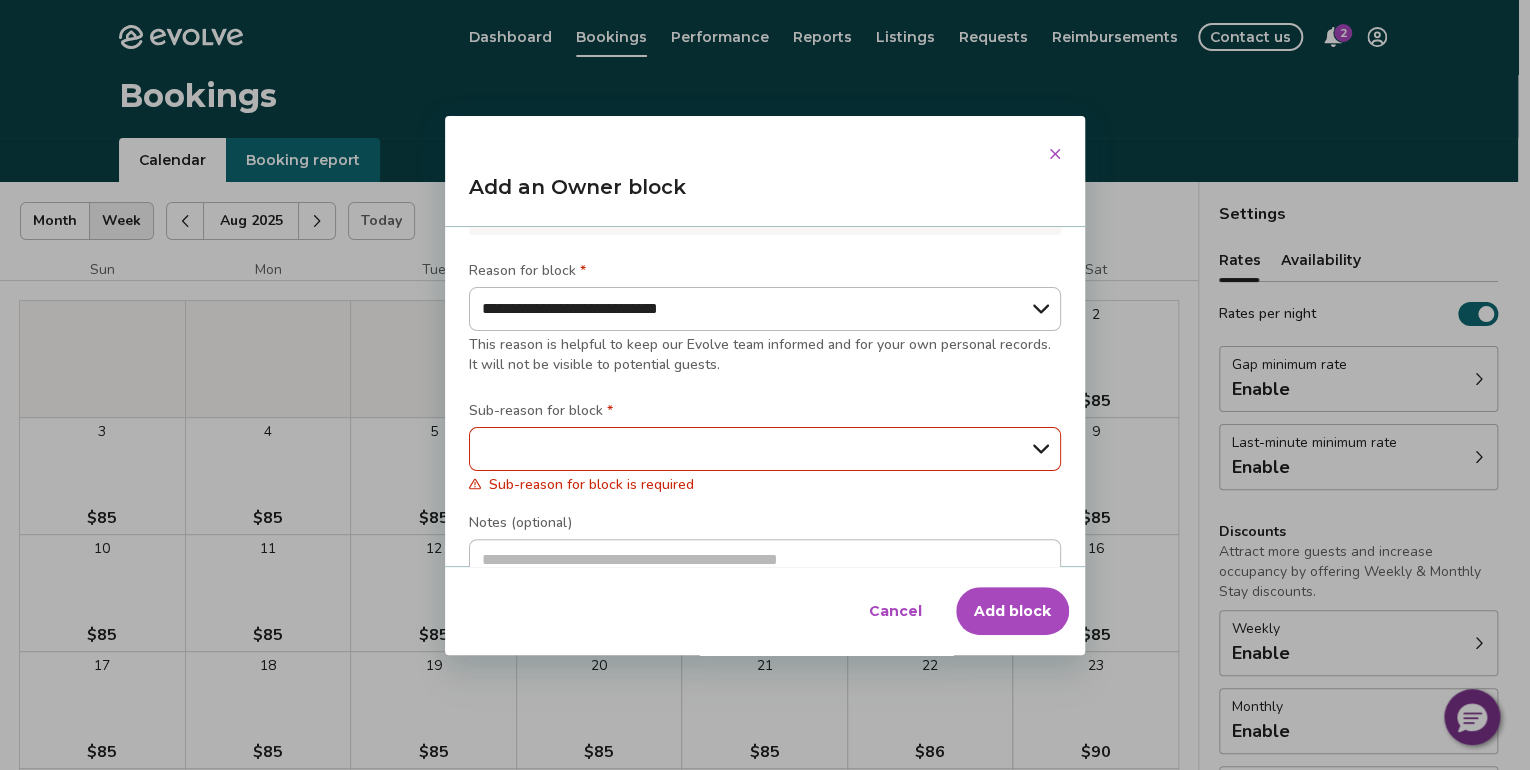scroll, scrollTop: 313, scrollLeft: 0, axis: vertical 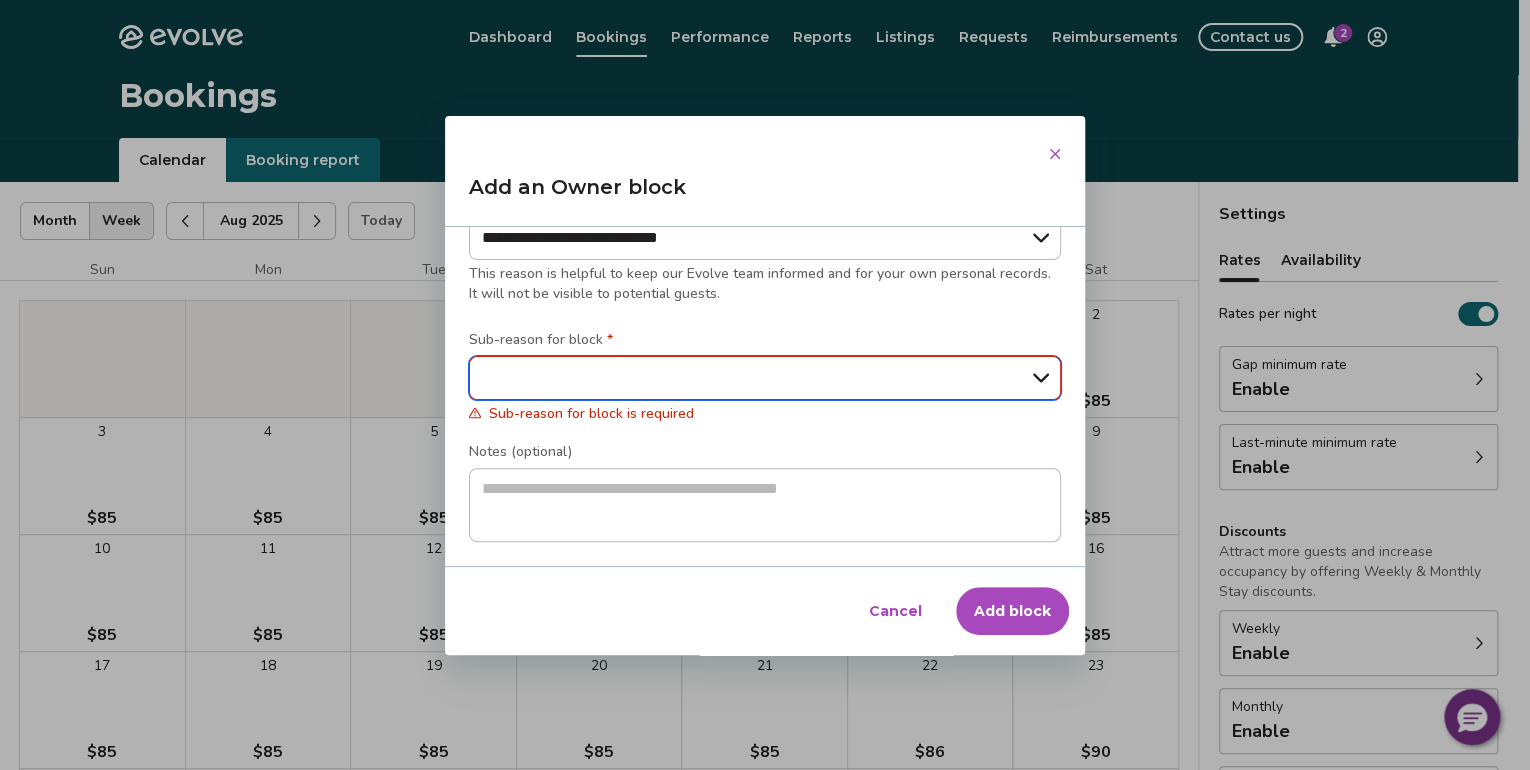 click on "**********" at bounding box center [765, 378] 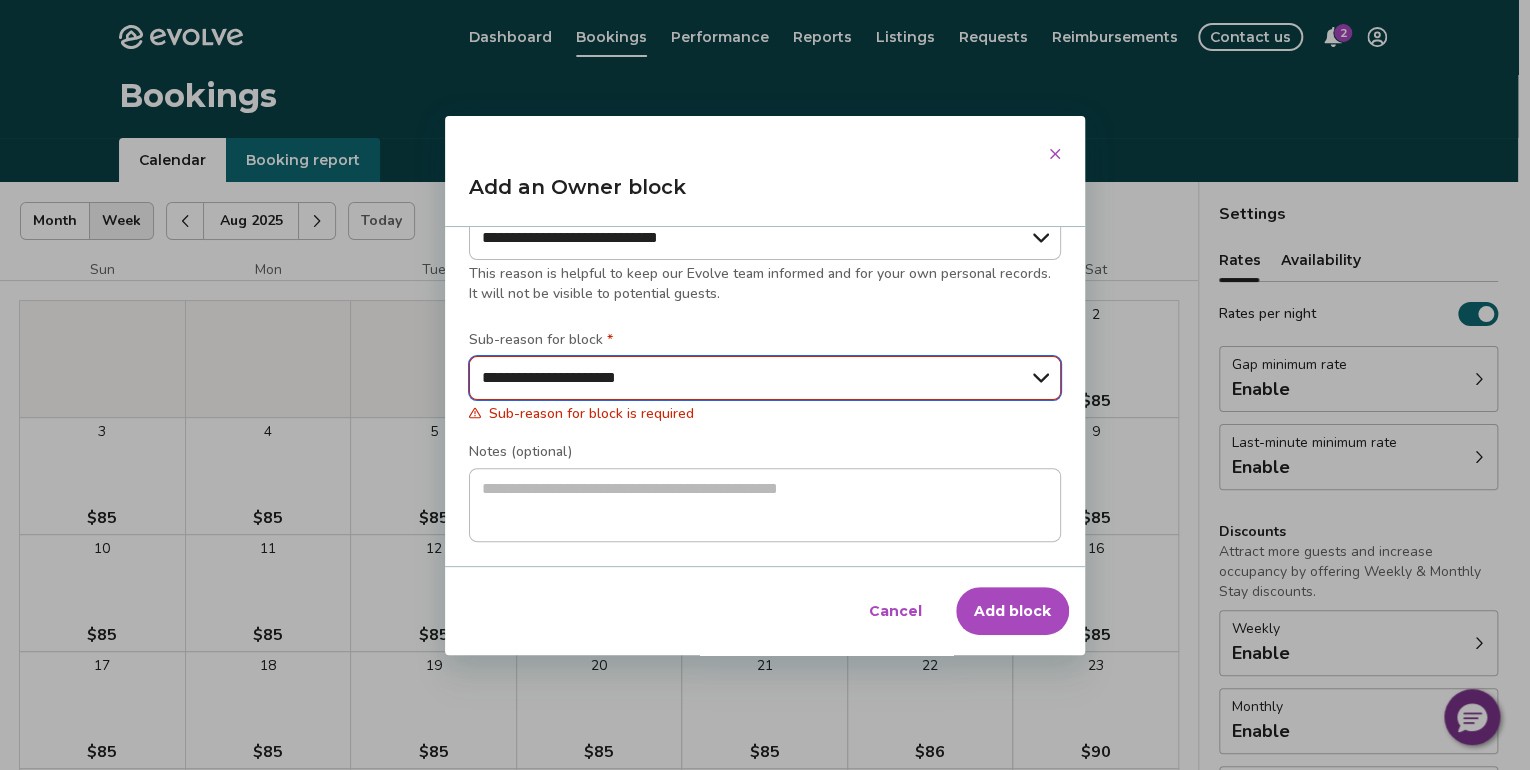 click on "**********" at bounding box center (765, 378) 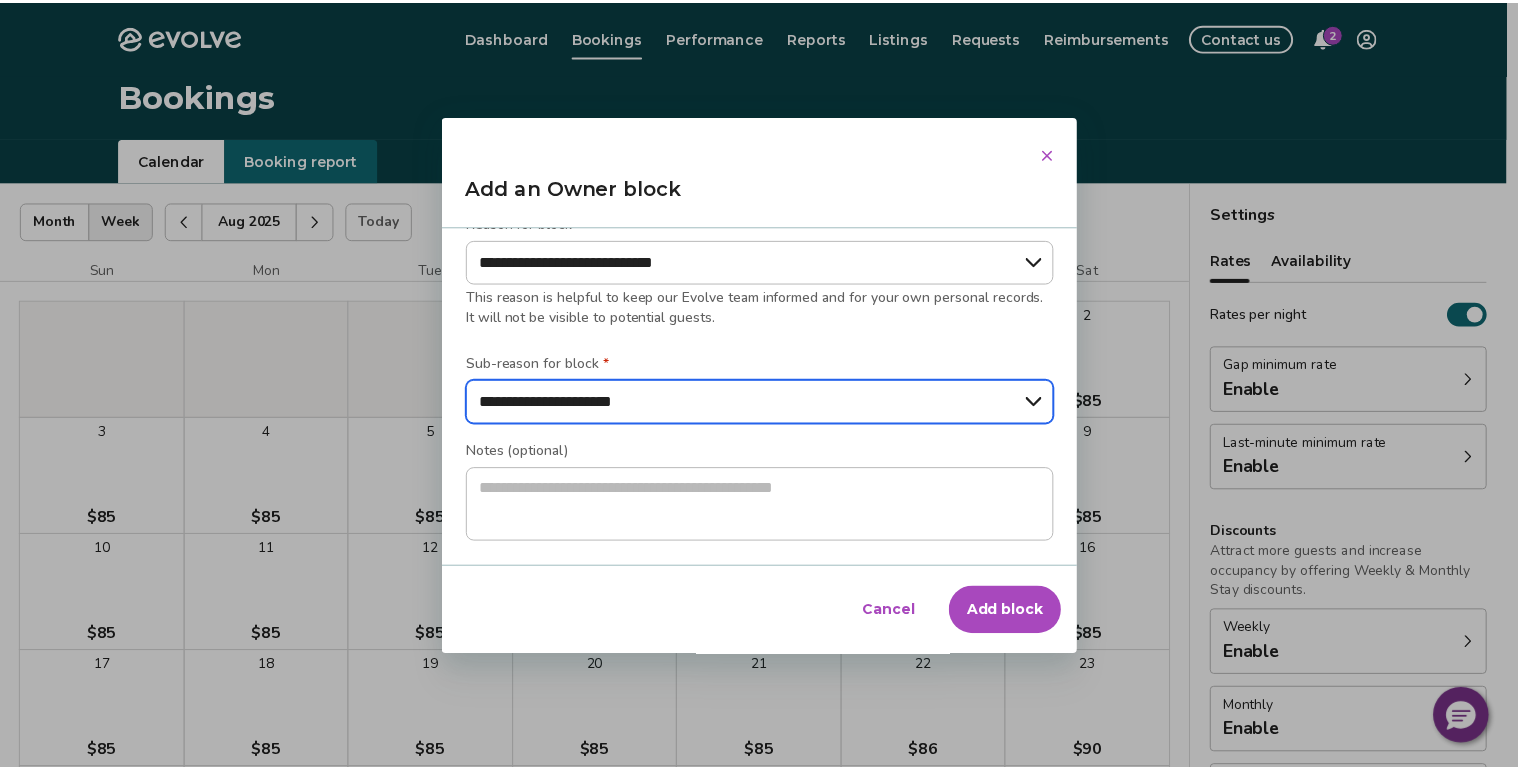 scroll, scrollTop: 289, scrollLeft: 0, axis: vertical 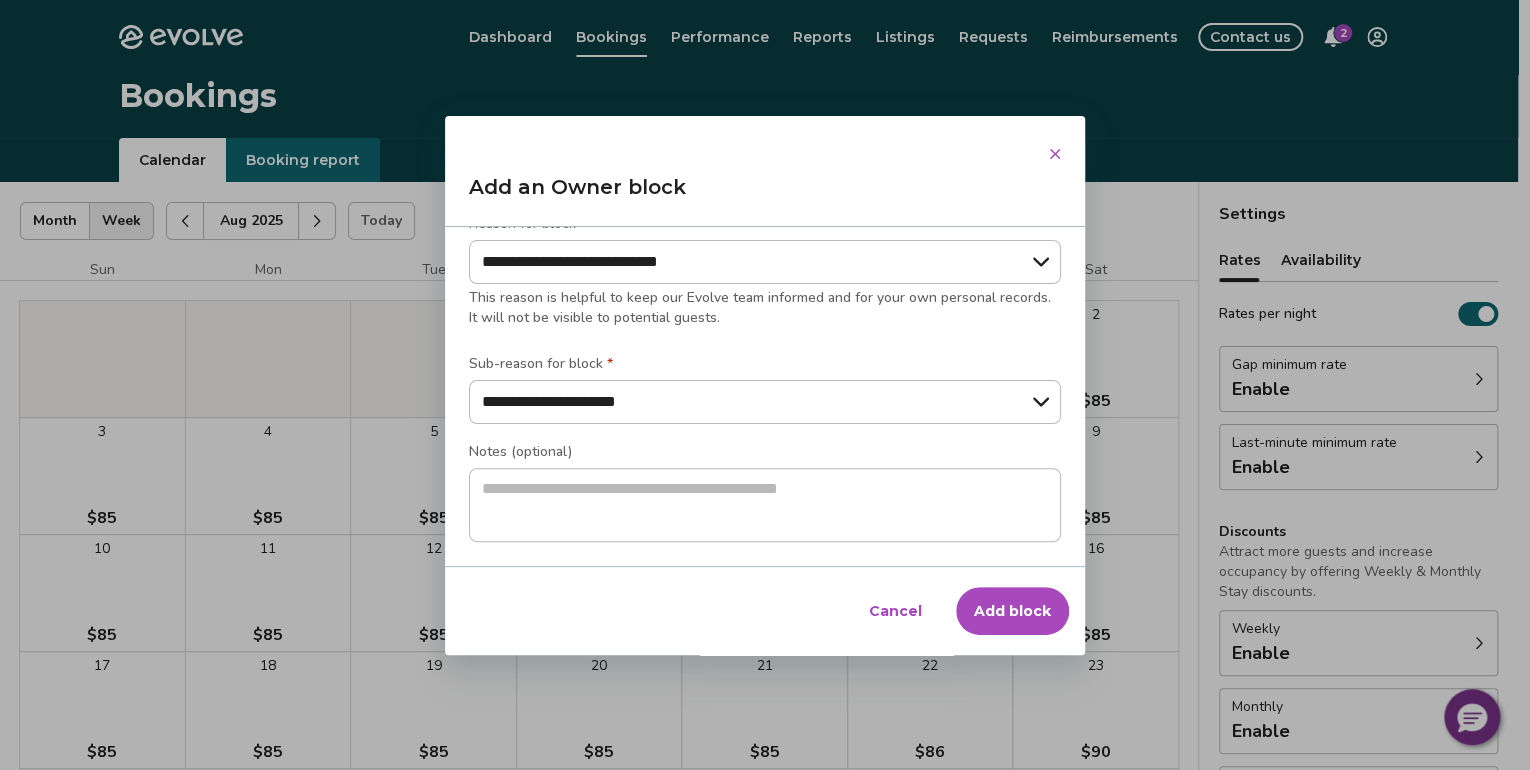 click on "Add block" at bounding box center (1012, 611) 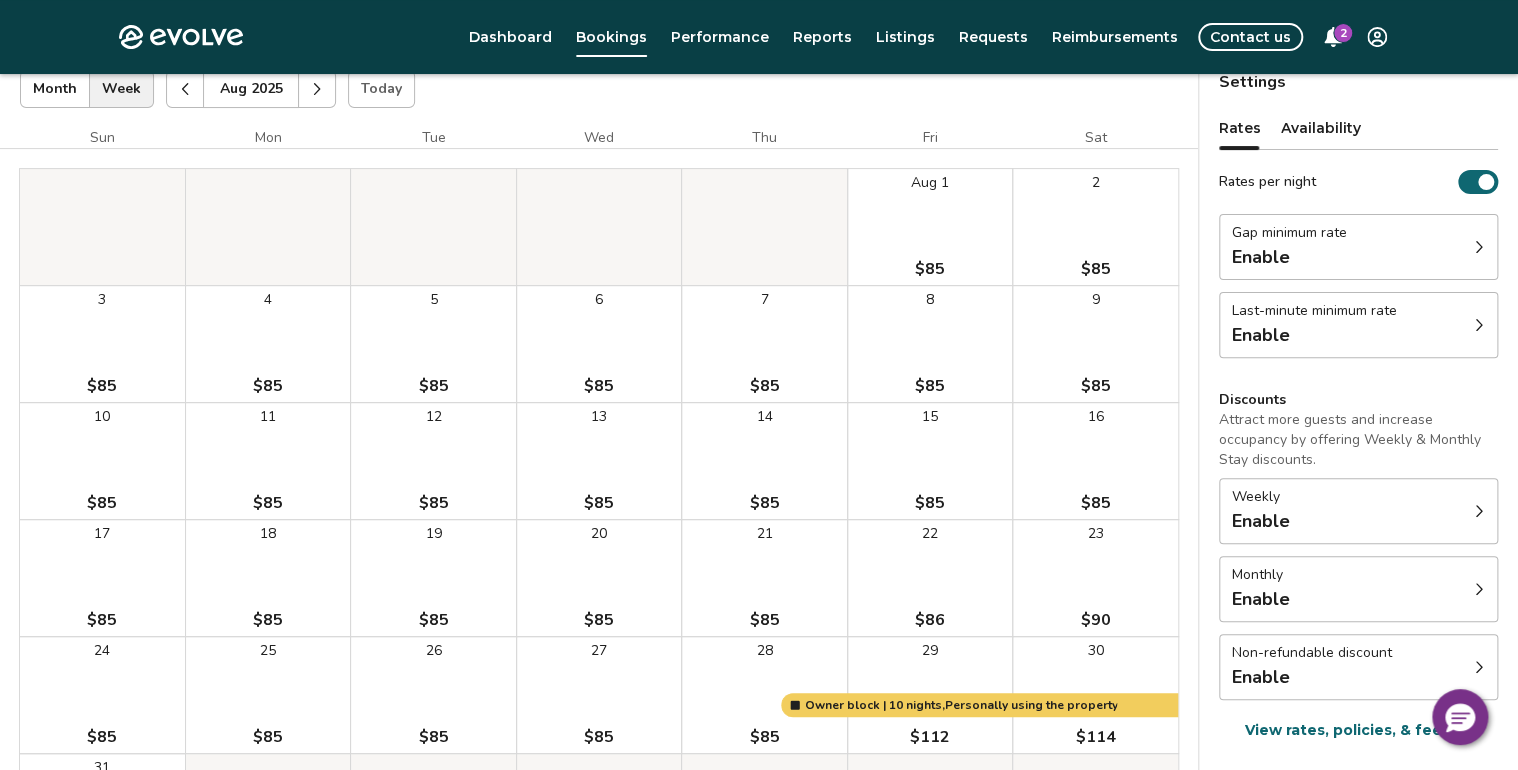 scroll, scrollTop: 0, scrollLeft: 0, axis: both 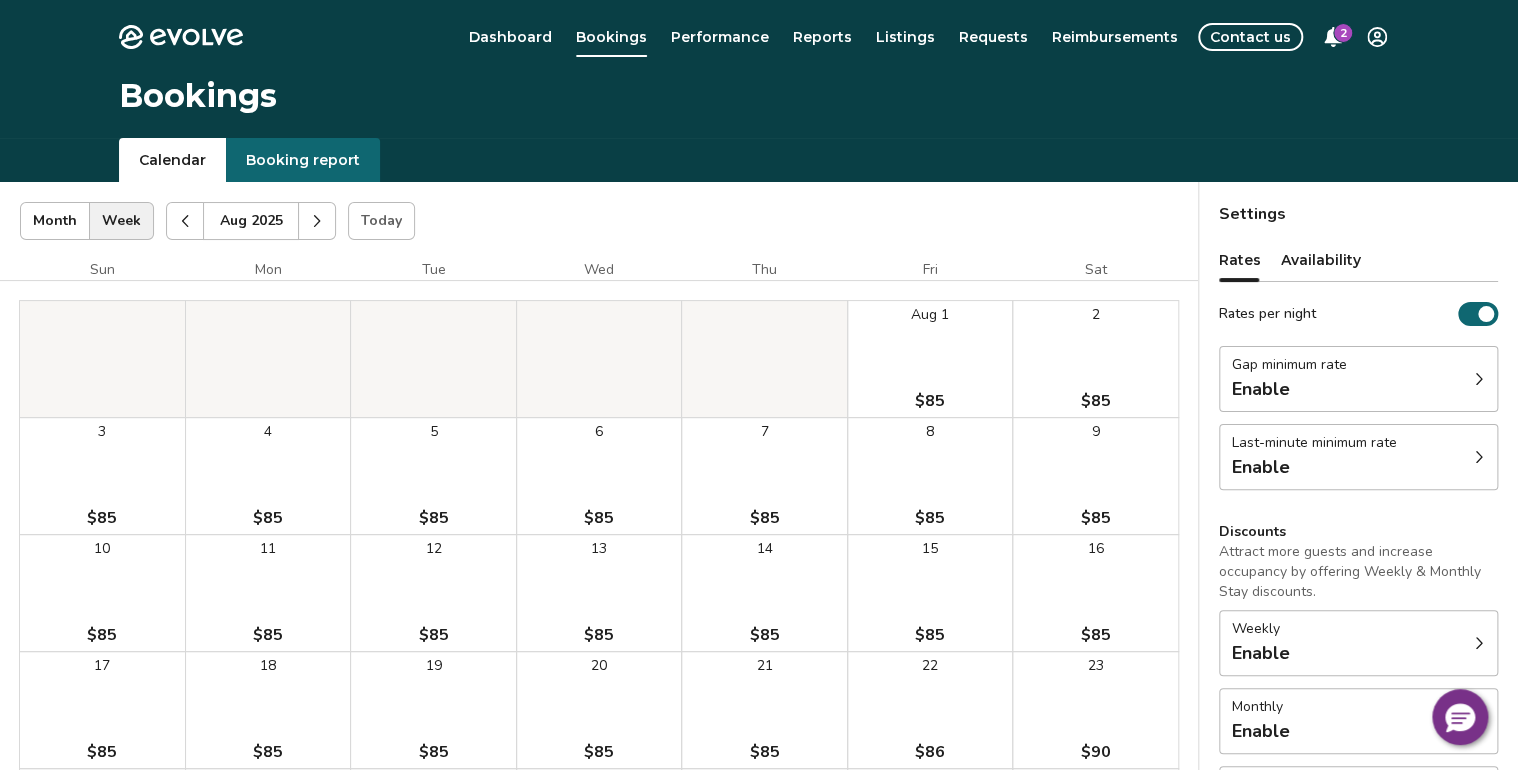 click 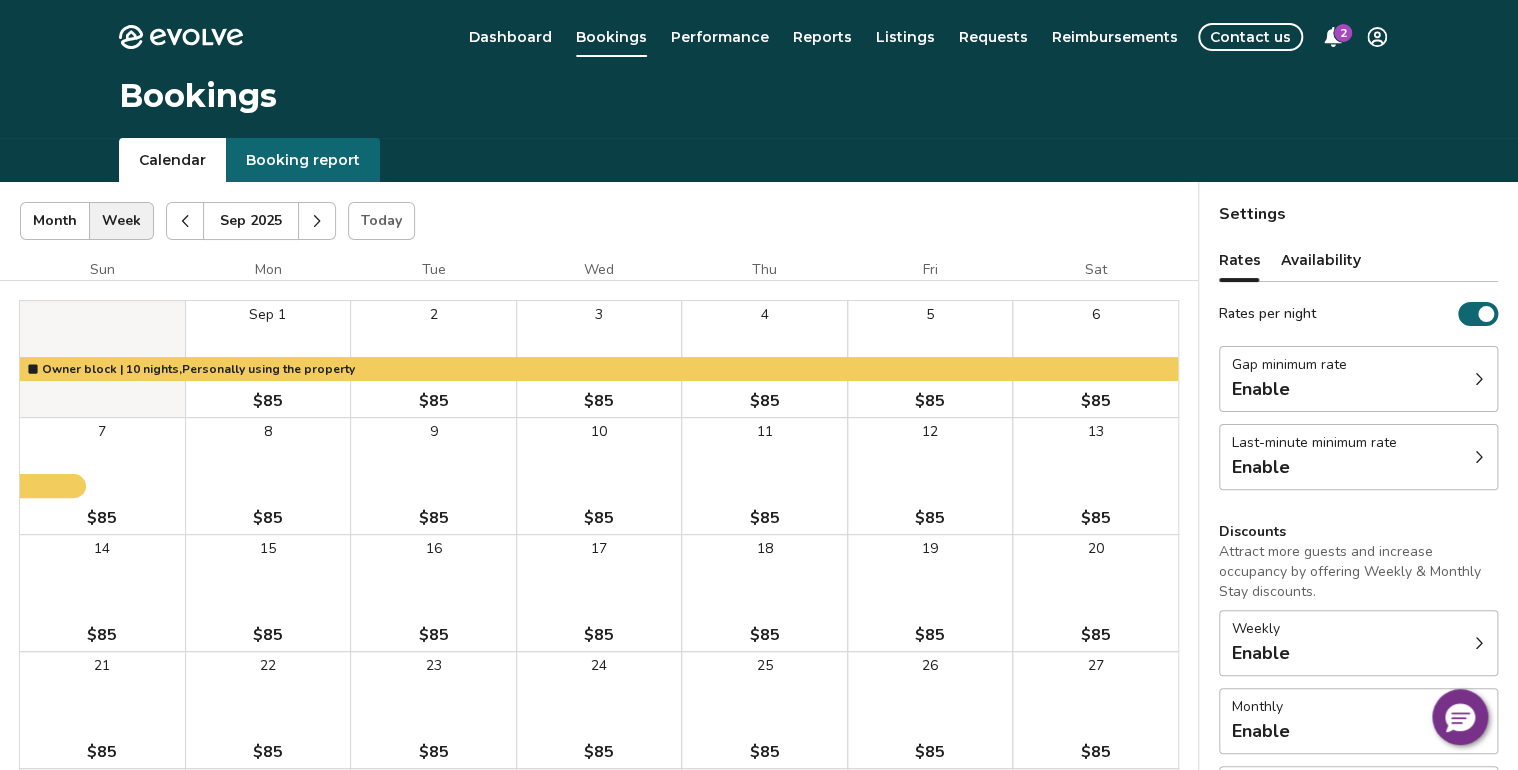 click 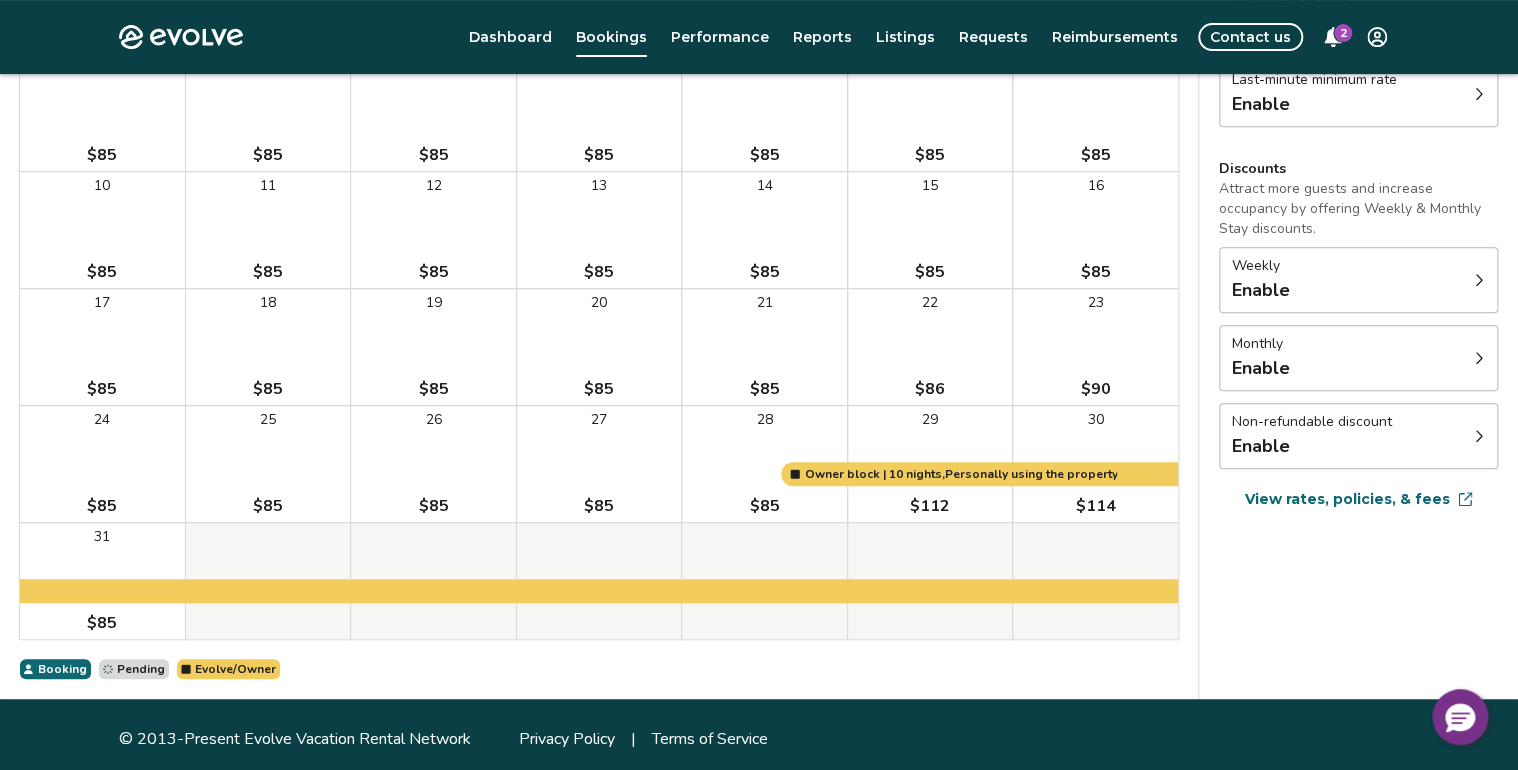 scroll, scrollTop: 372, scrollLeft: 0, axis: vertical 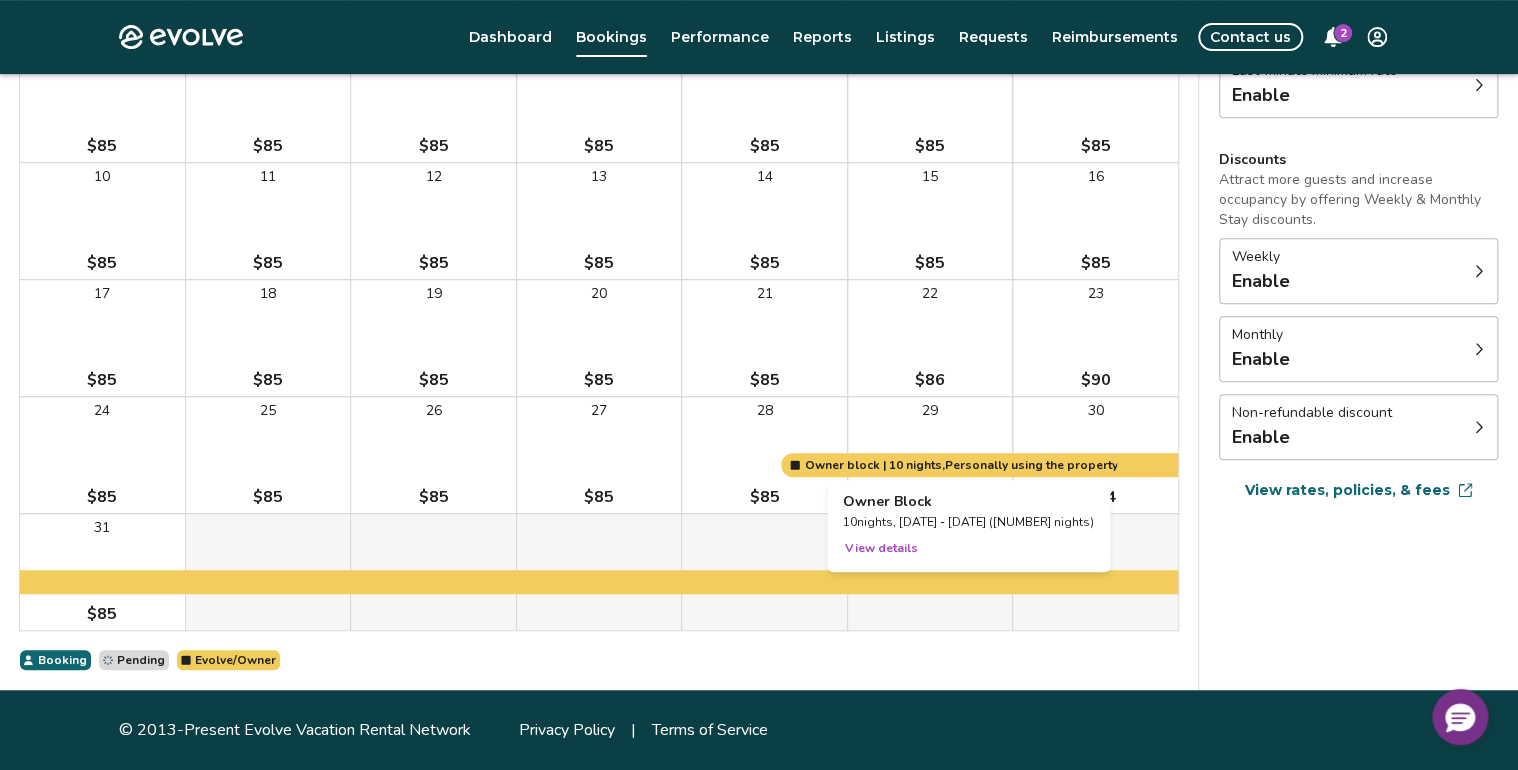click on "View details" at bounding box center [881, 548] 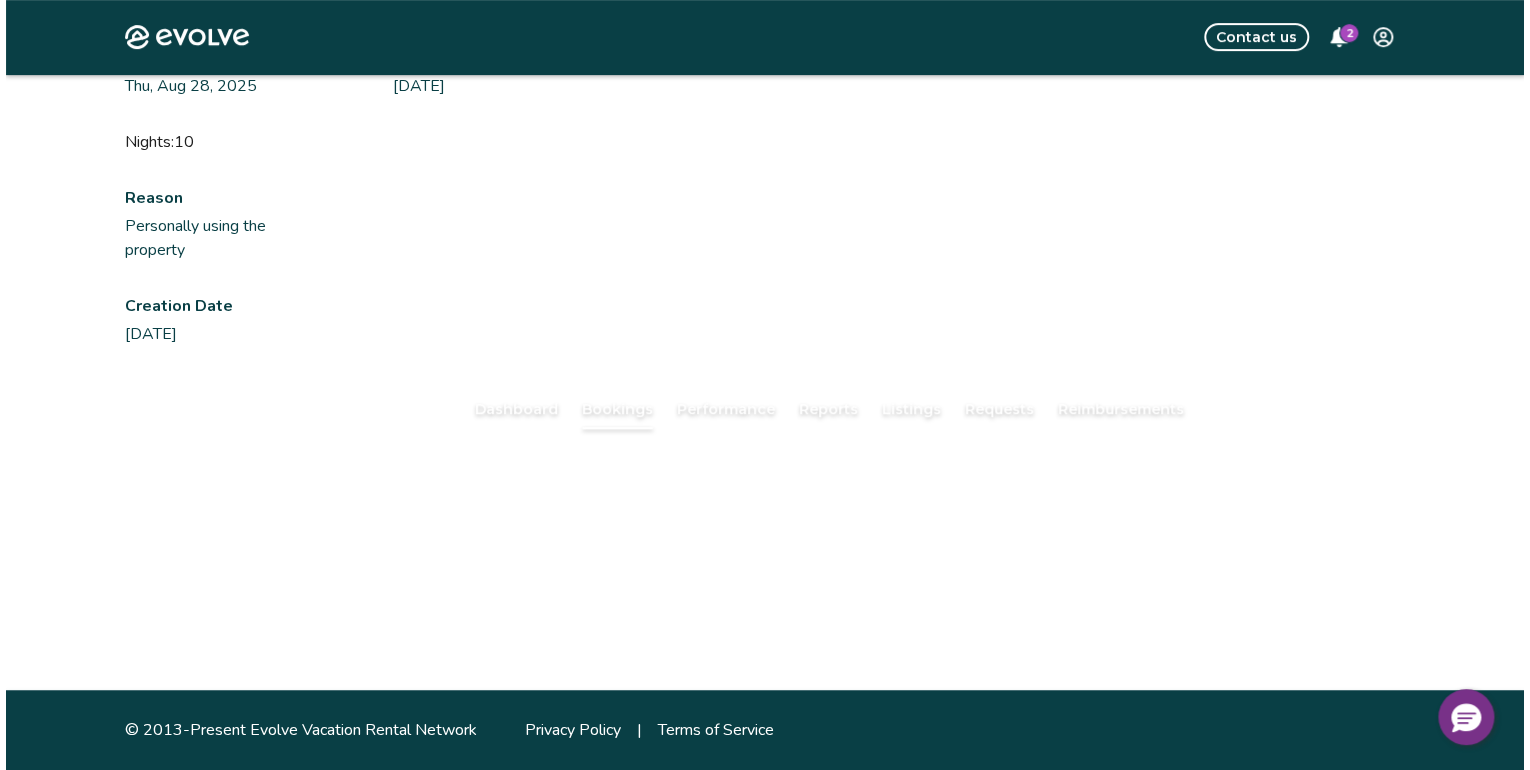 scroll, scrollTop: 0, scrollLeft: 0, axis: both 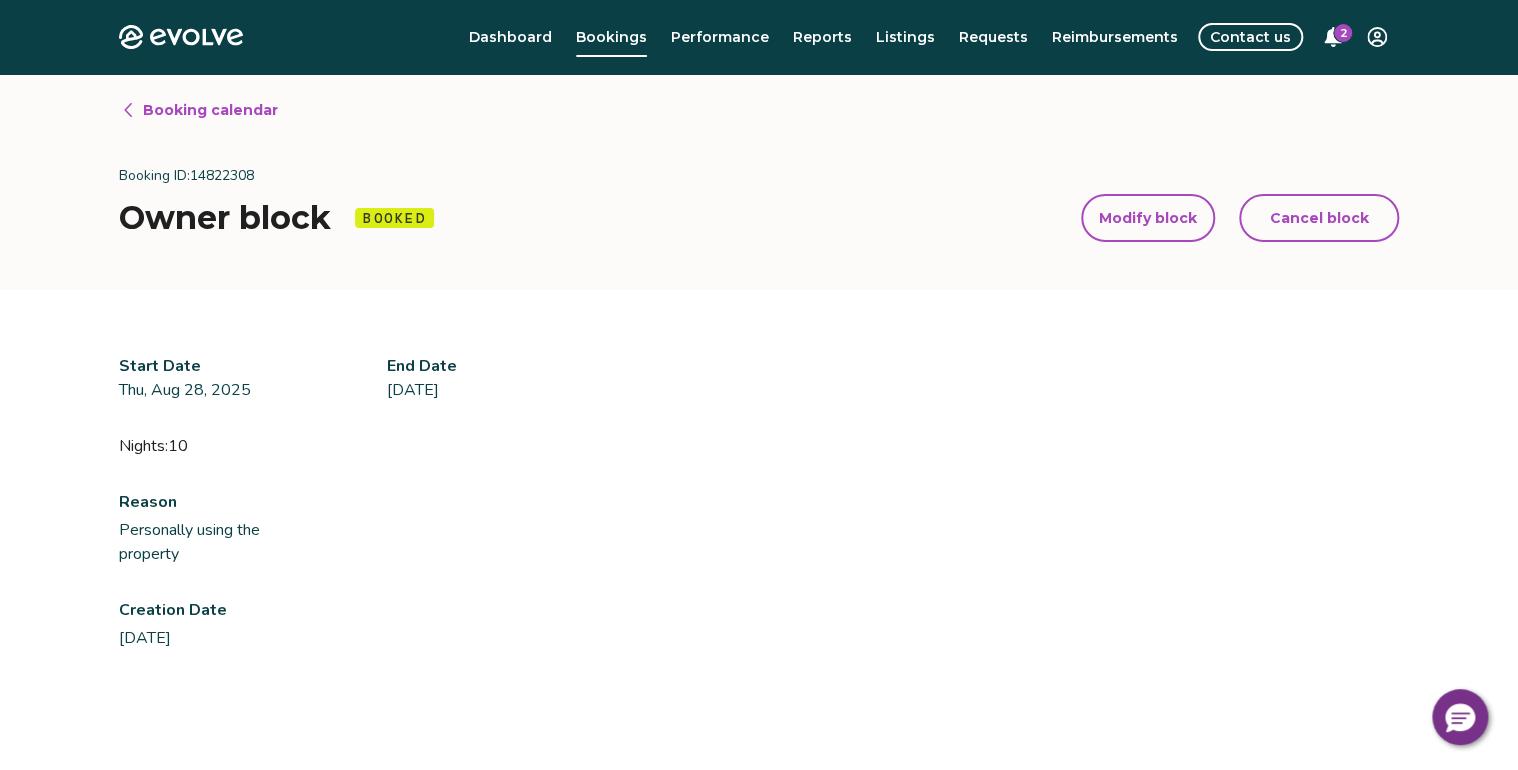 click on "Modify block" at bounding box center [1148, 218] 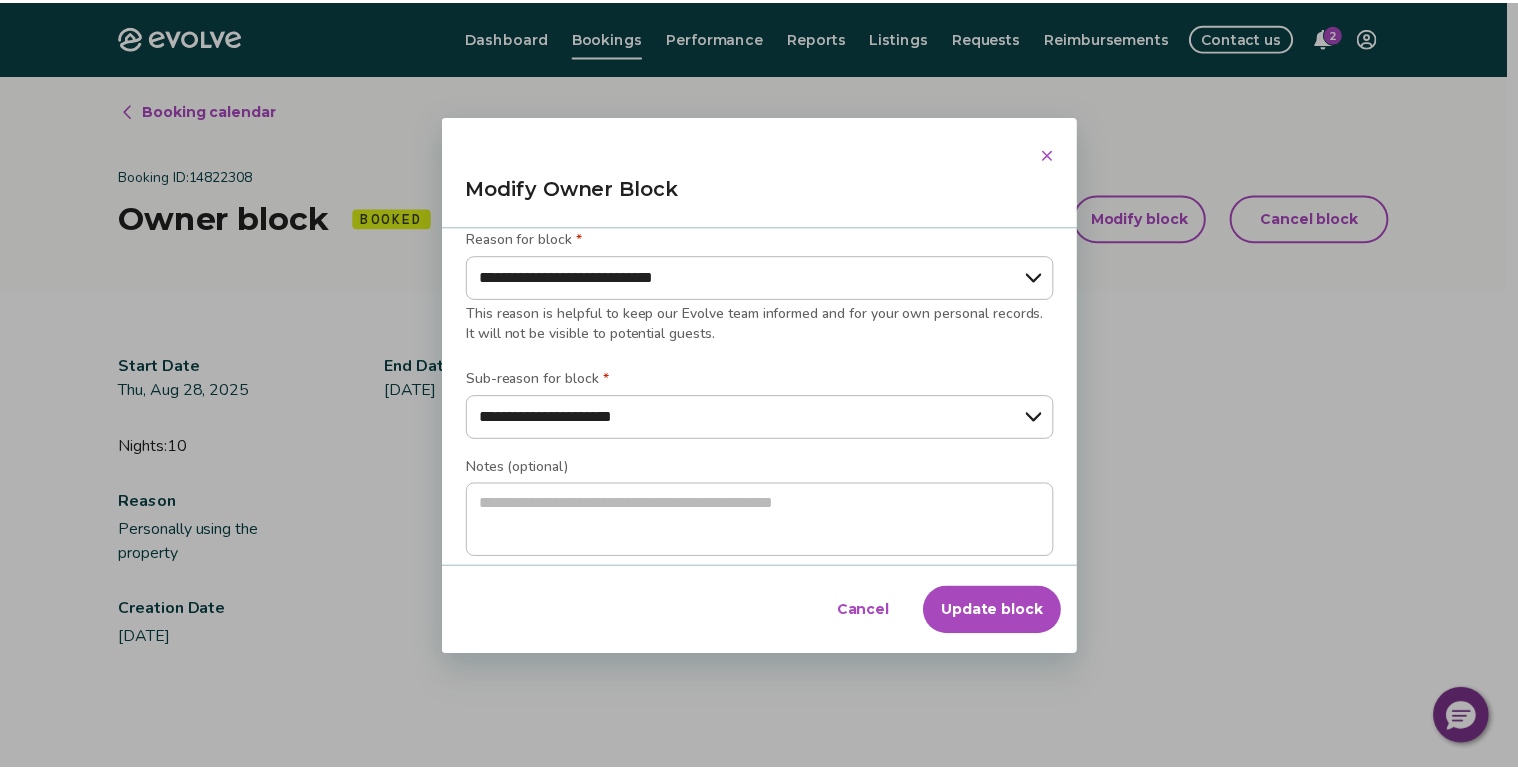 scroll, scrollTop: 353, scrollLeft: 0, axis: vertical 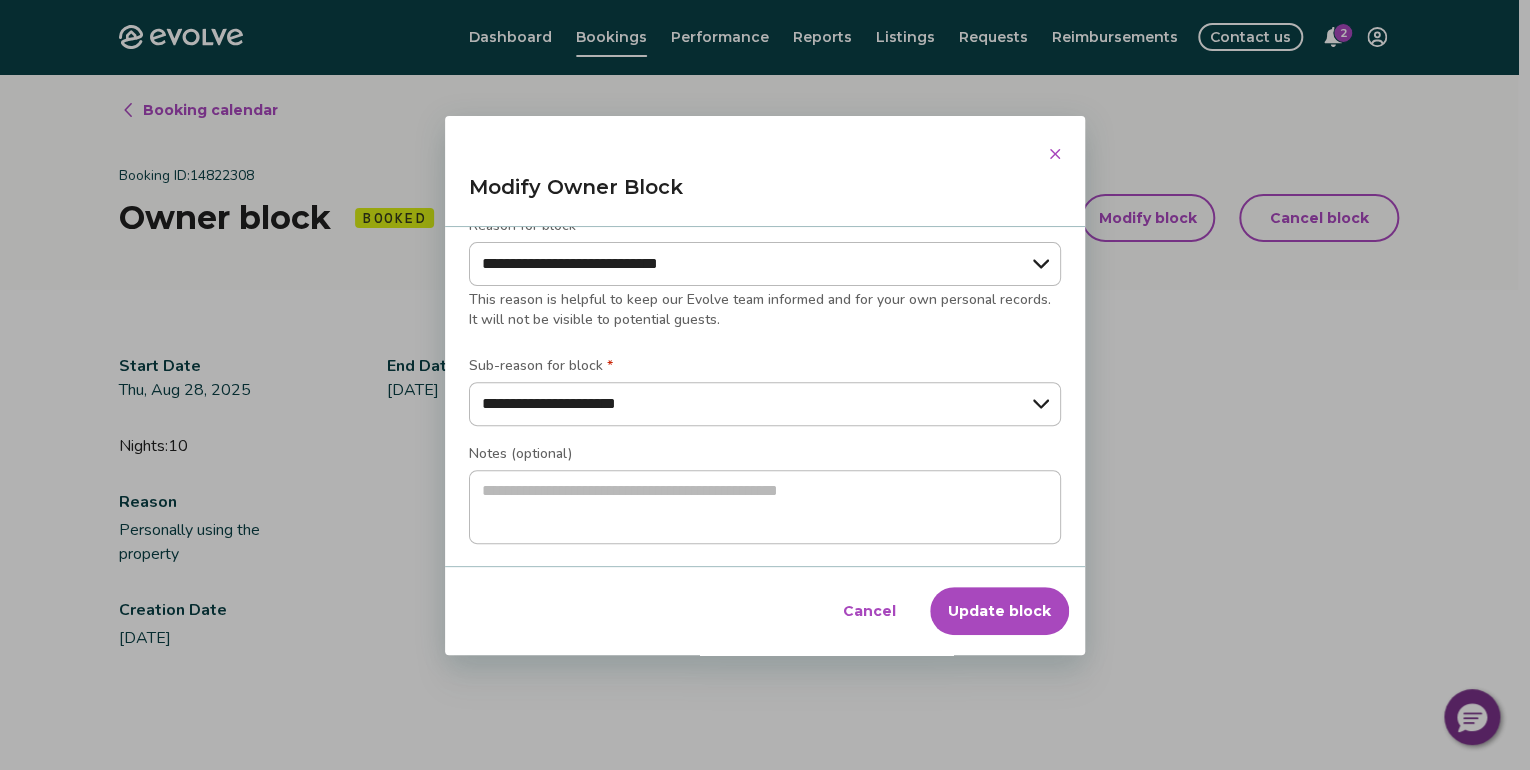 click on "Update block" at bounding box center (999, 611) 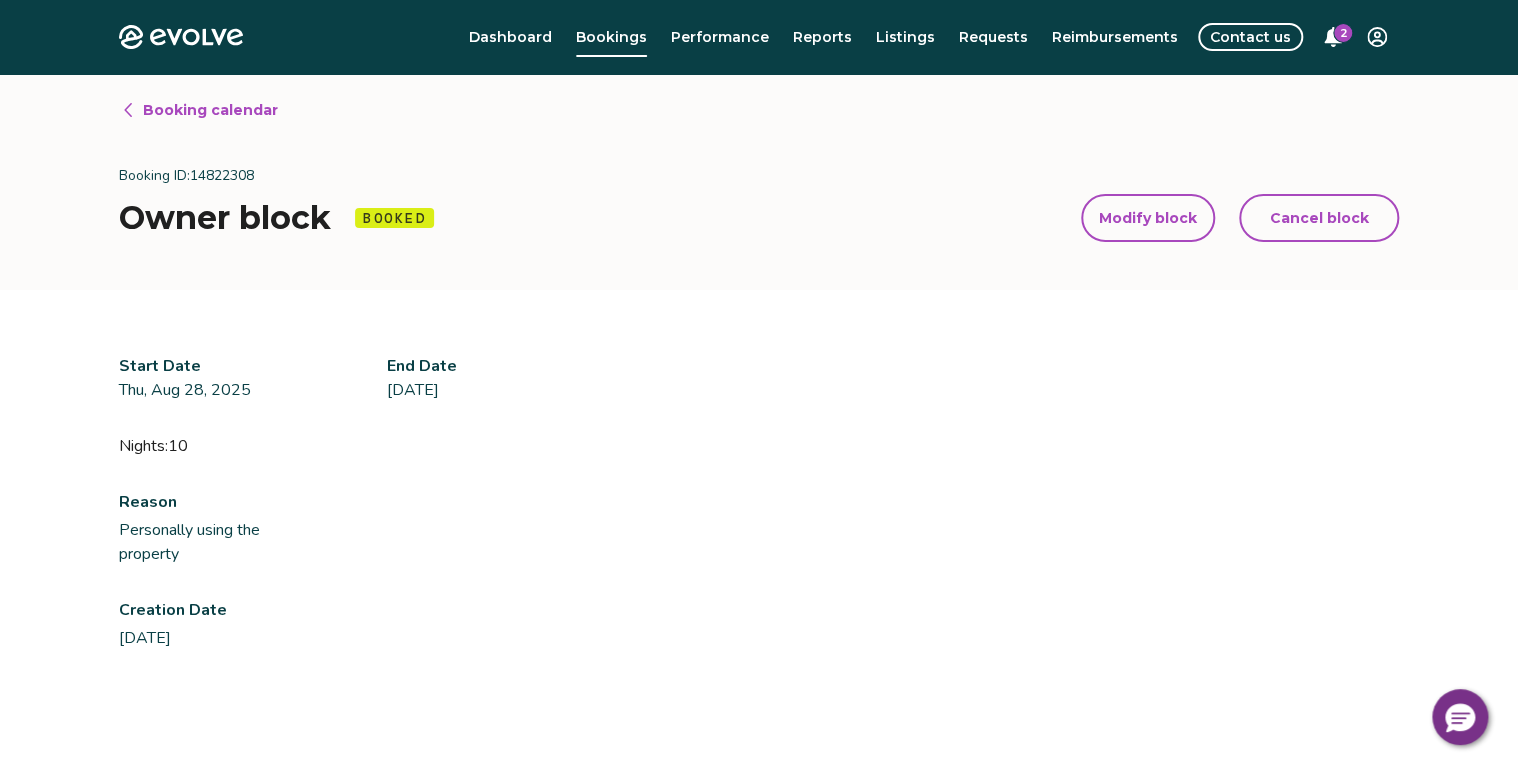 click on "Booking calendar" at bounding box center (210, 110) 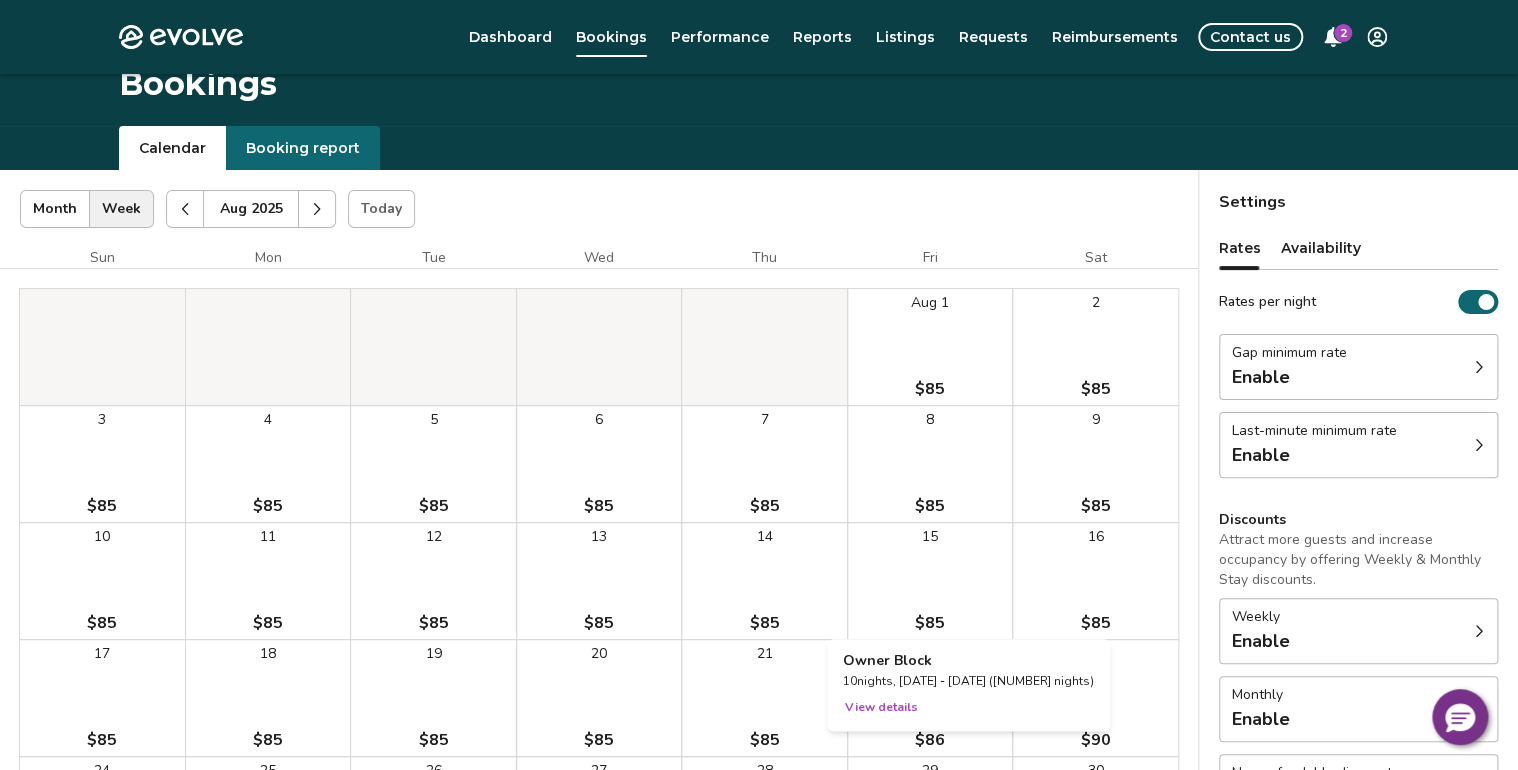 scroll, scrollTop: 0, scrollLeft: 0, axis: both 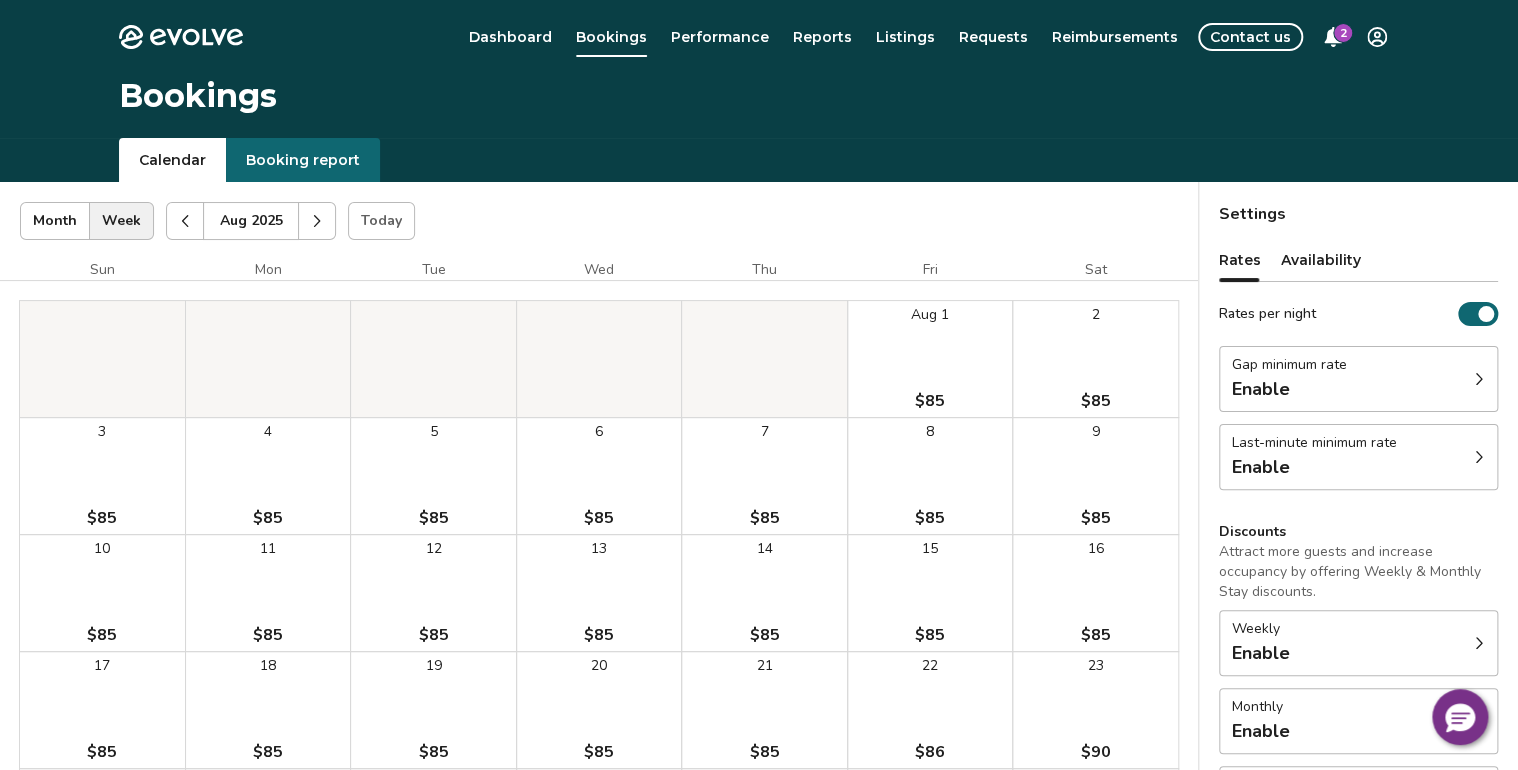 click at bounding box center [185, 221] 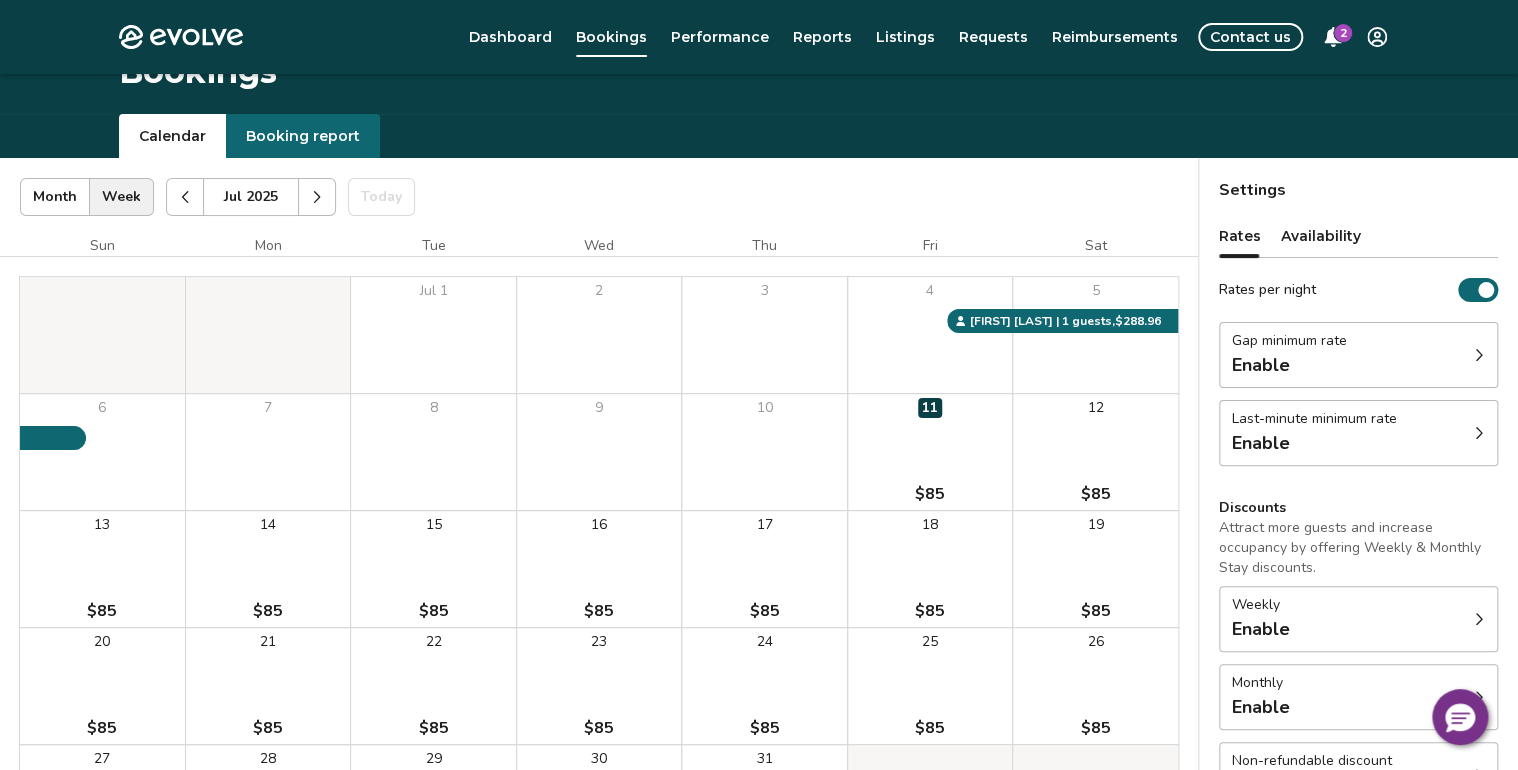 scroll, scrollTop: 0, scrollLeft: 0, axis: both 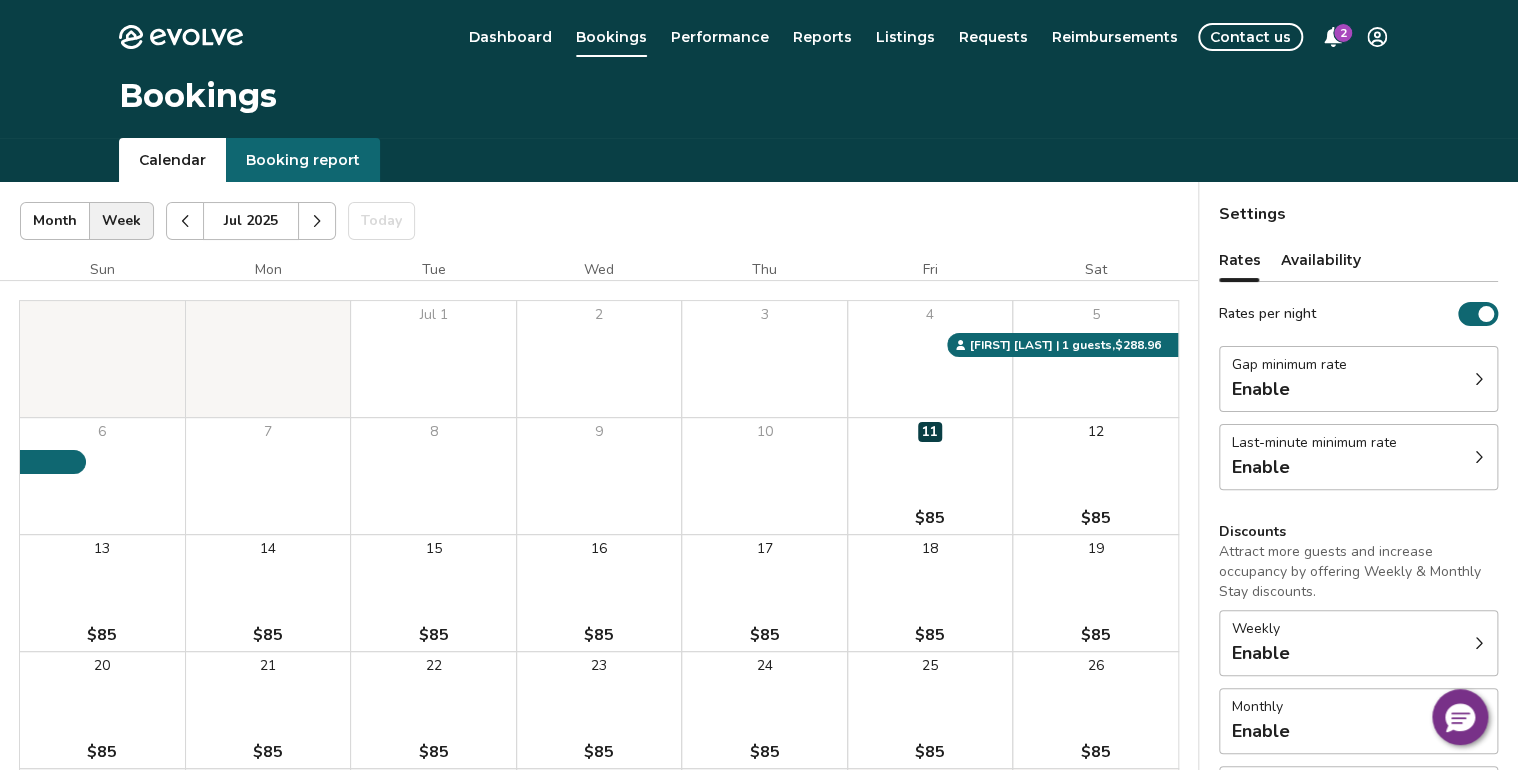 click at bounding box center (317, 221) 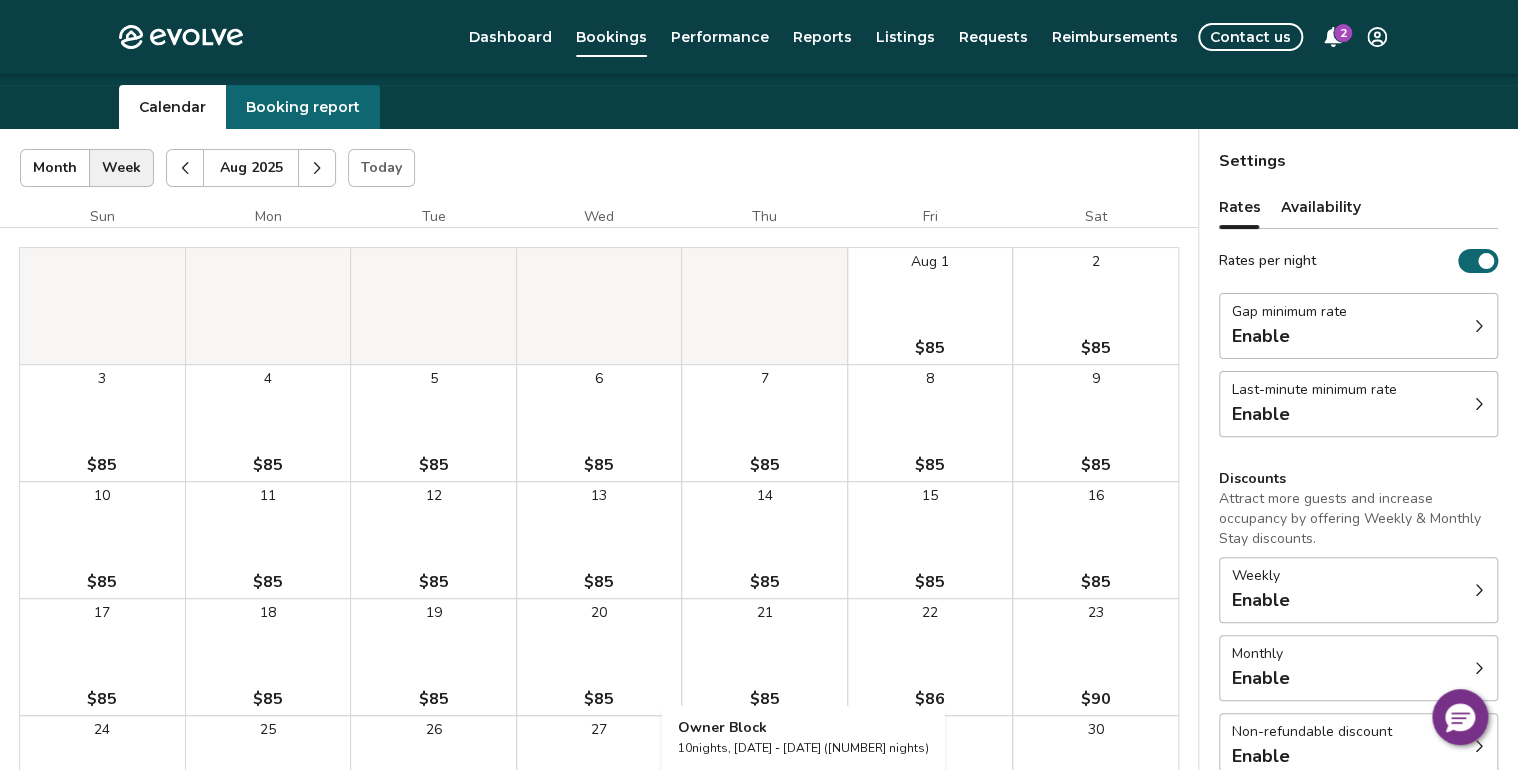 scroll, scrollTop: 0, scrollLeft: 0, axis: both 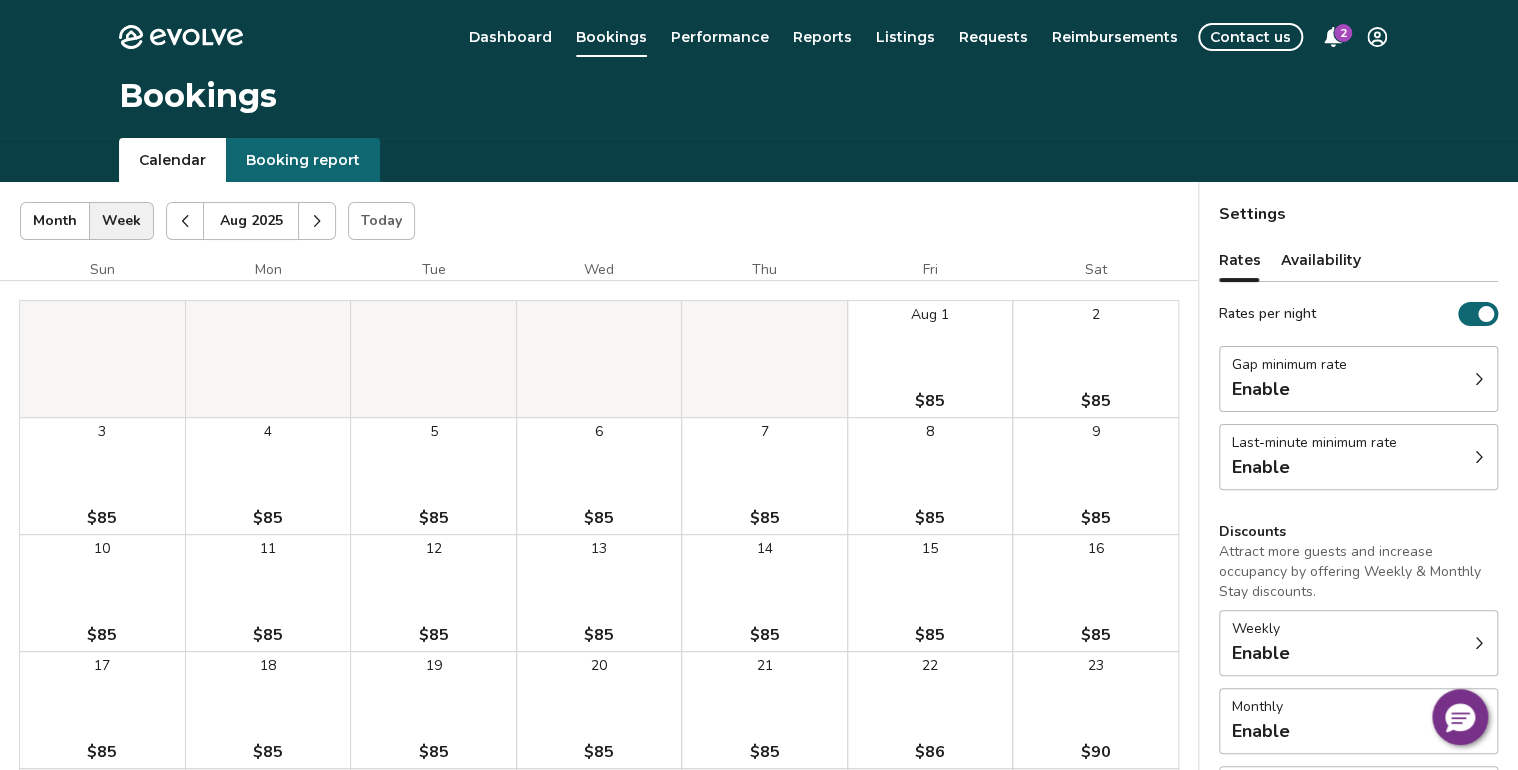 click on "[NUMBER] $85" at bounding box center [1095, 476] 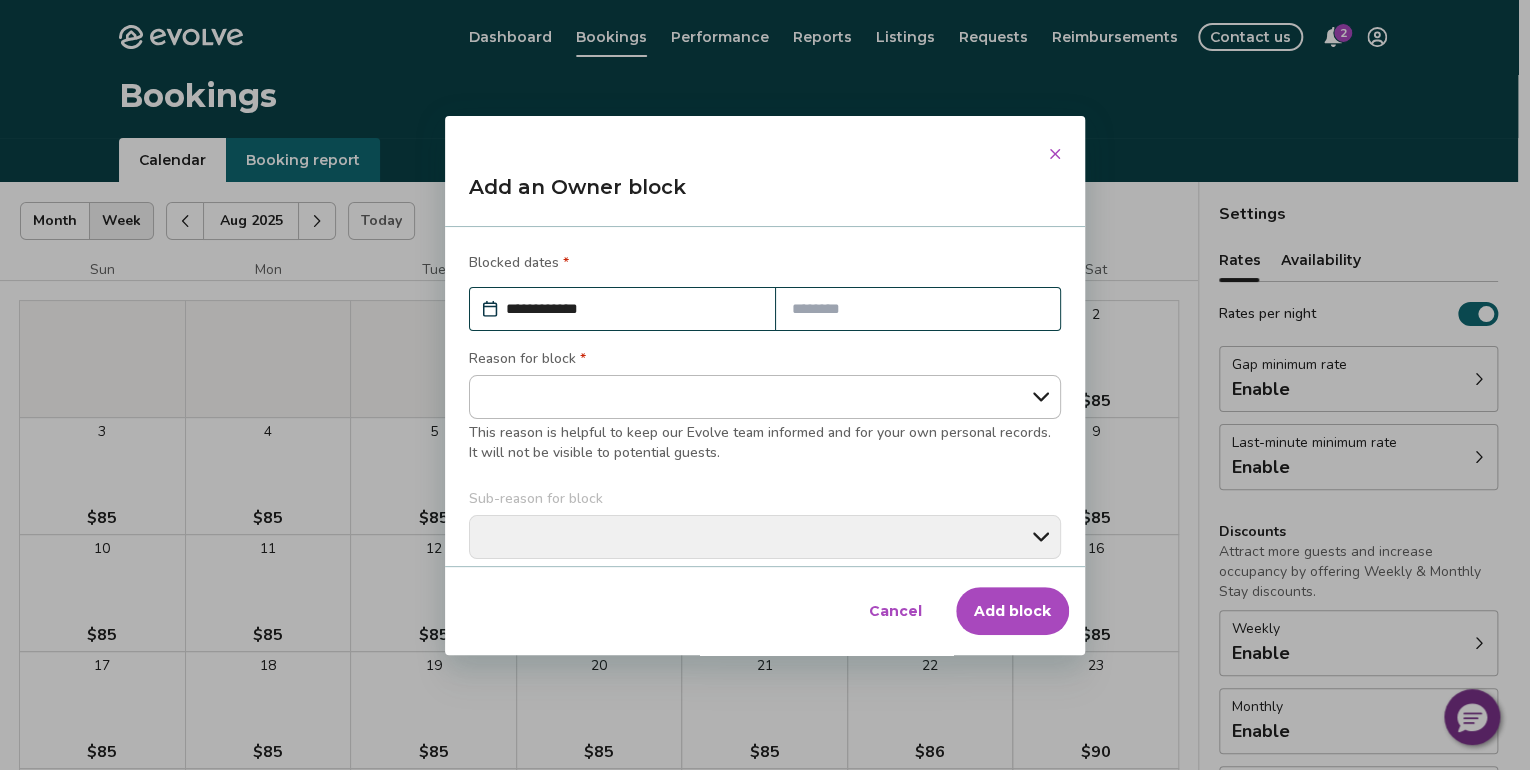 click at bounding box center [918, 309] 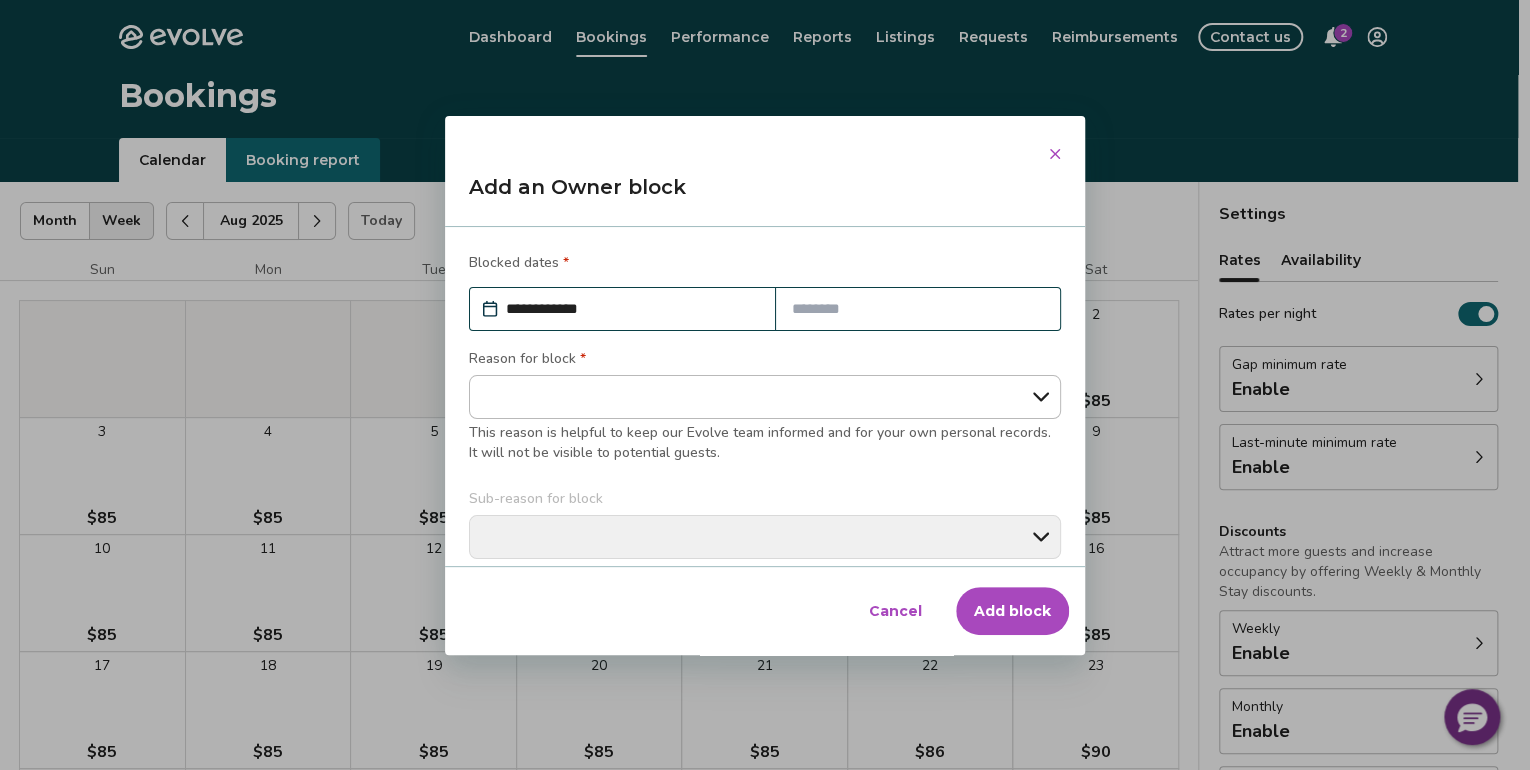 click on "Blocked dates   *" at bounding box center (765, 265) 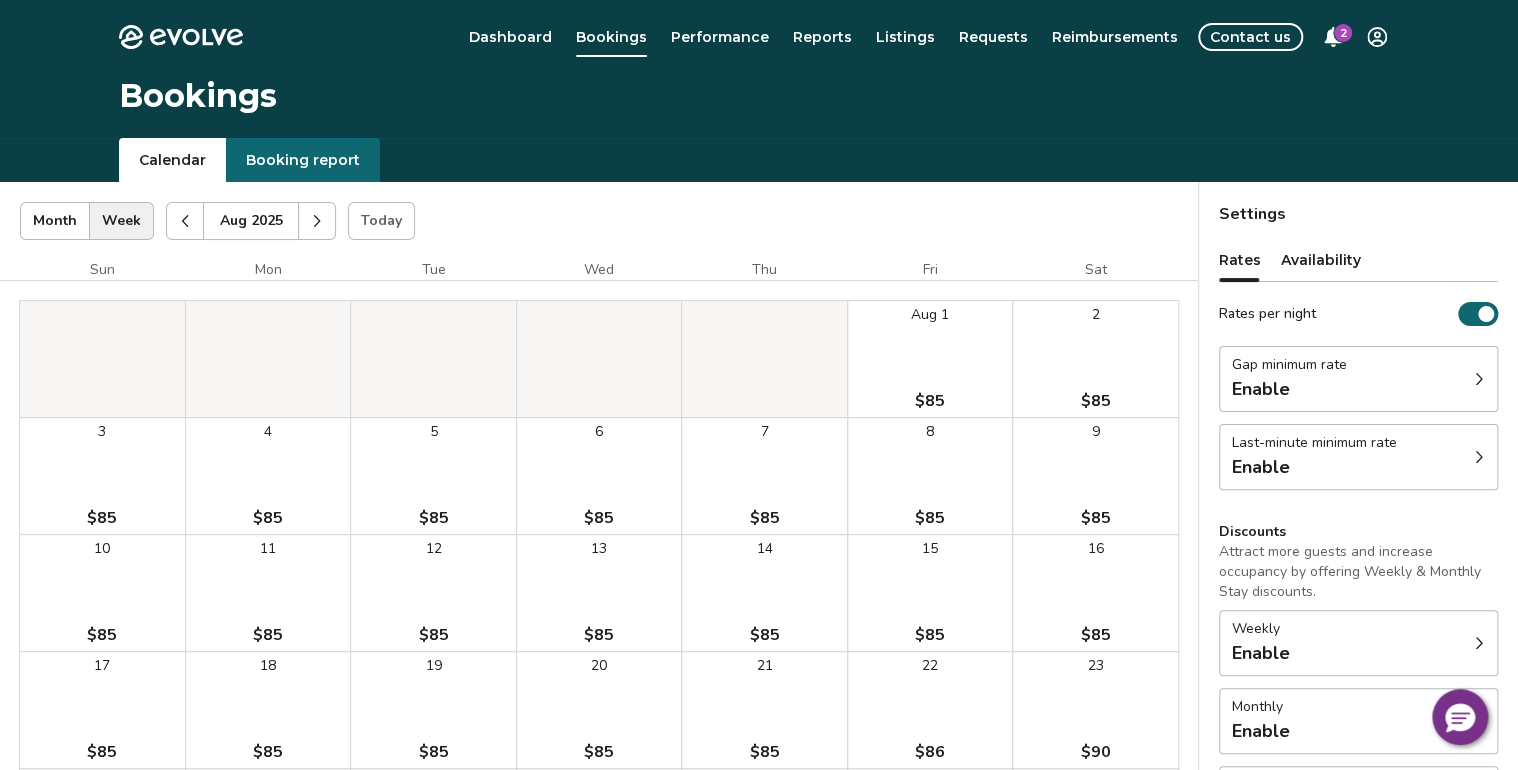 scroll, scrollTop: 0, scrollLeft: 0, axis: both 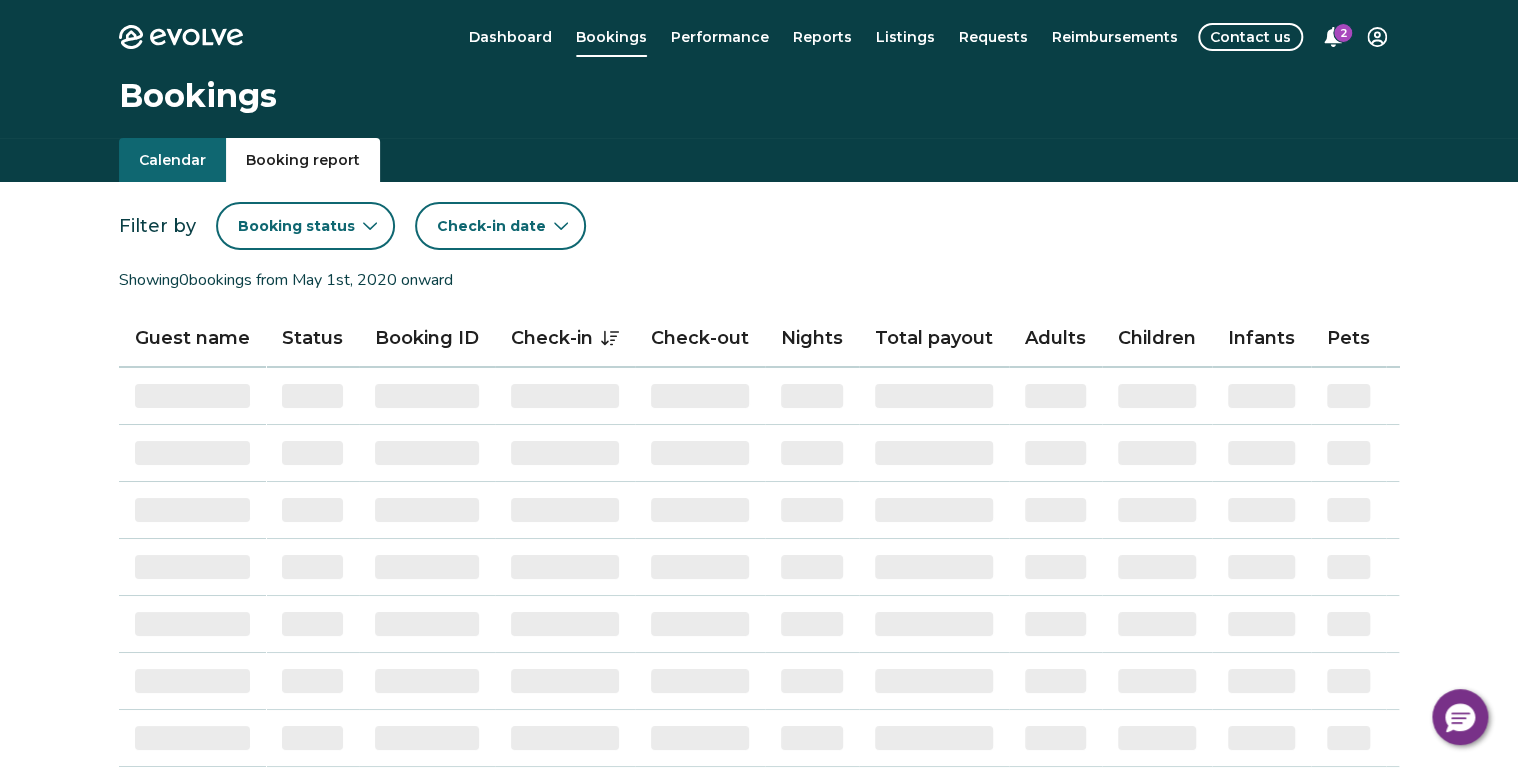 click on "Booking report" at bounding box center (303, 160) 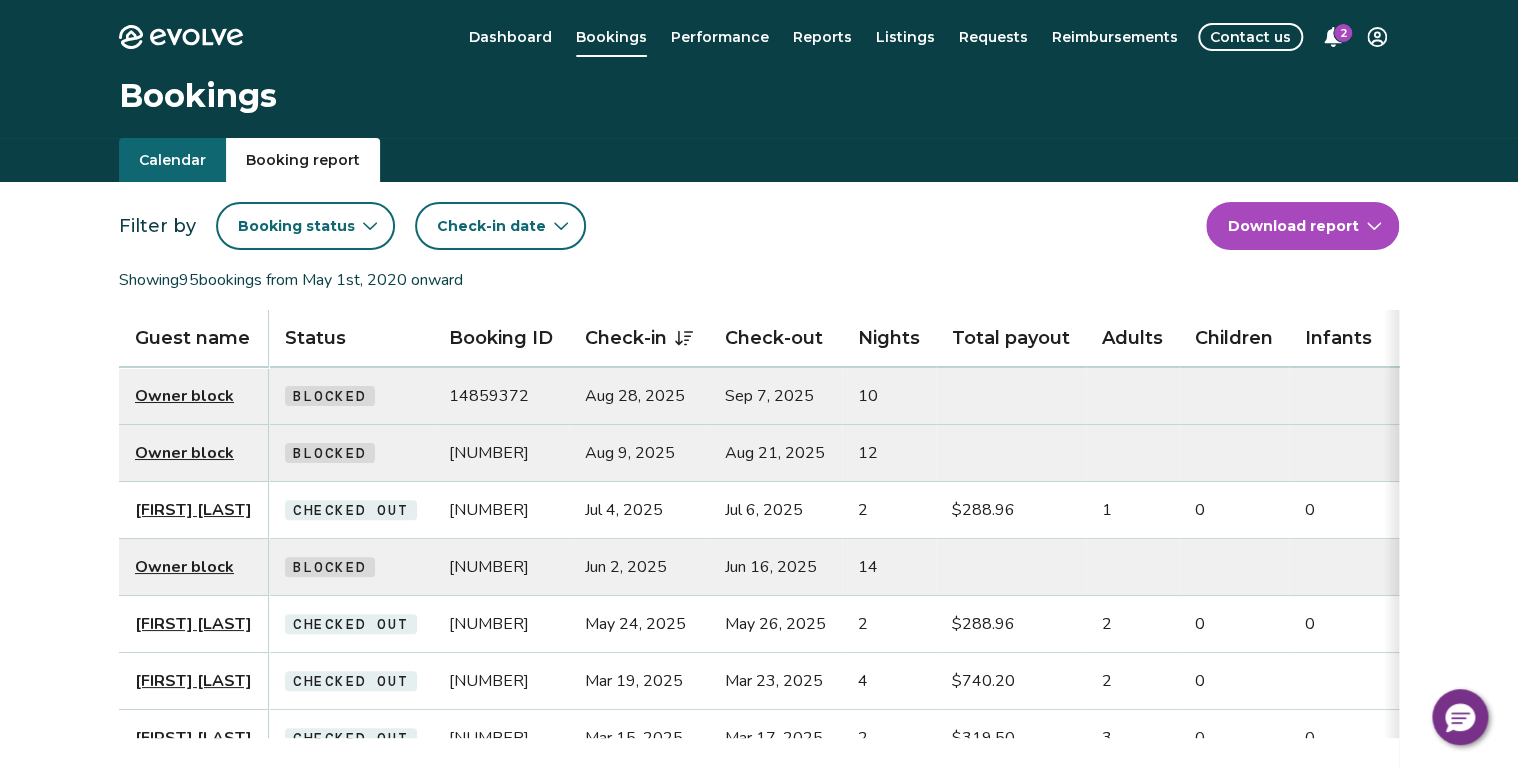 click 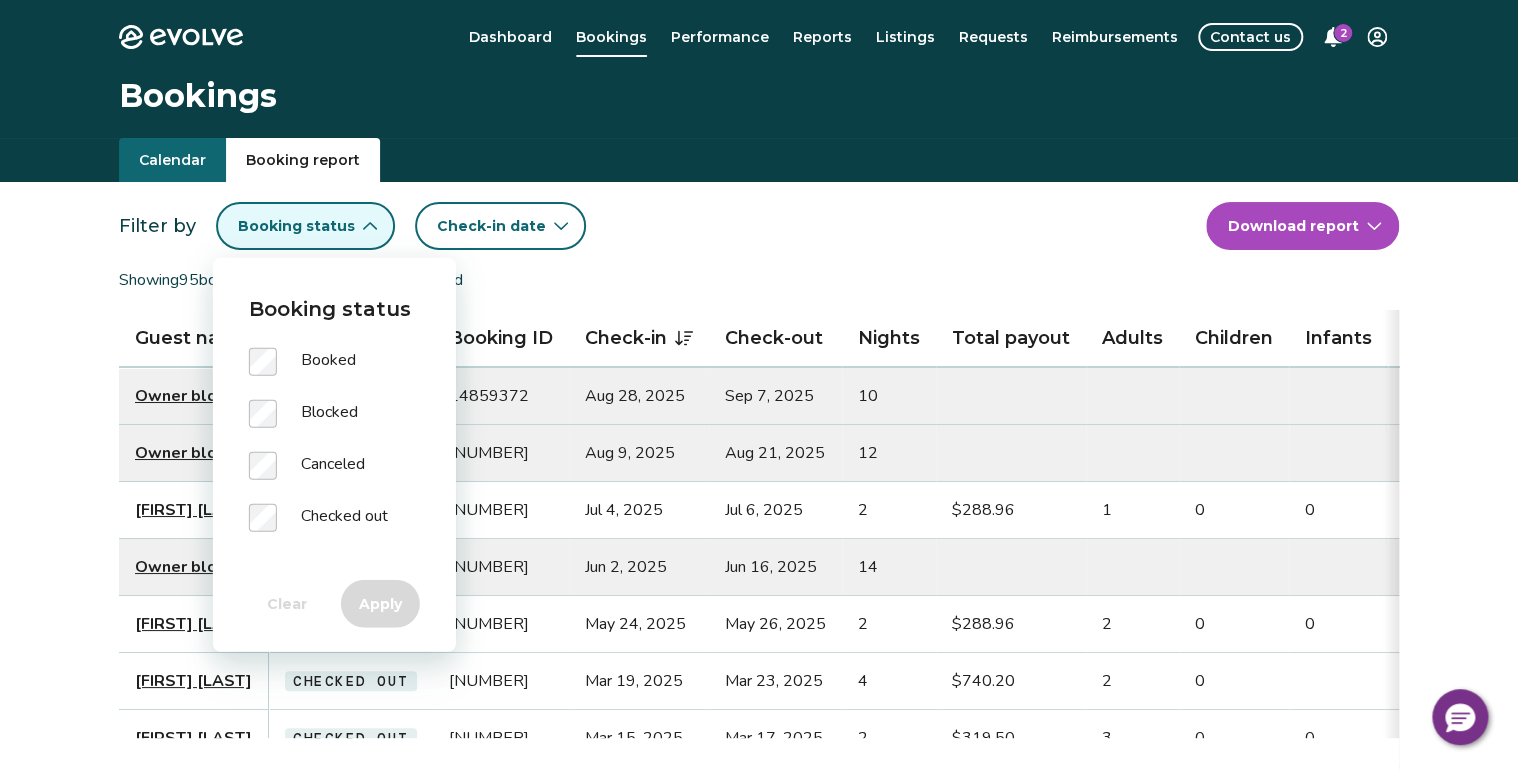 click on "Blocked" at bounding box center [329, 414] 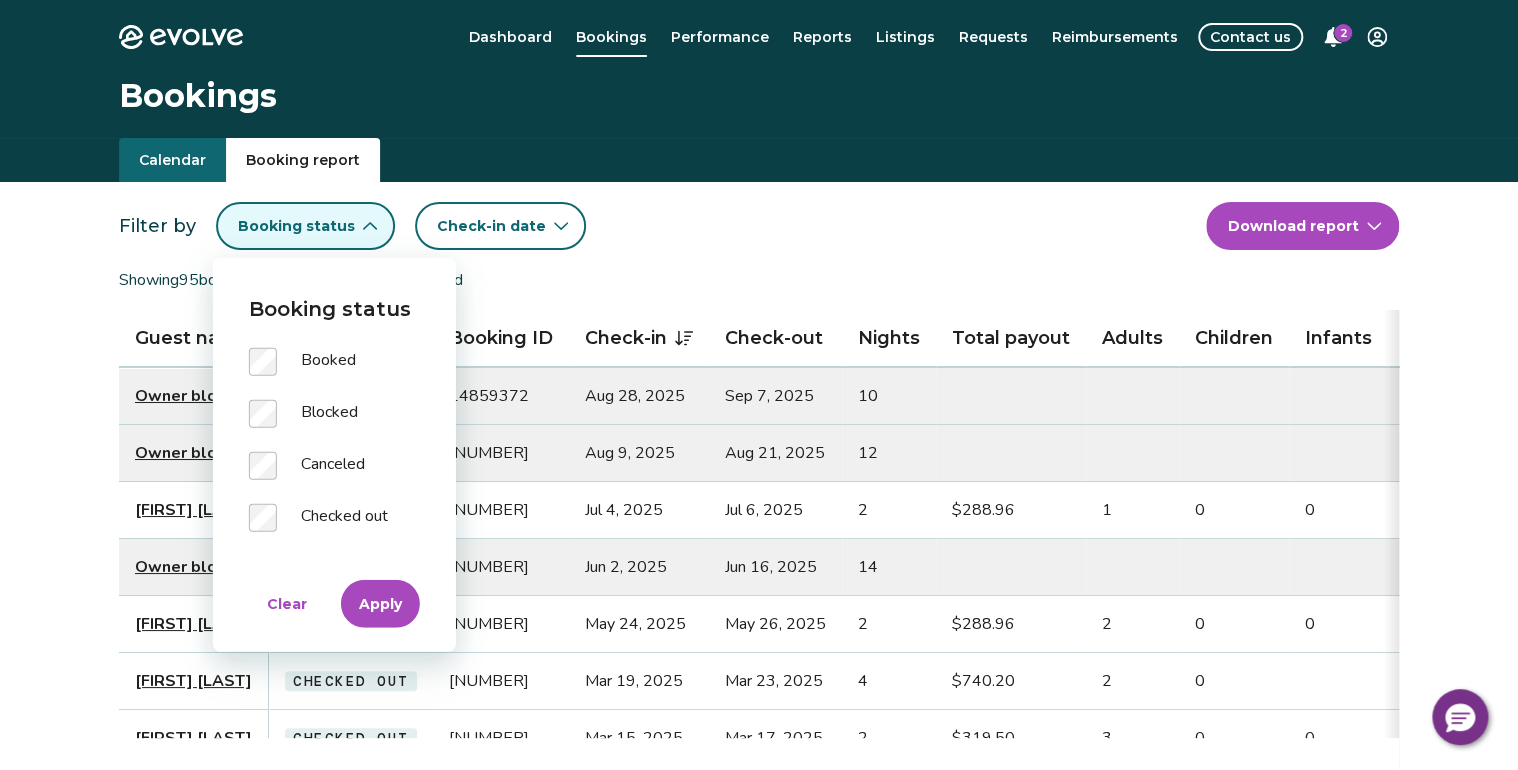 click on "Apply" at bounding box center [380, 604] 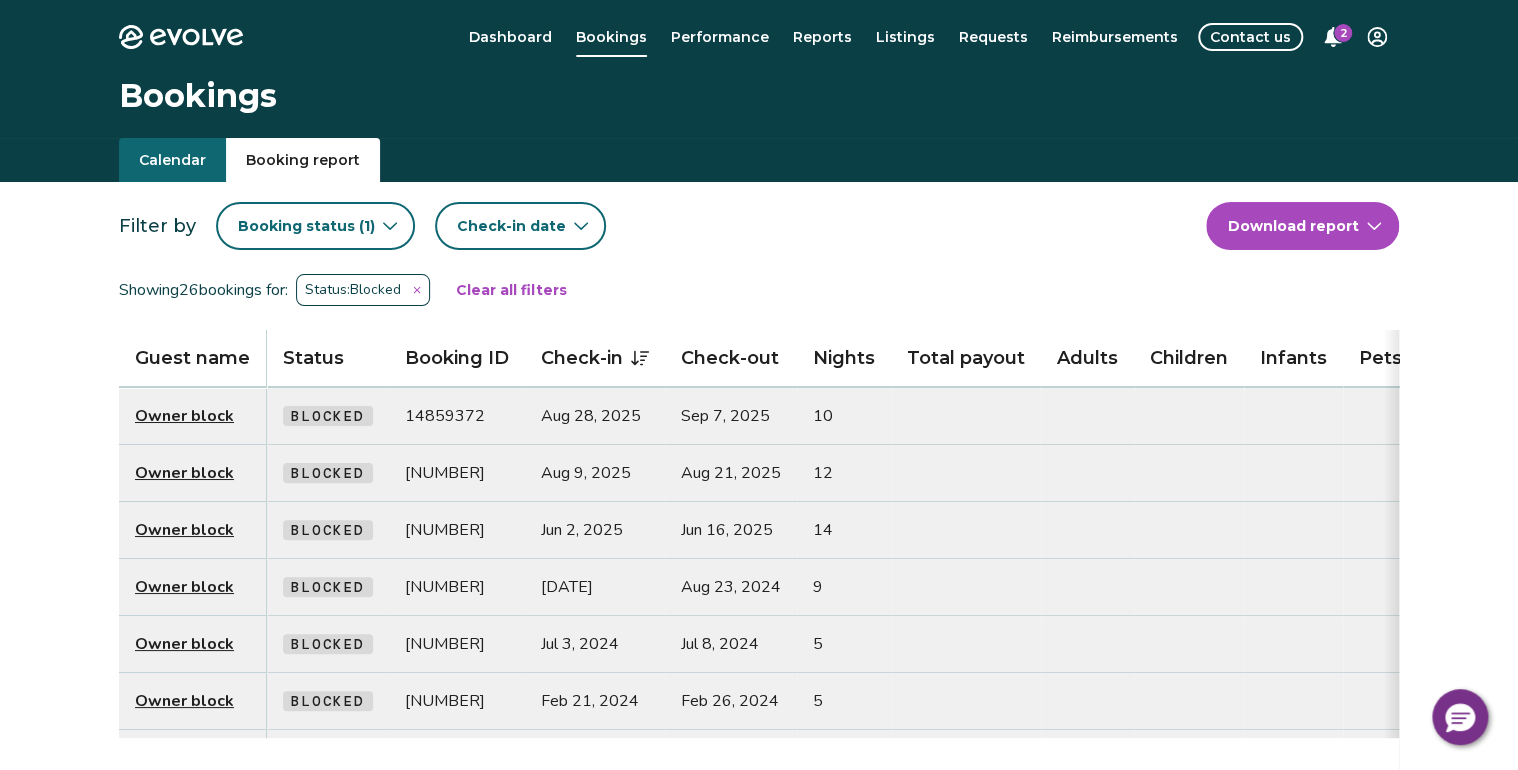 click on "Calendar" at bounding box center (172, 160) 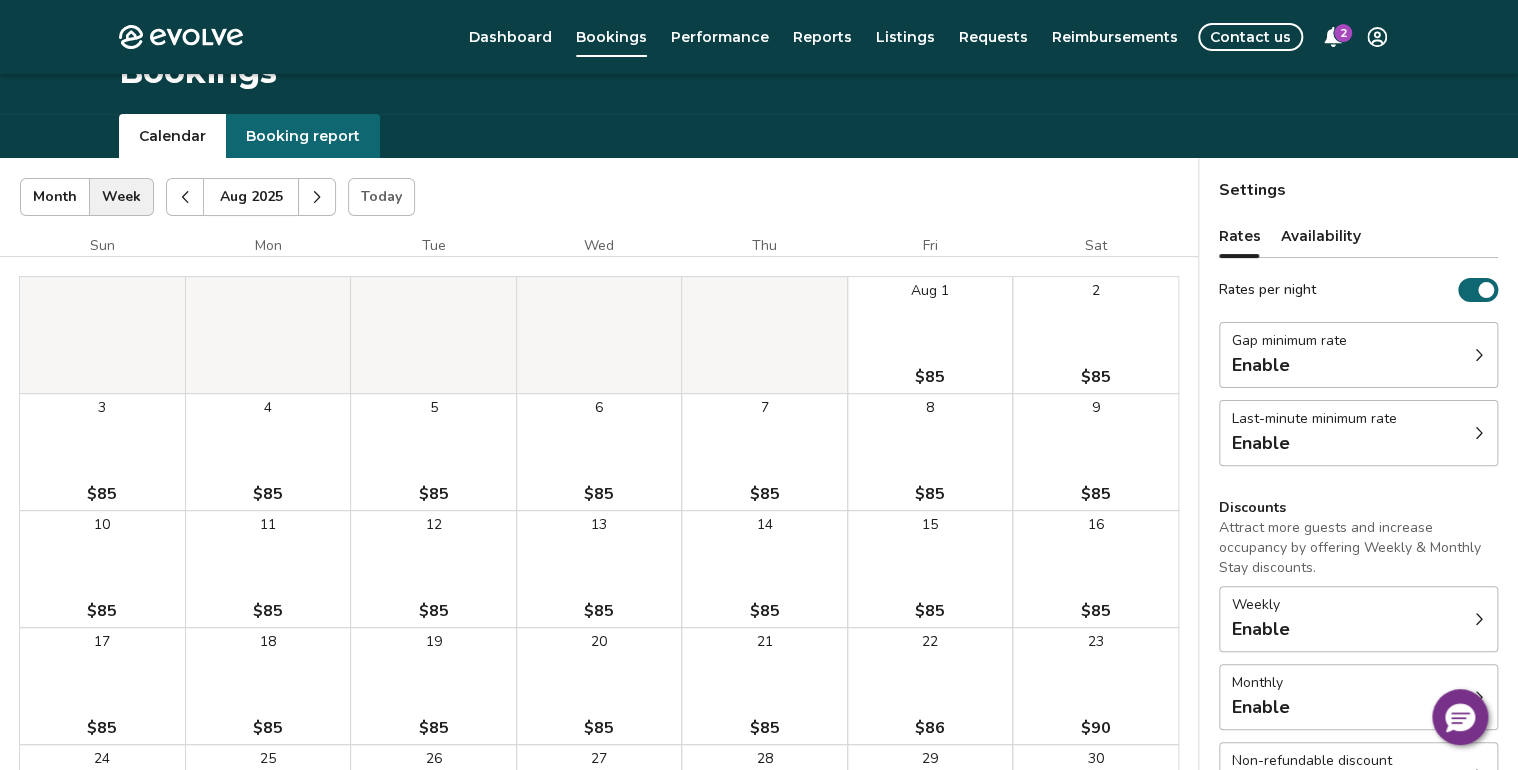 scroll, scrollTop: 0, scrollLeft: 0, axis: both 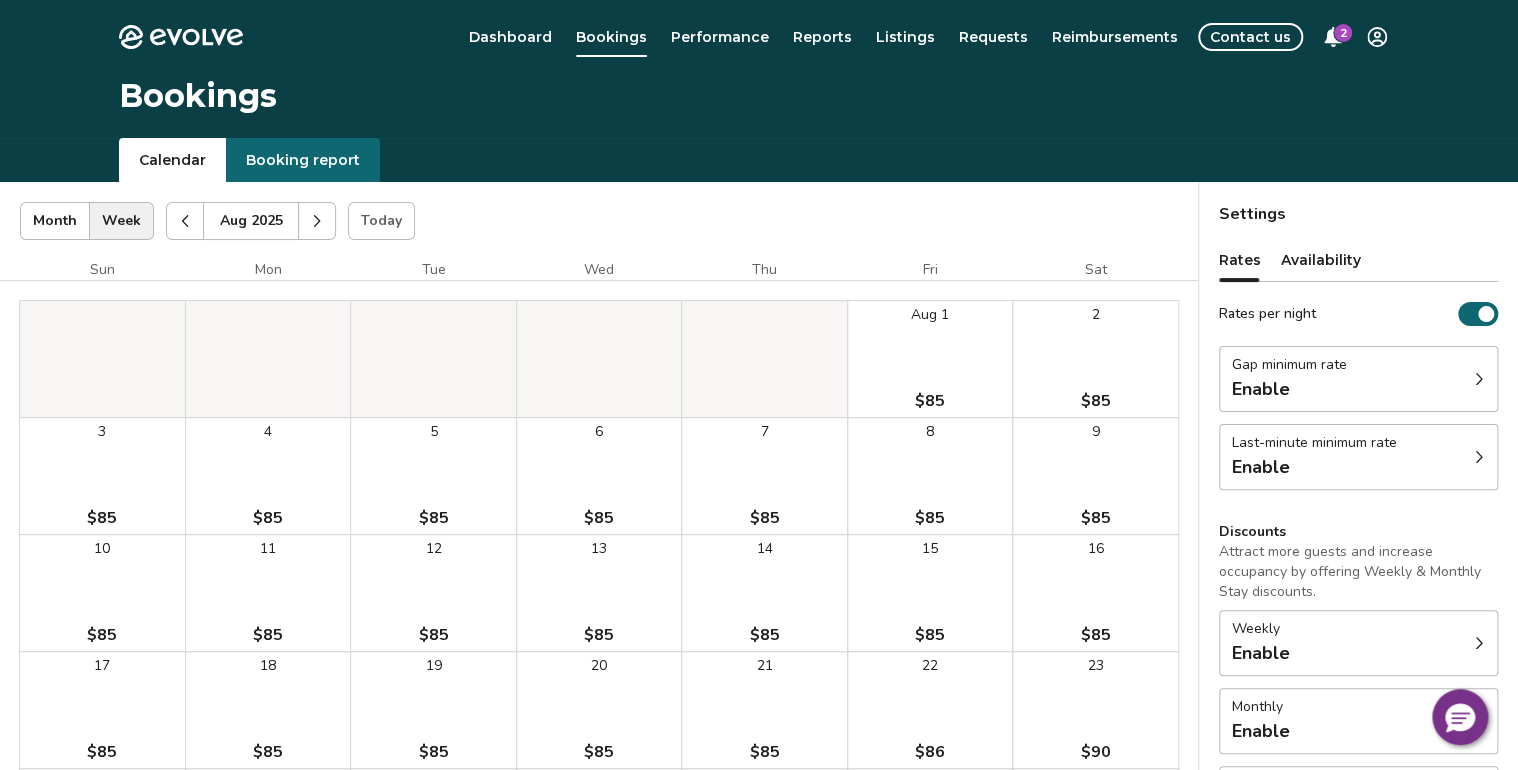 click on "8 $85" at bounding box center (930, 476) 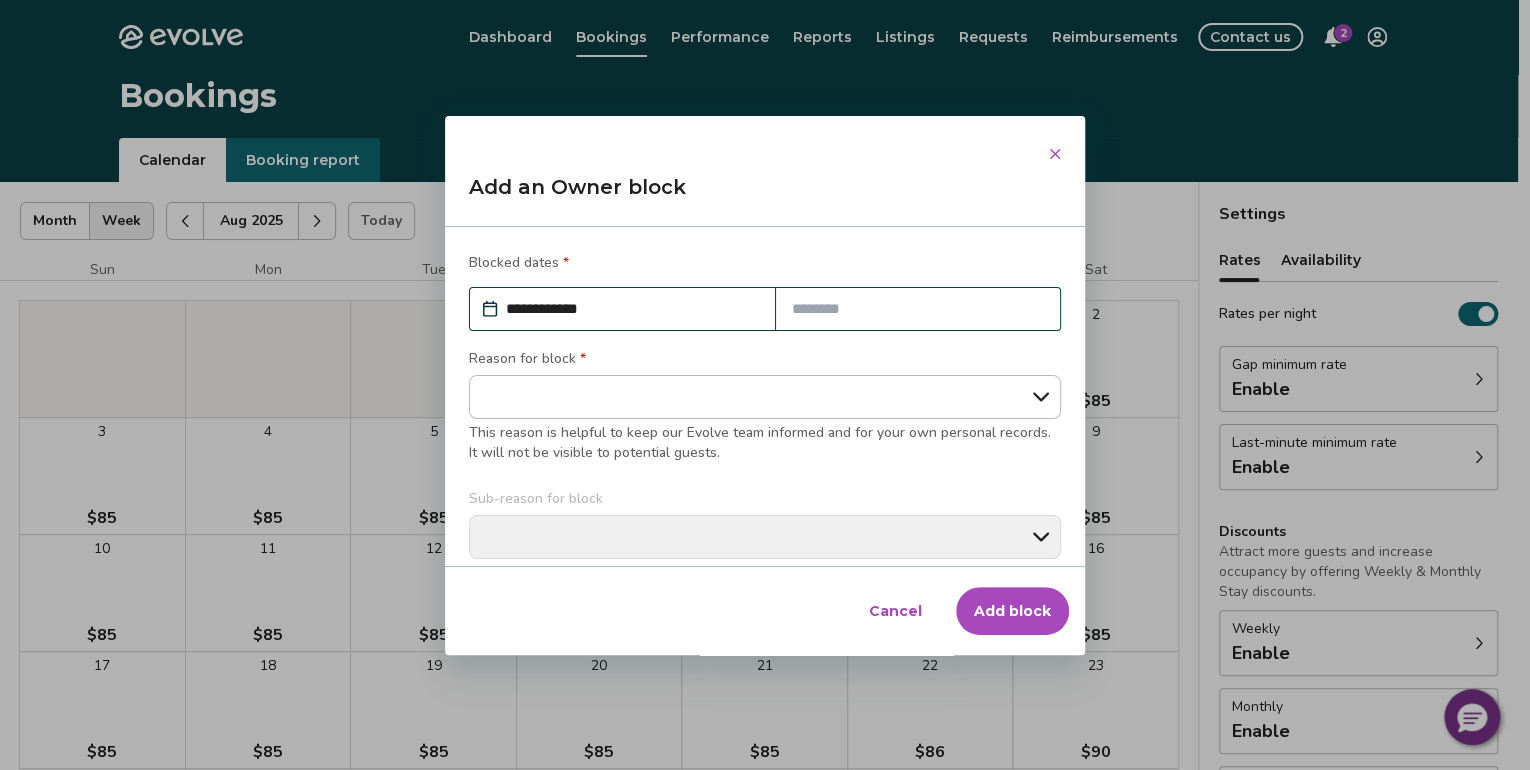 click at bounding box center [918, 309] 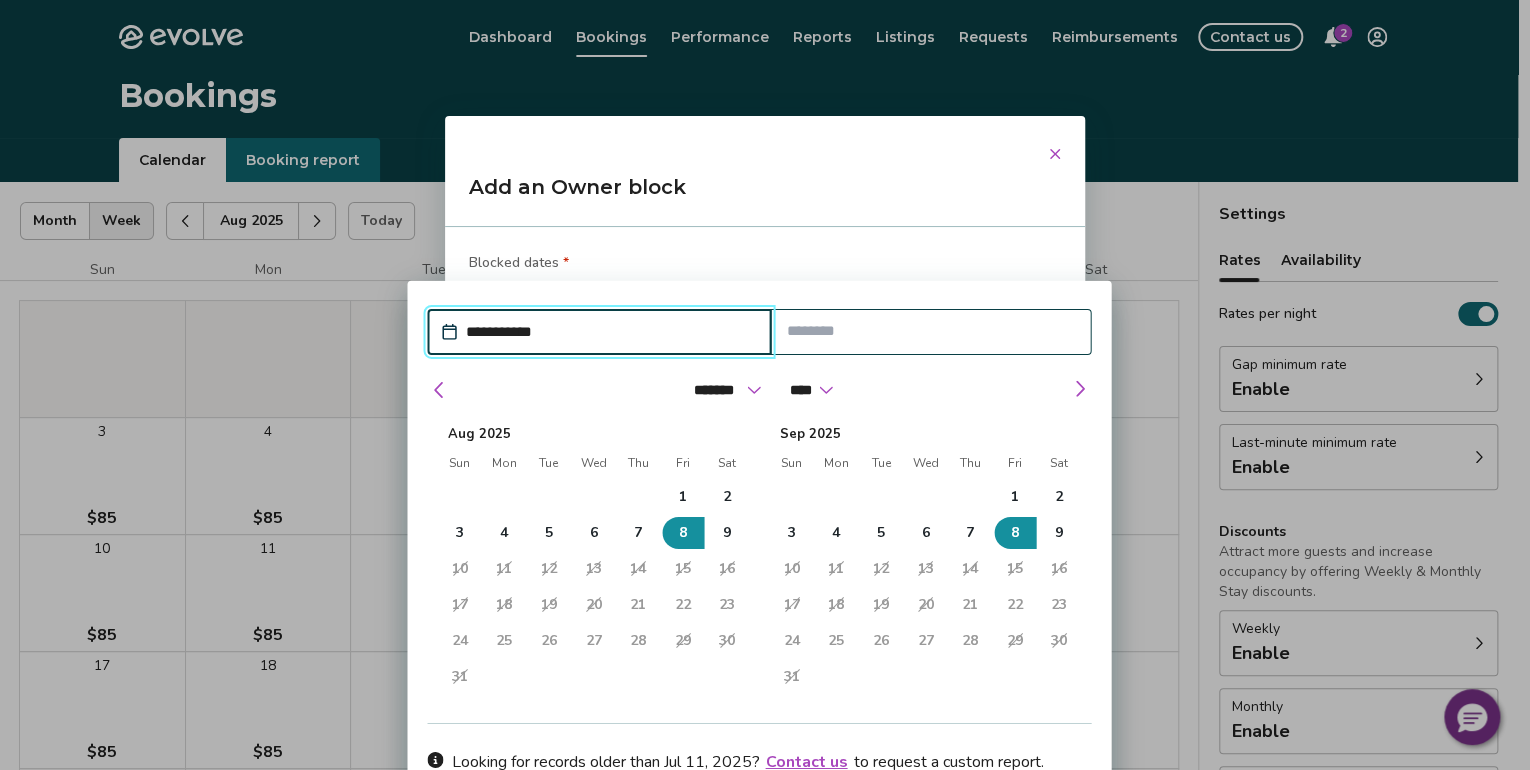 click on "Add an Owner block" at bounding box center [765, 195] 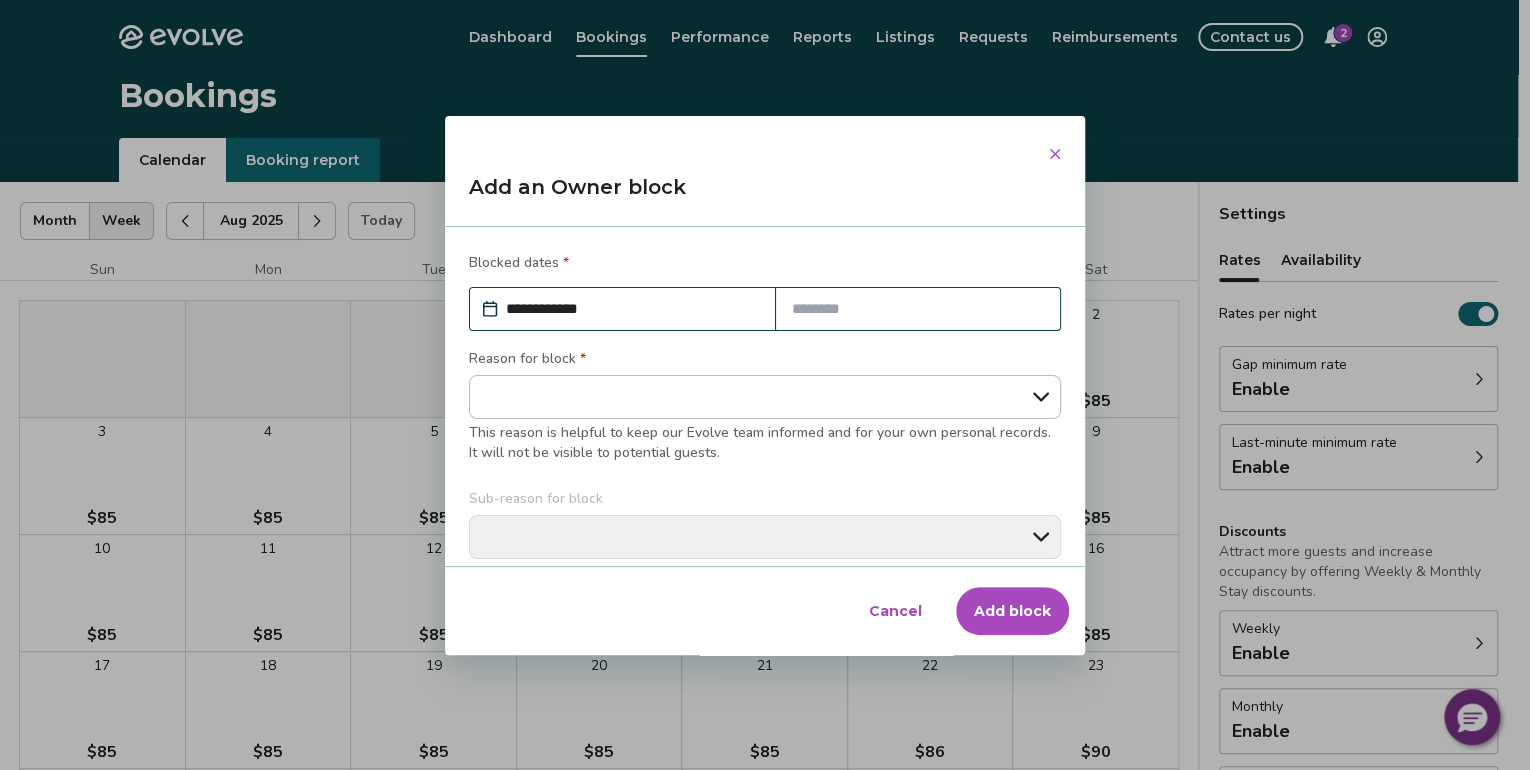 click 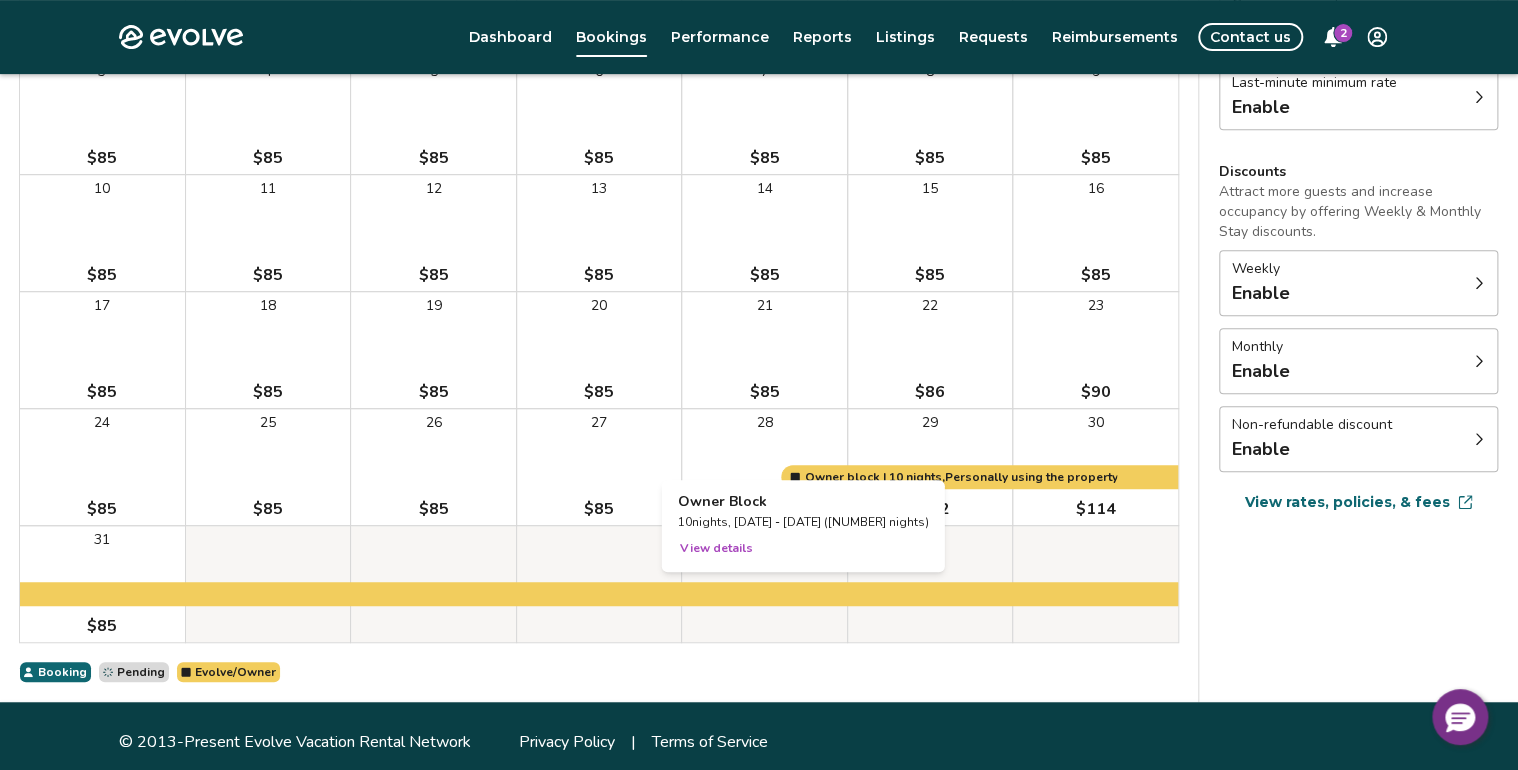 scroll, scrollTop: 372, scrollLeft: 0, axis: vertical 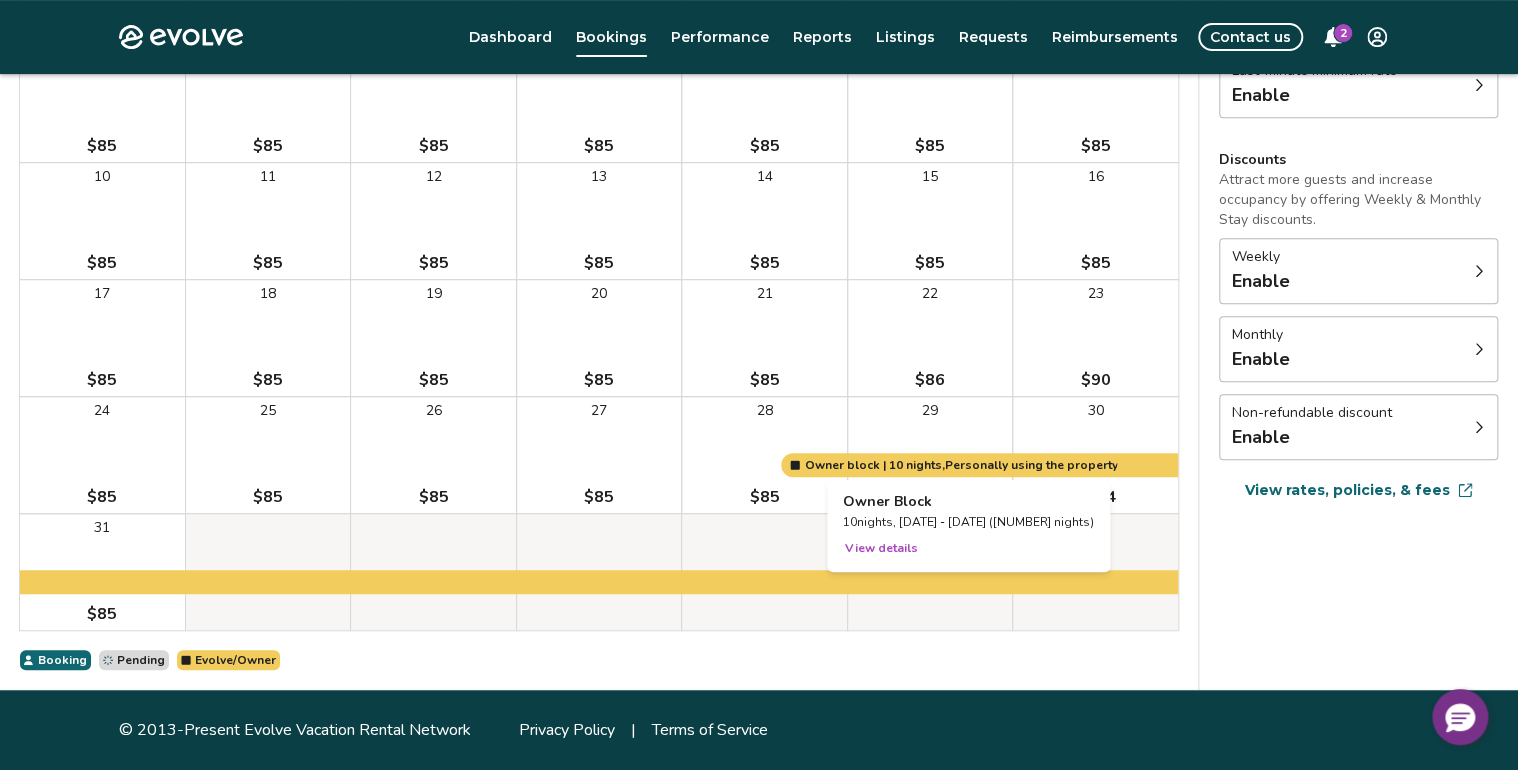 click at bounding box center (930, 455) 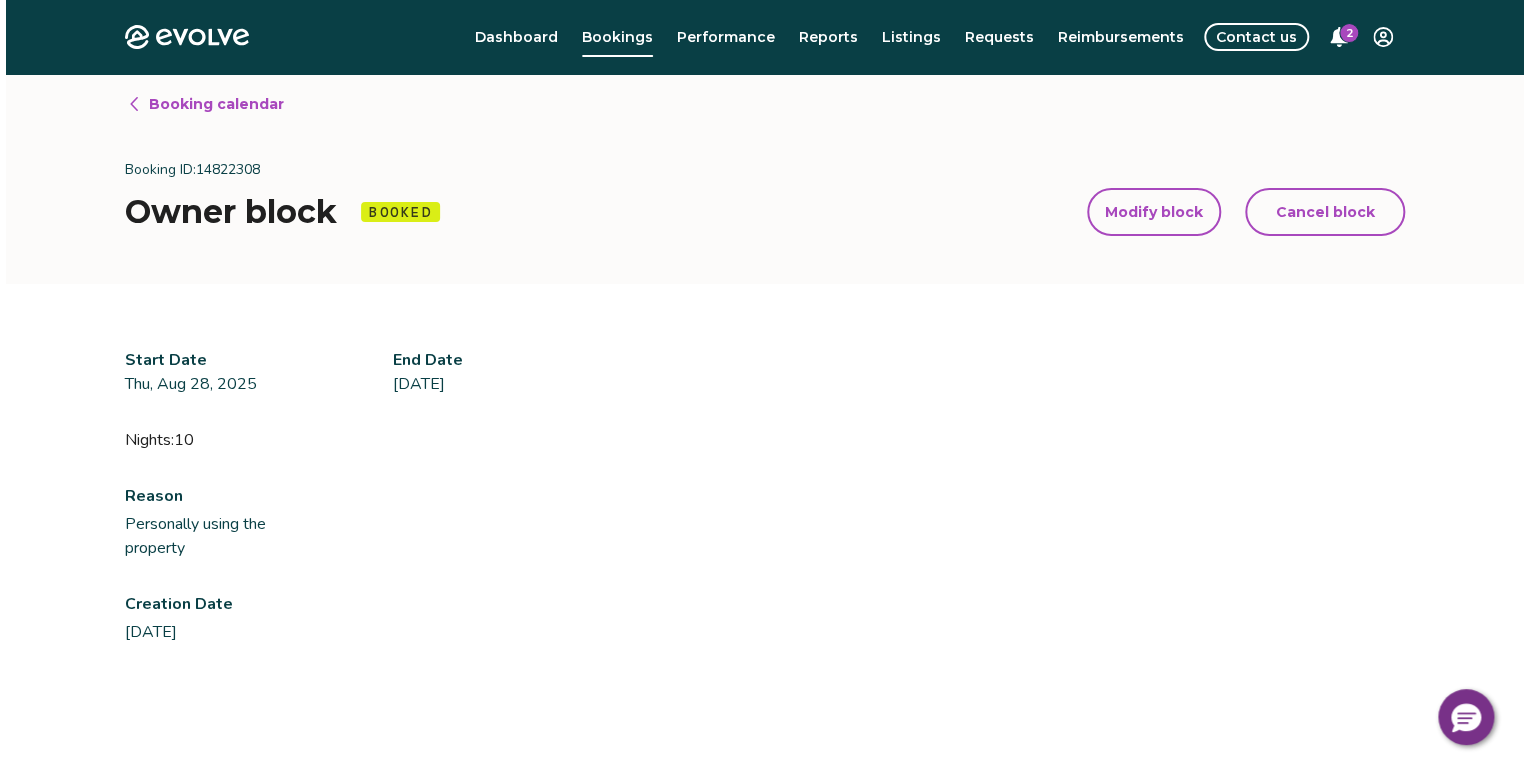 scroll, scrollTop: 0, scrollLeft: 0, axis: both 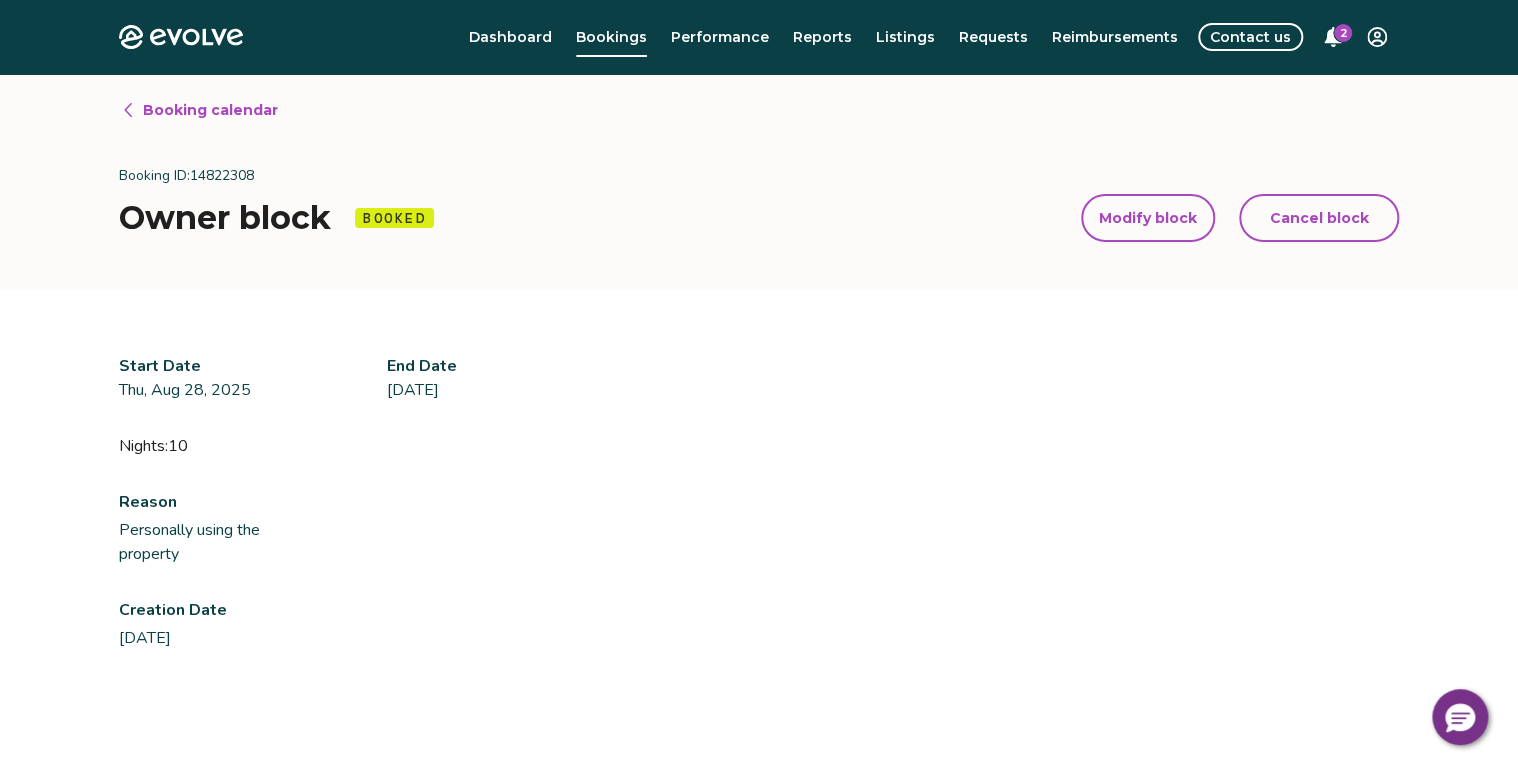 click on "Modify block" at bounding box center [1148, 218] 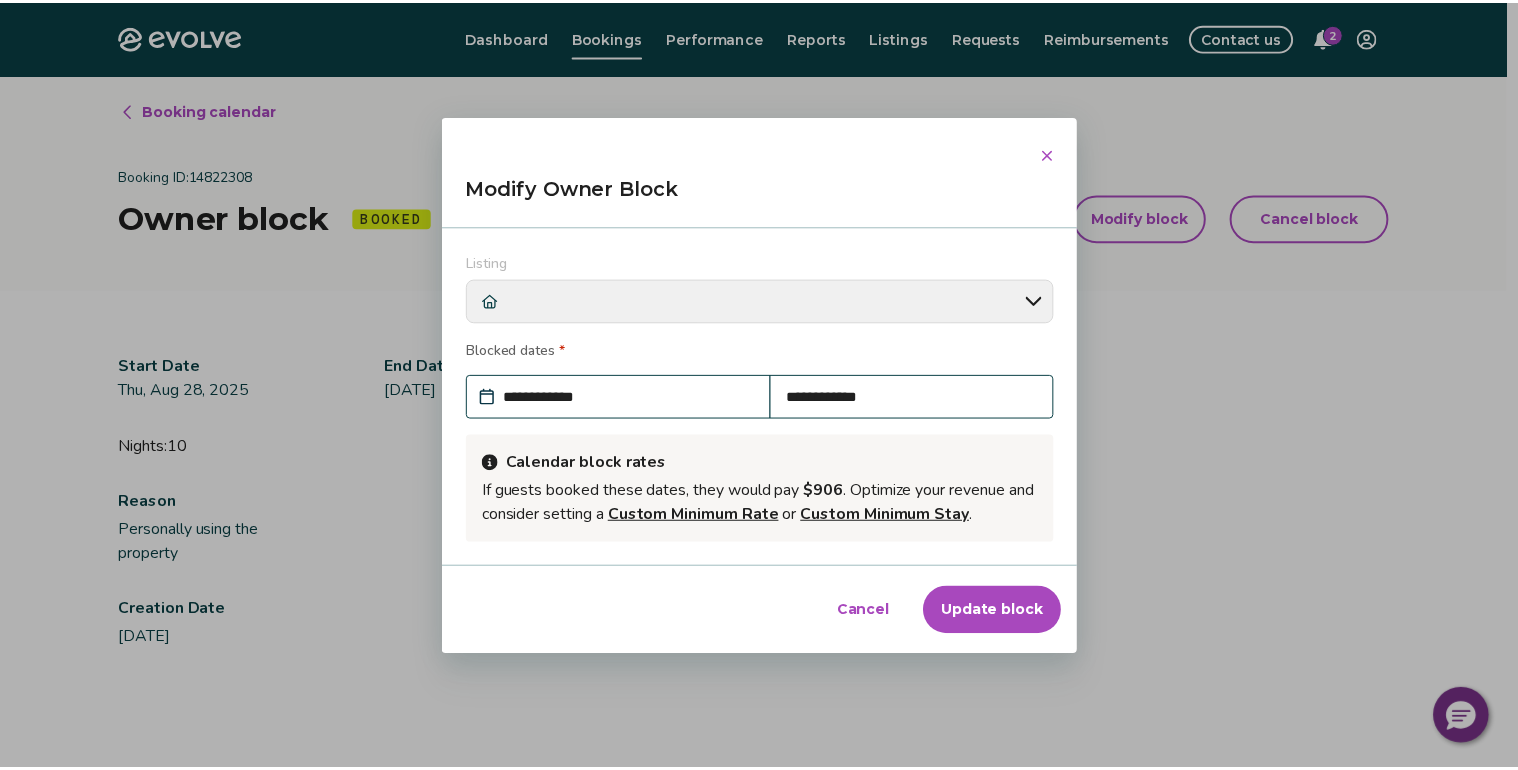 scroll, scrollTop: 220, scrollLeft: 0, axis: vertical 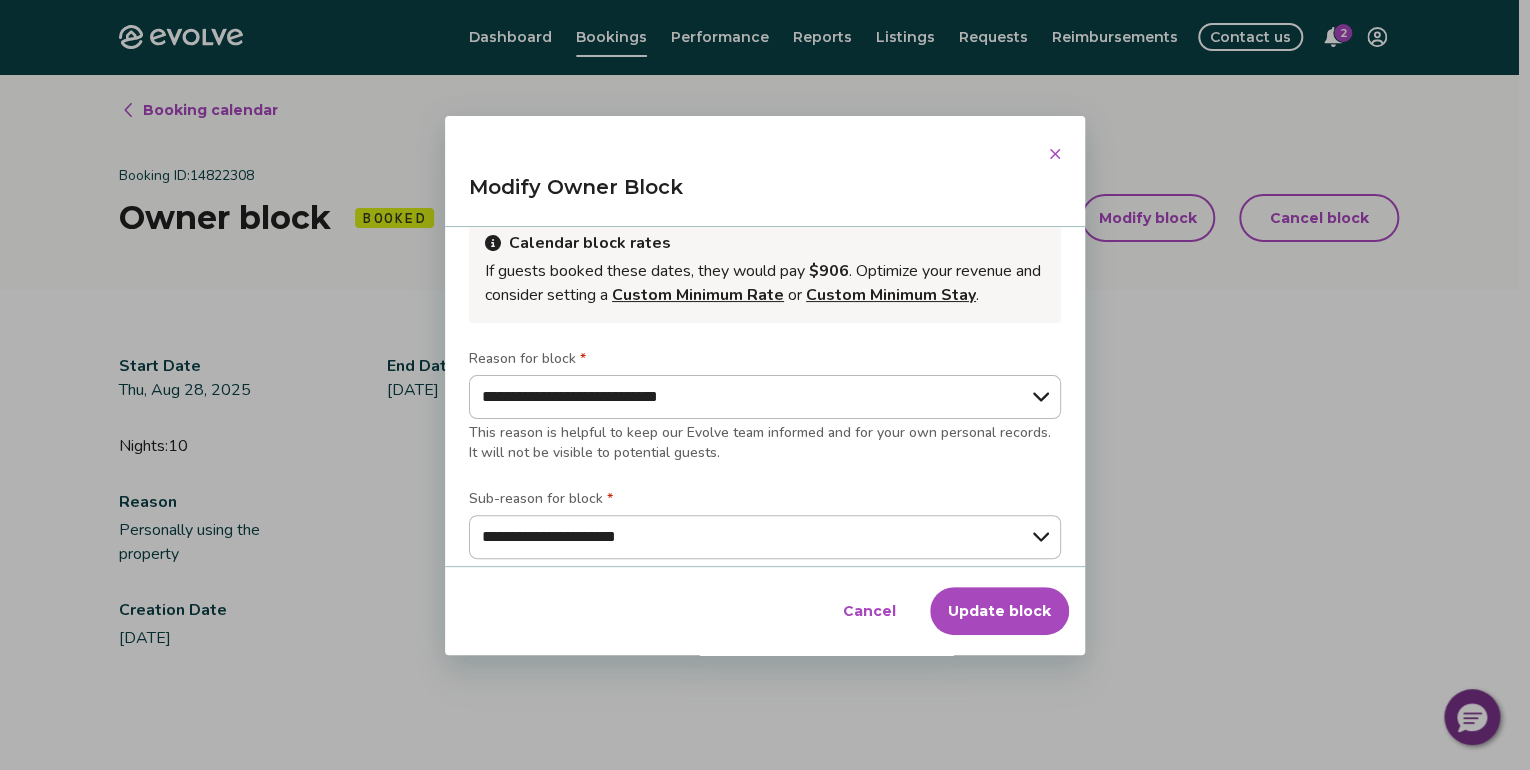 click on "Update block" at bounding box center [999, 611] 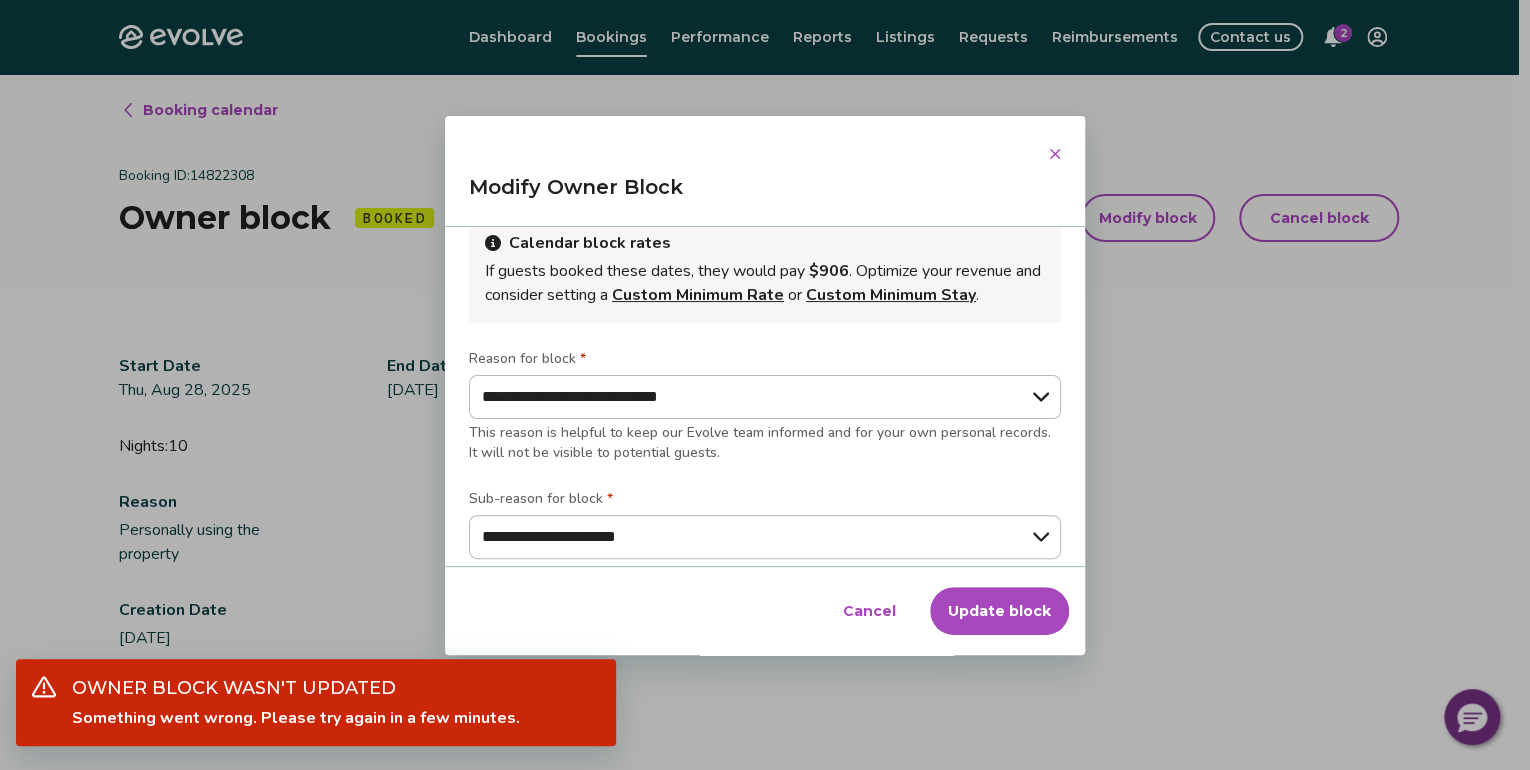 click 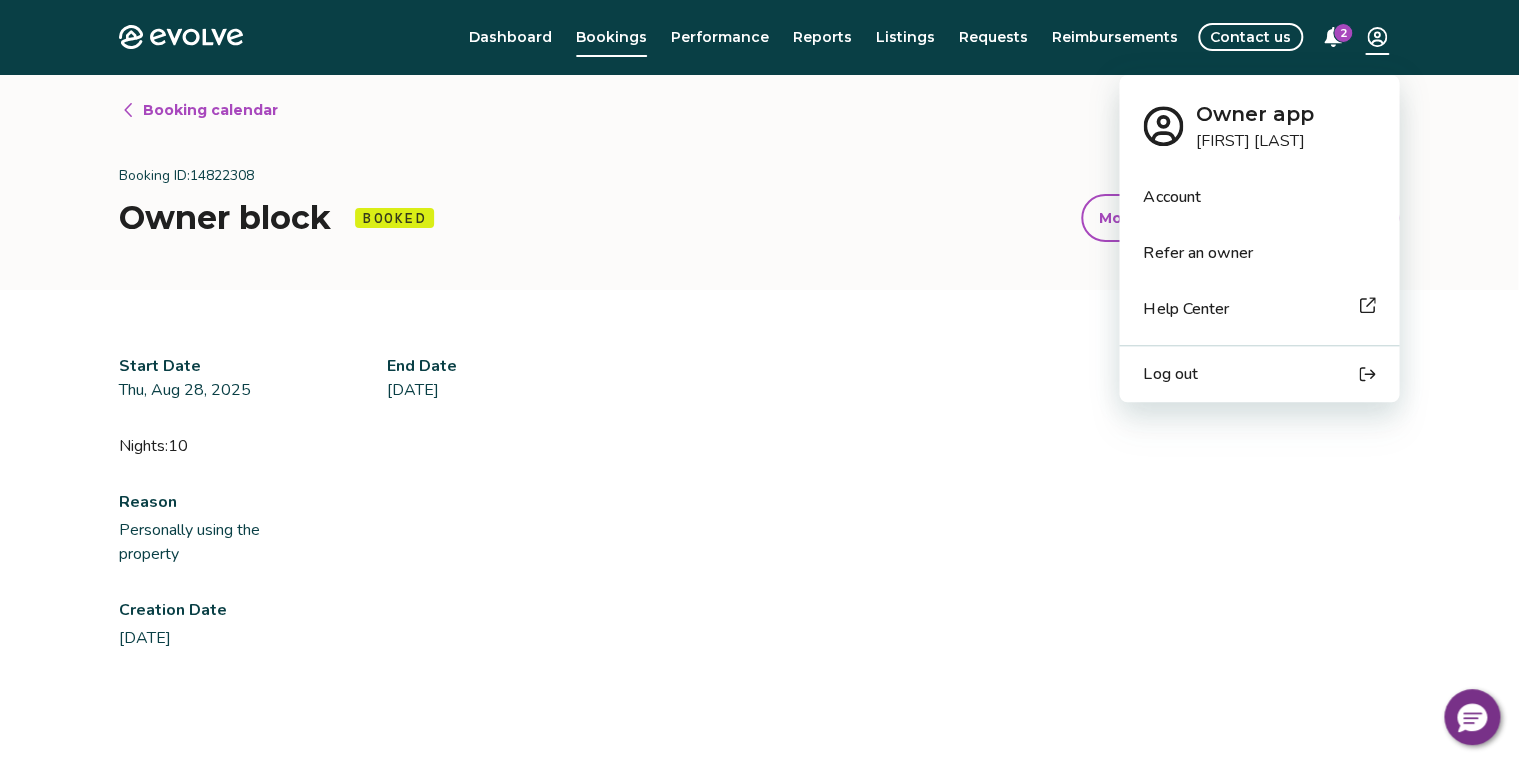 click on "Owner block Booked Modify block Cancel block Modify block Cancel block Start Date Thu, Aug [DAY], [YEAR] End Date Sun, Sep [DAY], [YEAR] Nights:  [NUMBER] Reason Personally using the property Creation Date Jul [DAY], [YEAR] © [YEAR]-[PRESENT] Evolve Vacation Rental Network Privacy Policy | Terms of Service   * Owner app [FIRST]   [LAST] Account Refer an owner Help Center Log out" at bounding box center [765, 537] 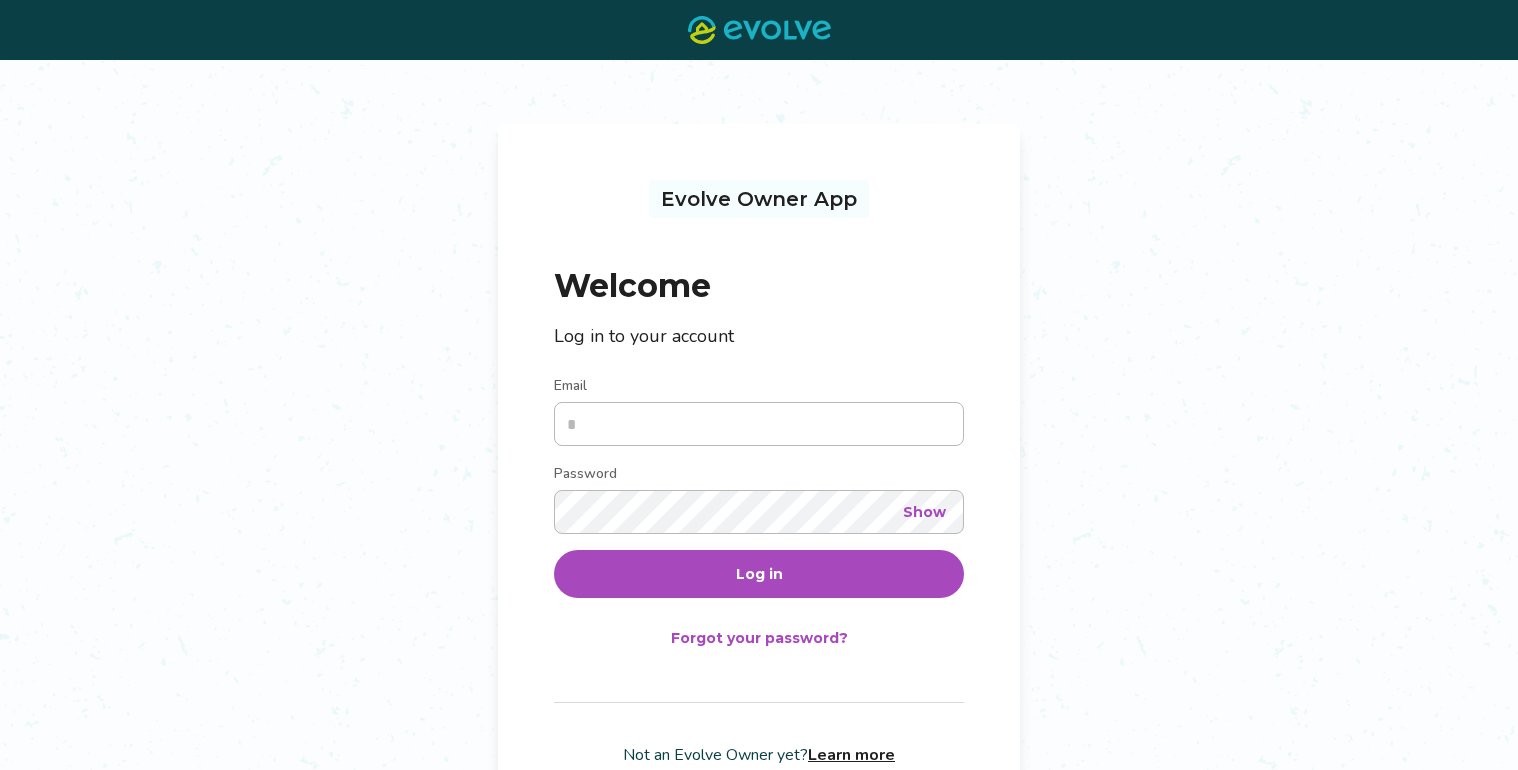 scroll, scrollTop: 0, scrollLeft: 0, axis: both 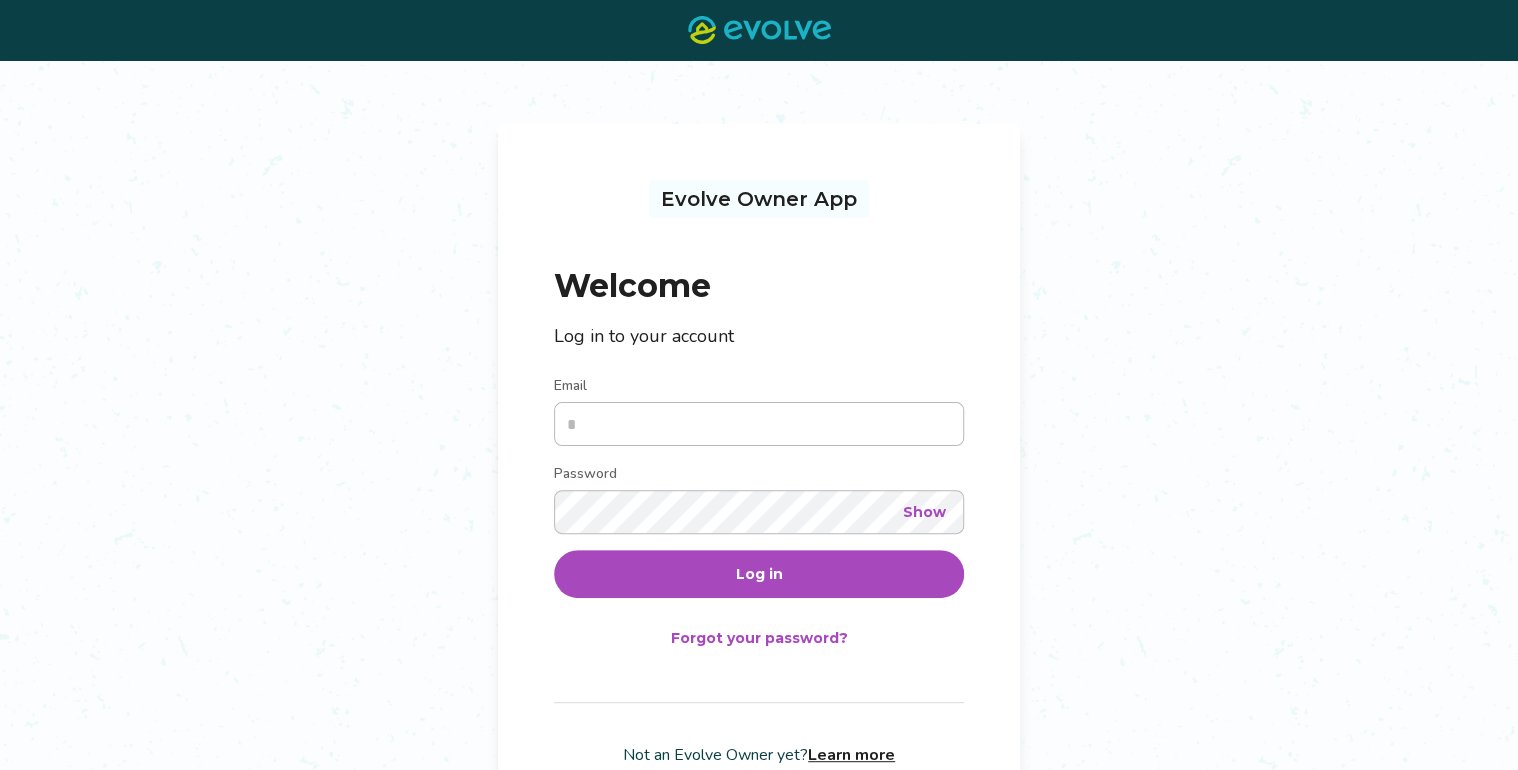 click on "Email" at bounding box center [759, 424] 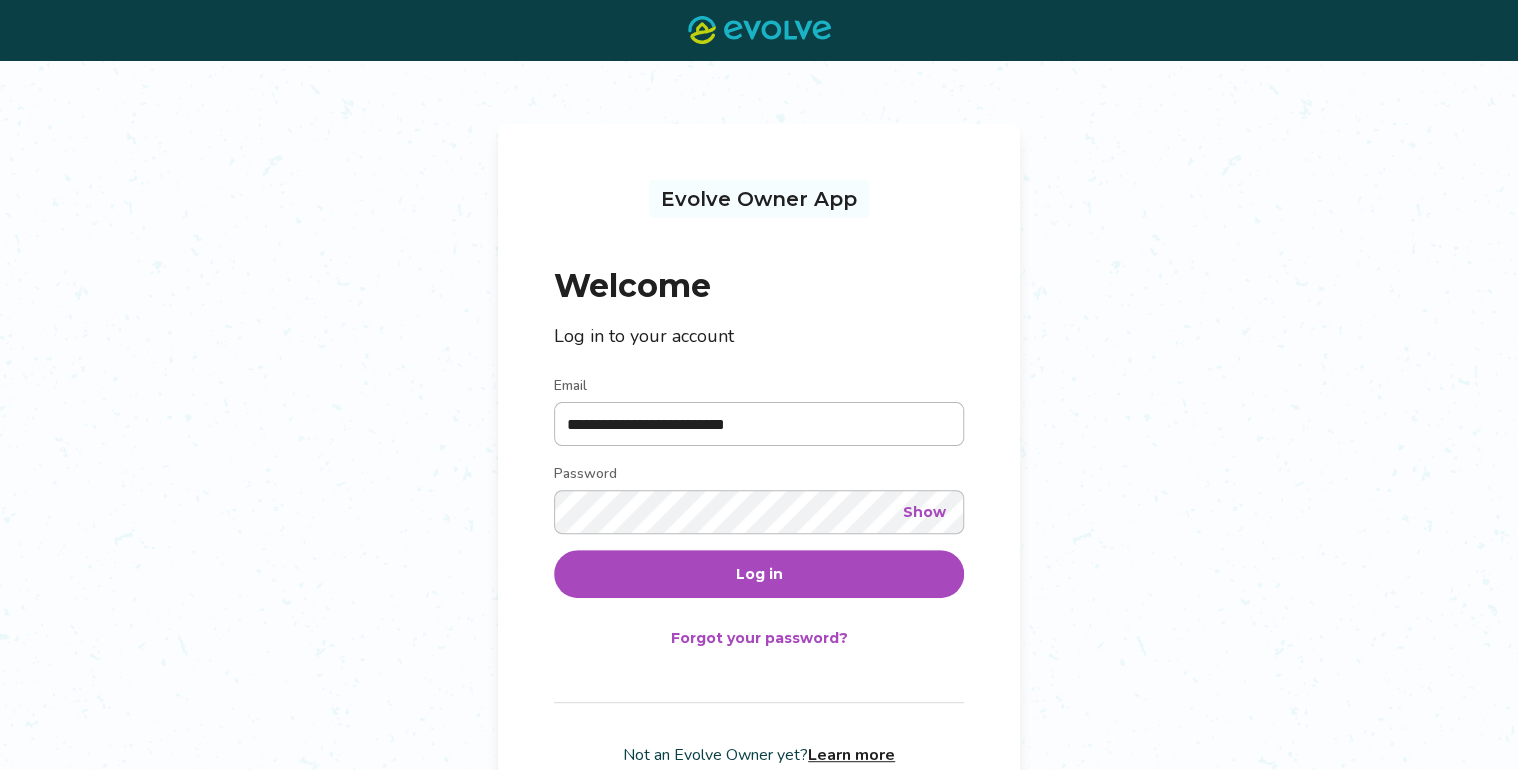 click on "Log in" at bounding box center (759, 574) 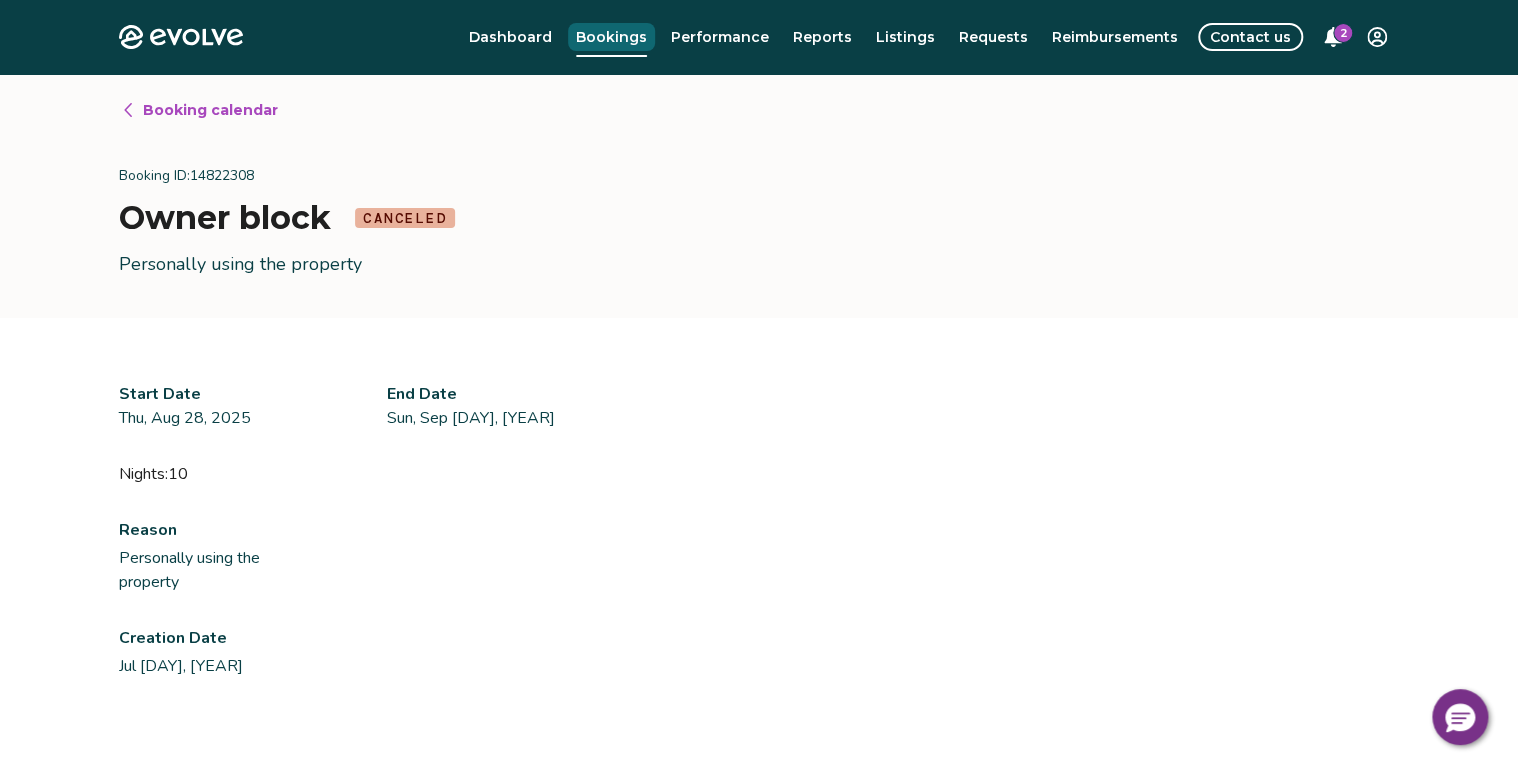 click on "Bookings" at bounding box center (611, 37) 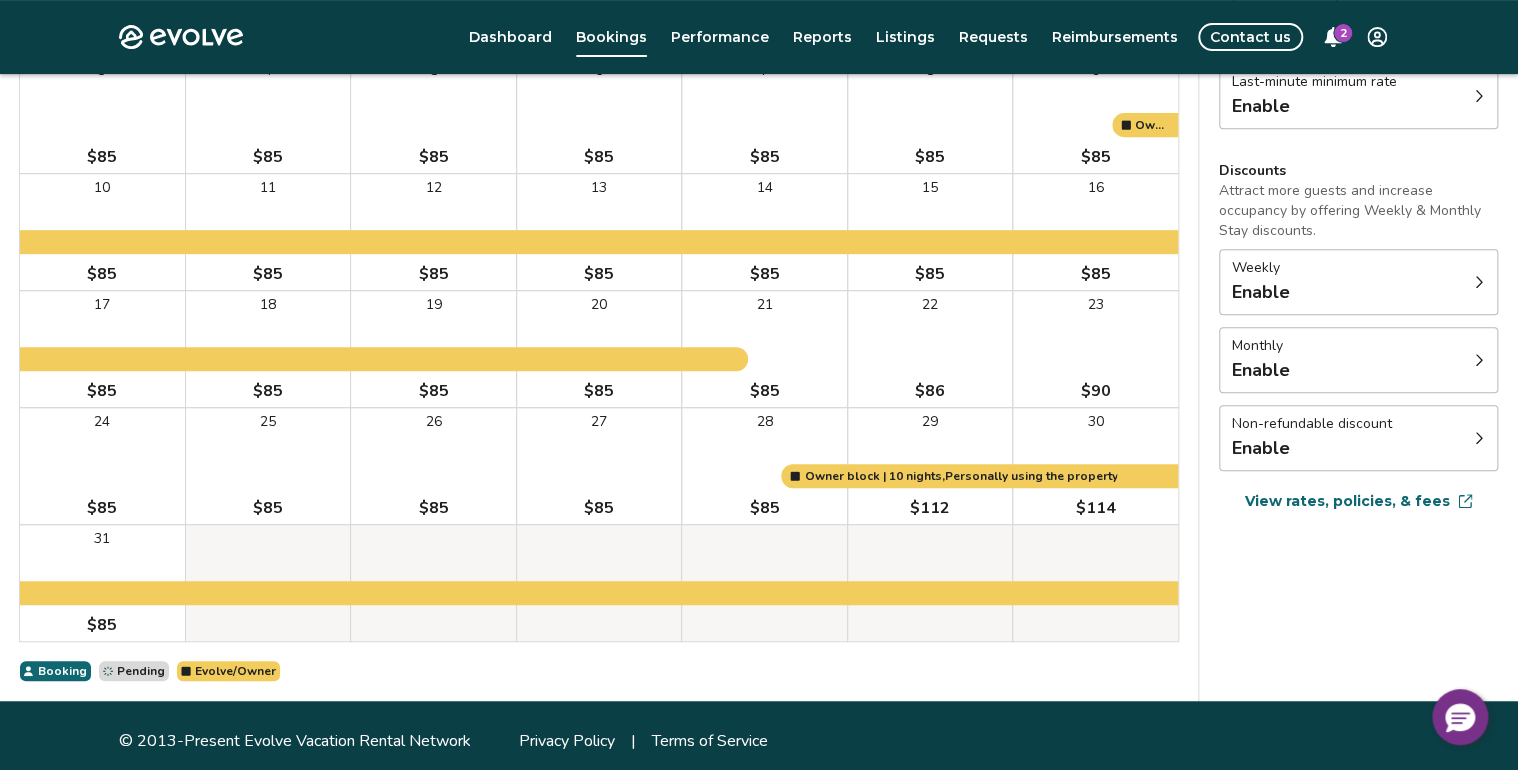 scroll, scrollTop: 372, scrollLeft: 0, axis: vertical 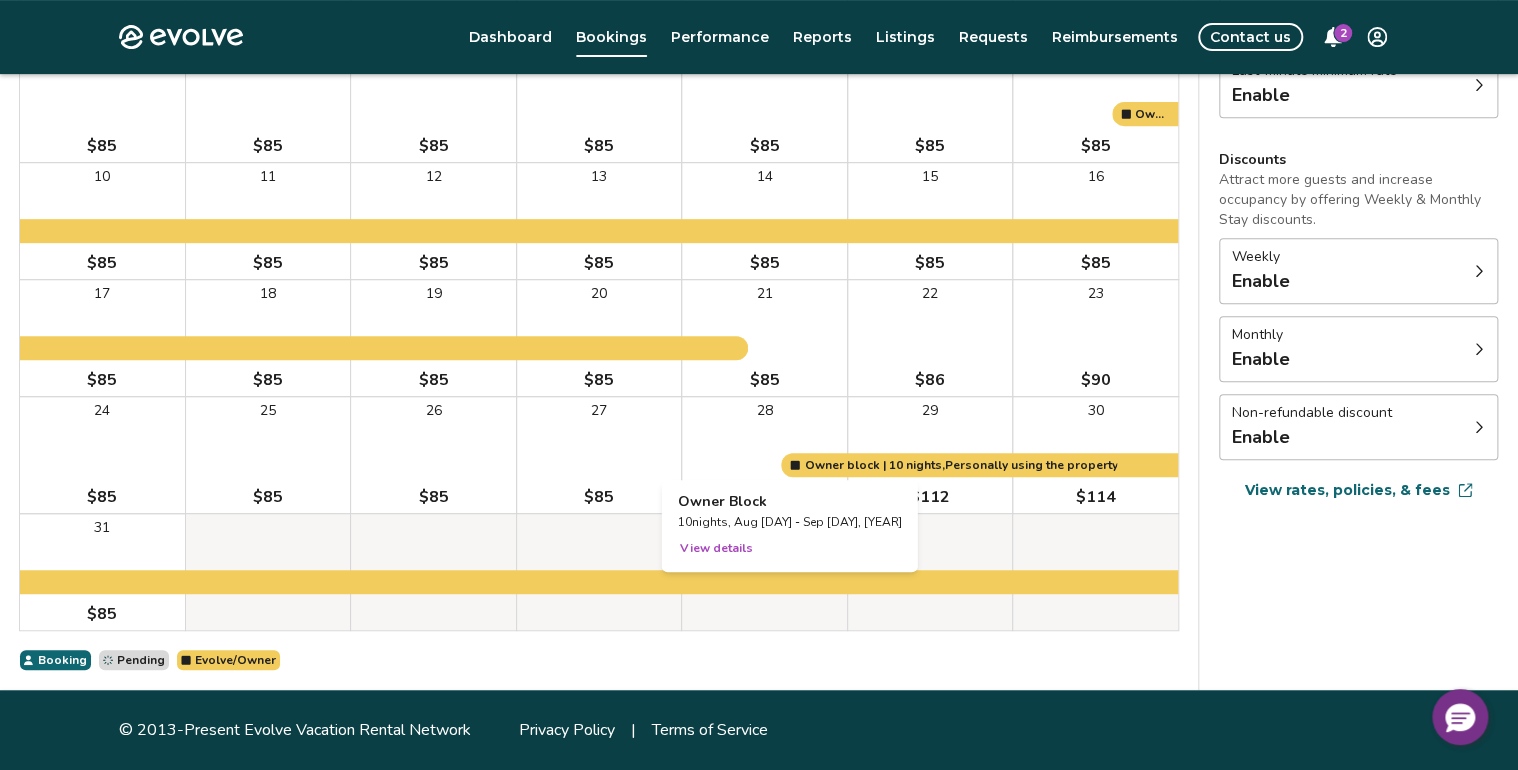 click at bounding box center (764, 455) 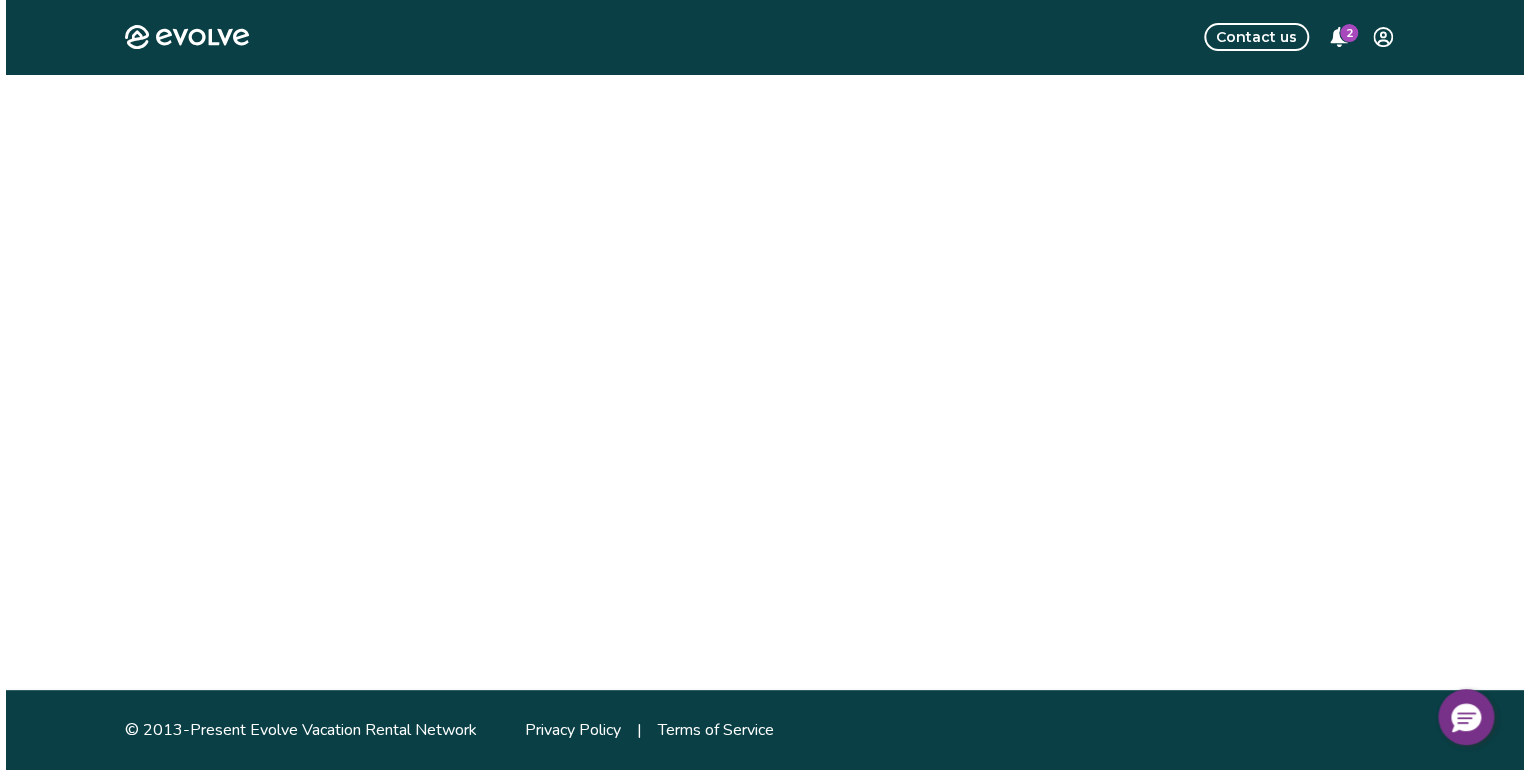 scroll, scrollTop: 0, scrollLeft: 0, axis: both 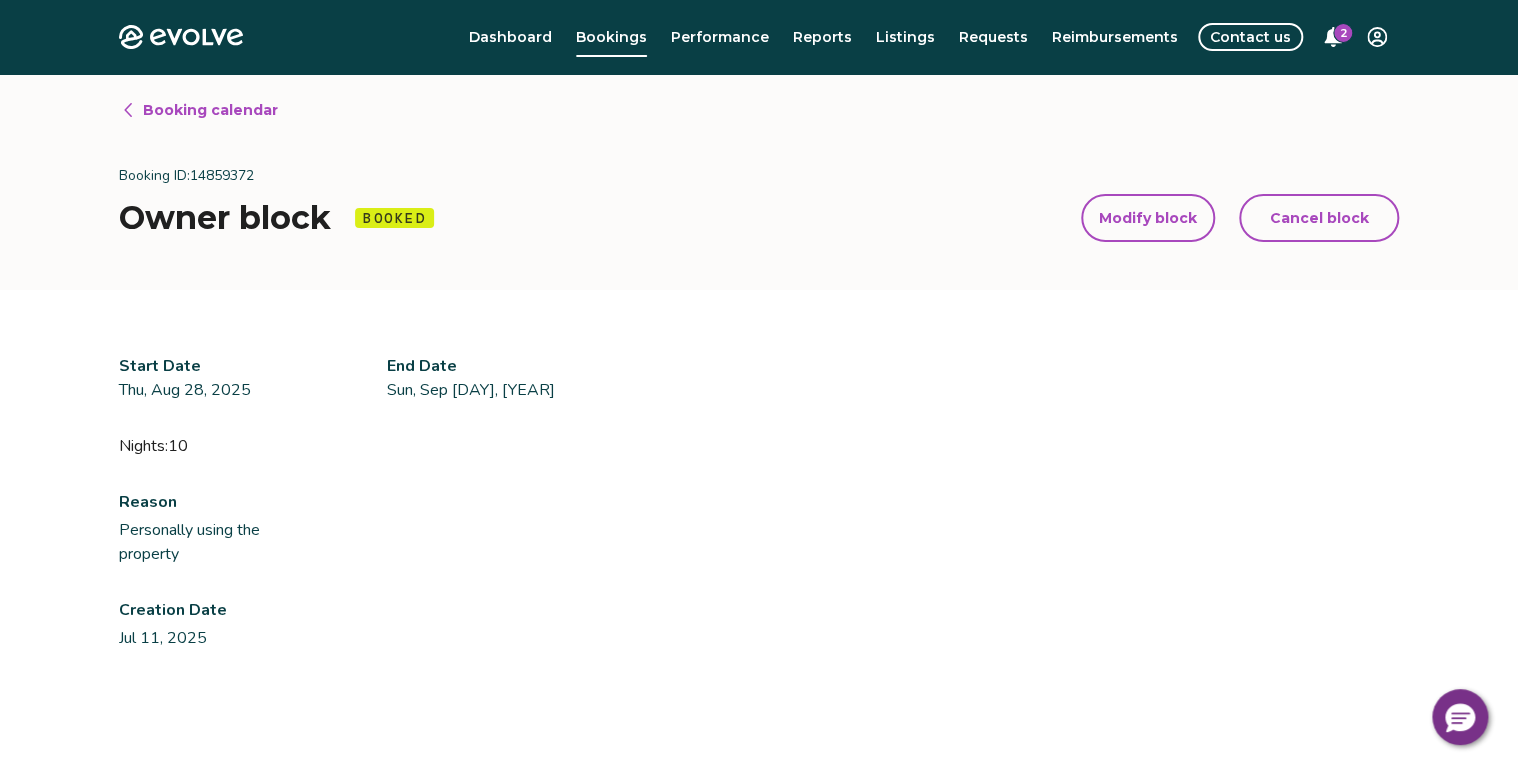 click on "Modify block" at bounding box center [1148, 218] 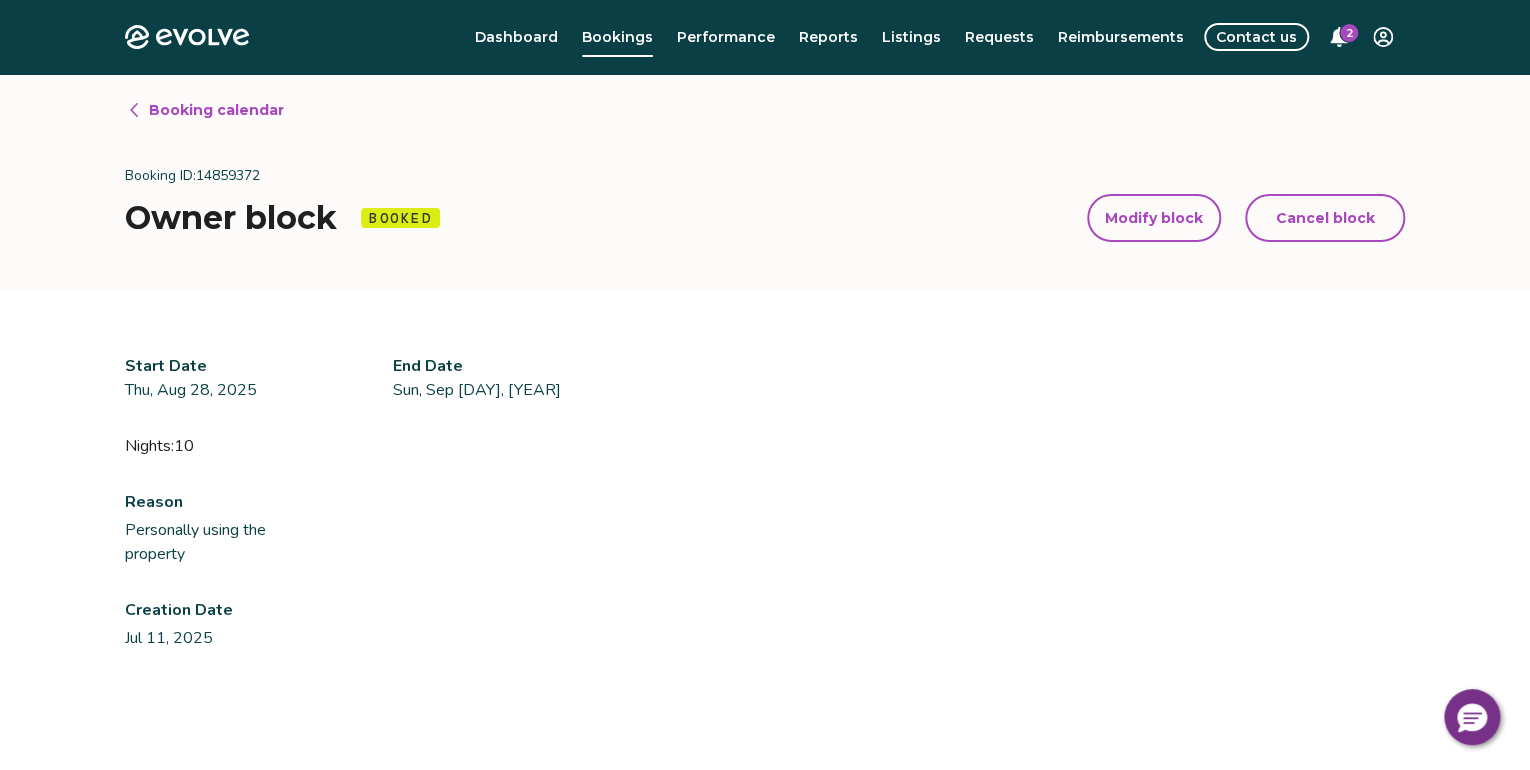 select on "**********" 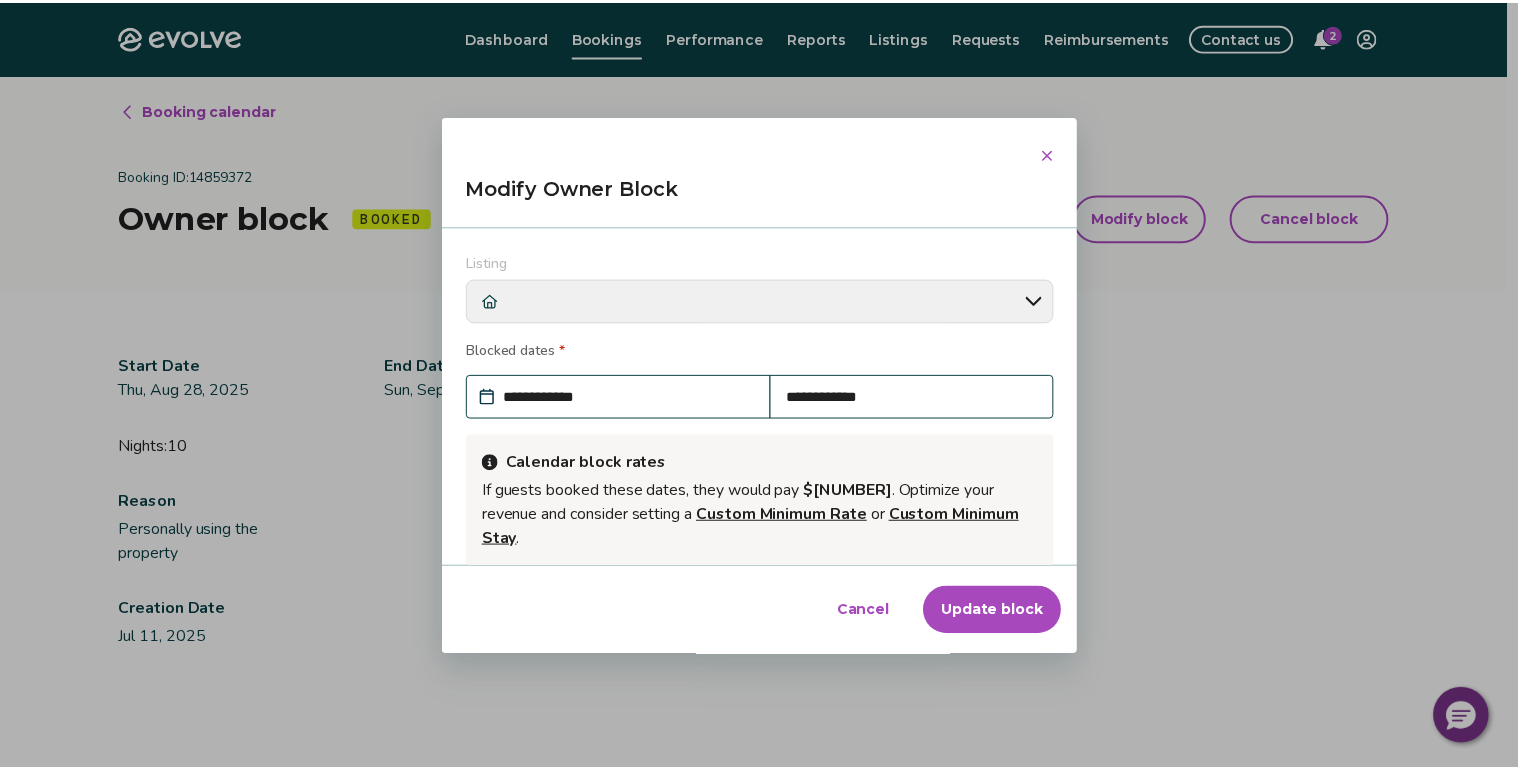 scroll, scrollTop: 220, scrollLeft: 0, axis: vertical 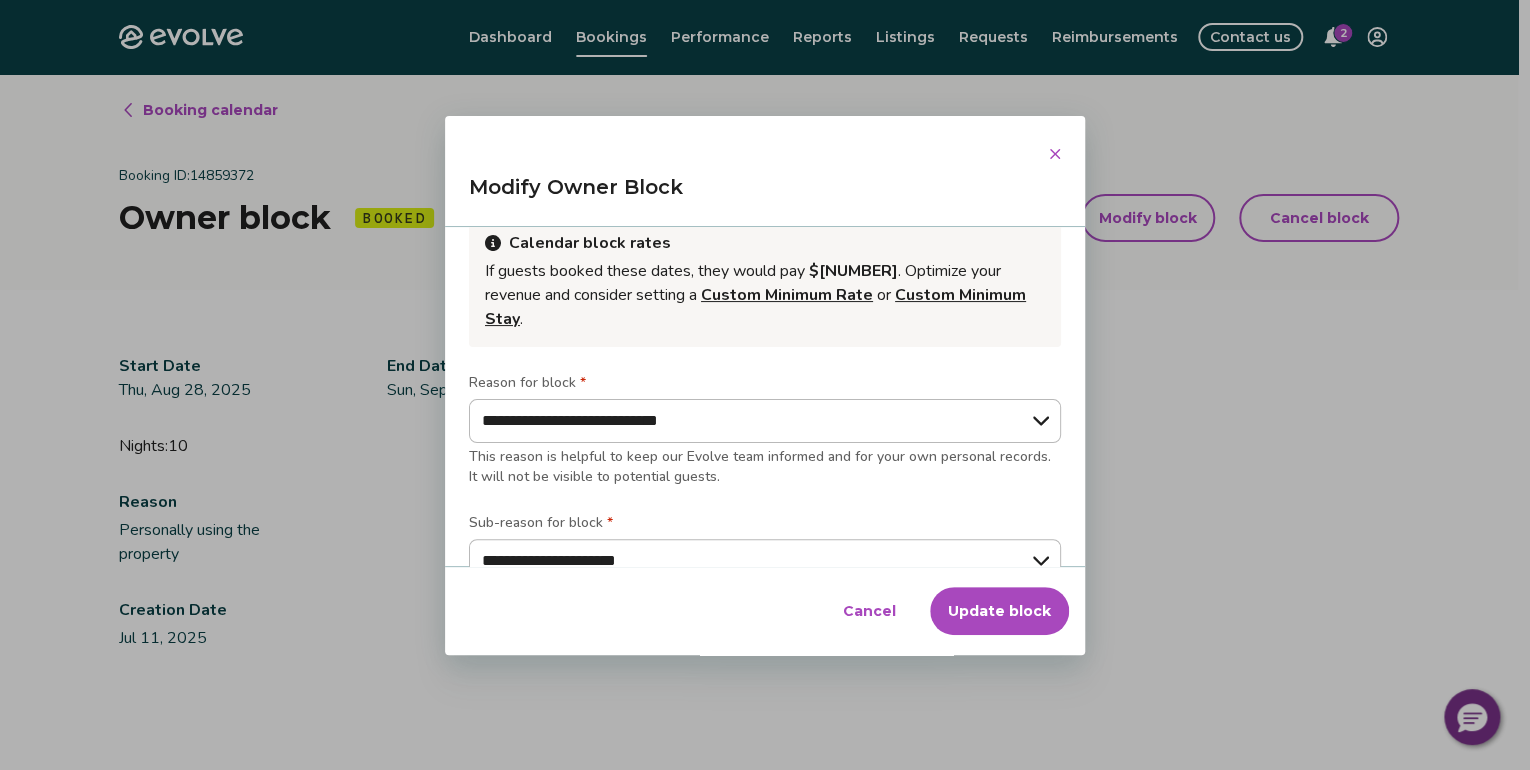 click on "Update block" at bounding box center [999, 611] 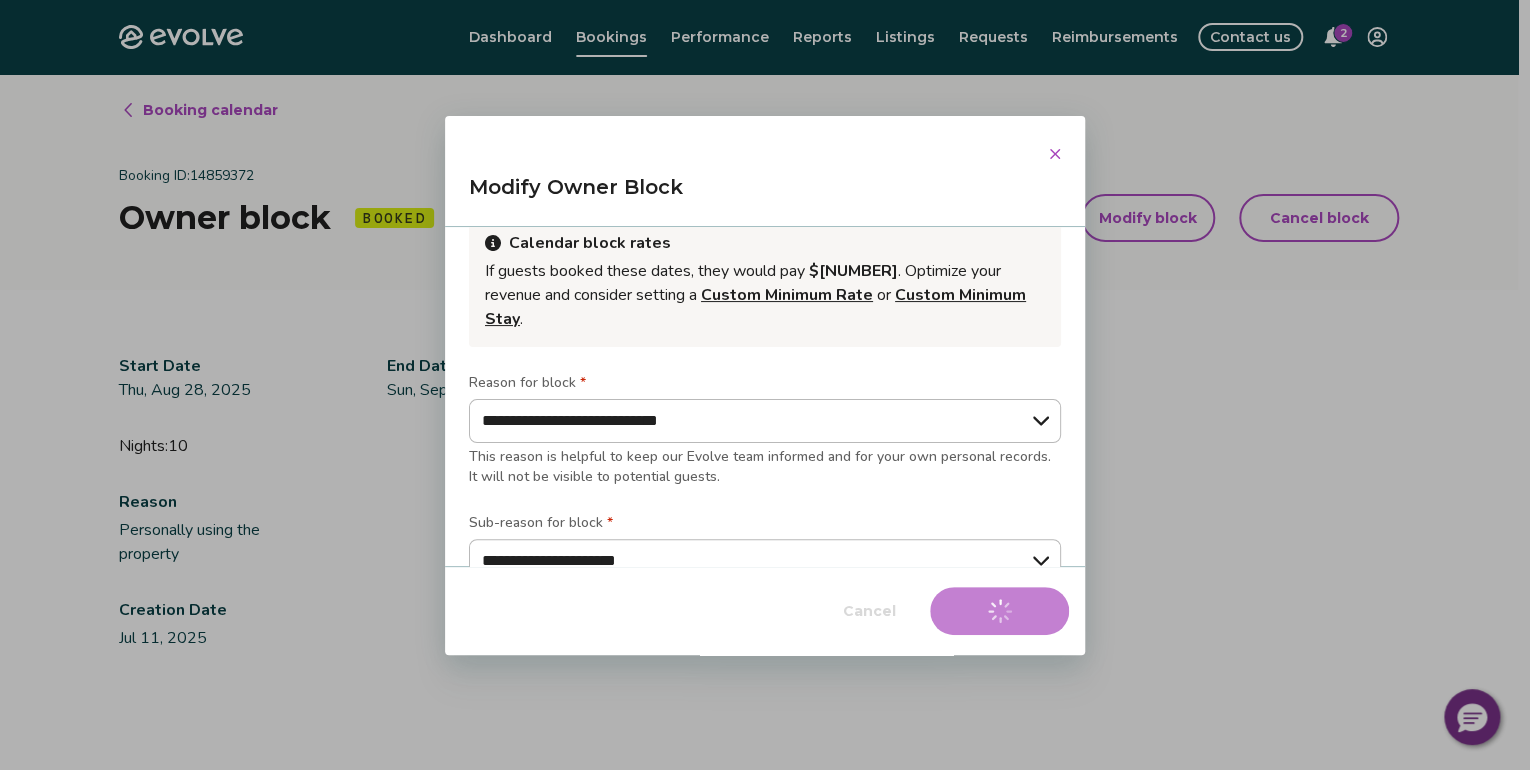 type on "*" 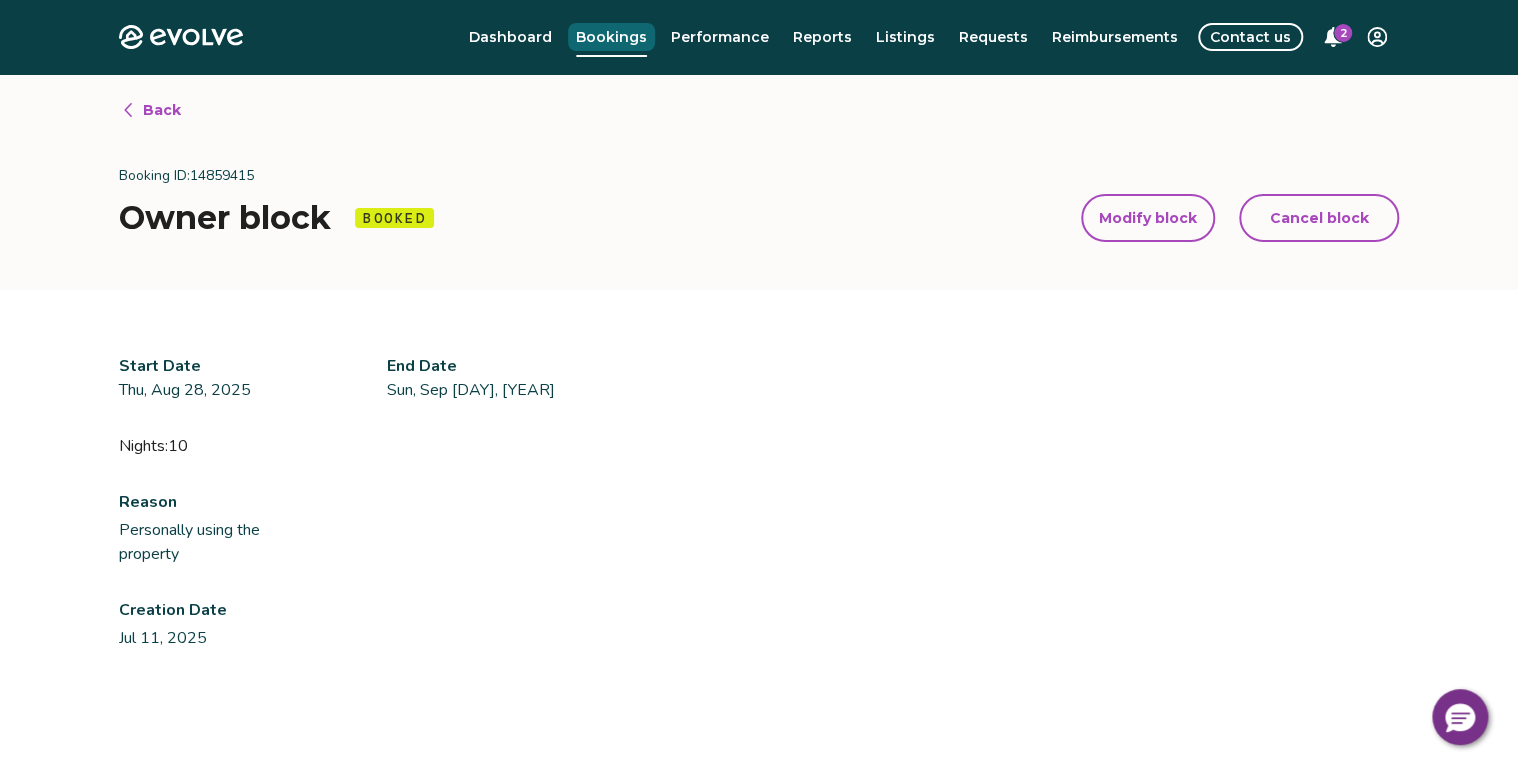 click on "Bookings" at bounding box center [611, 37] 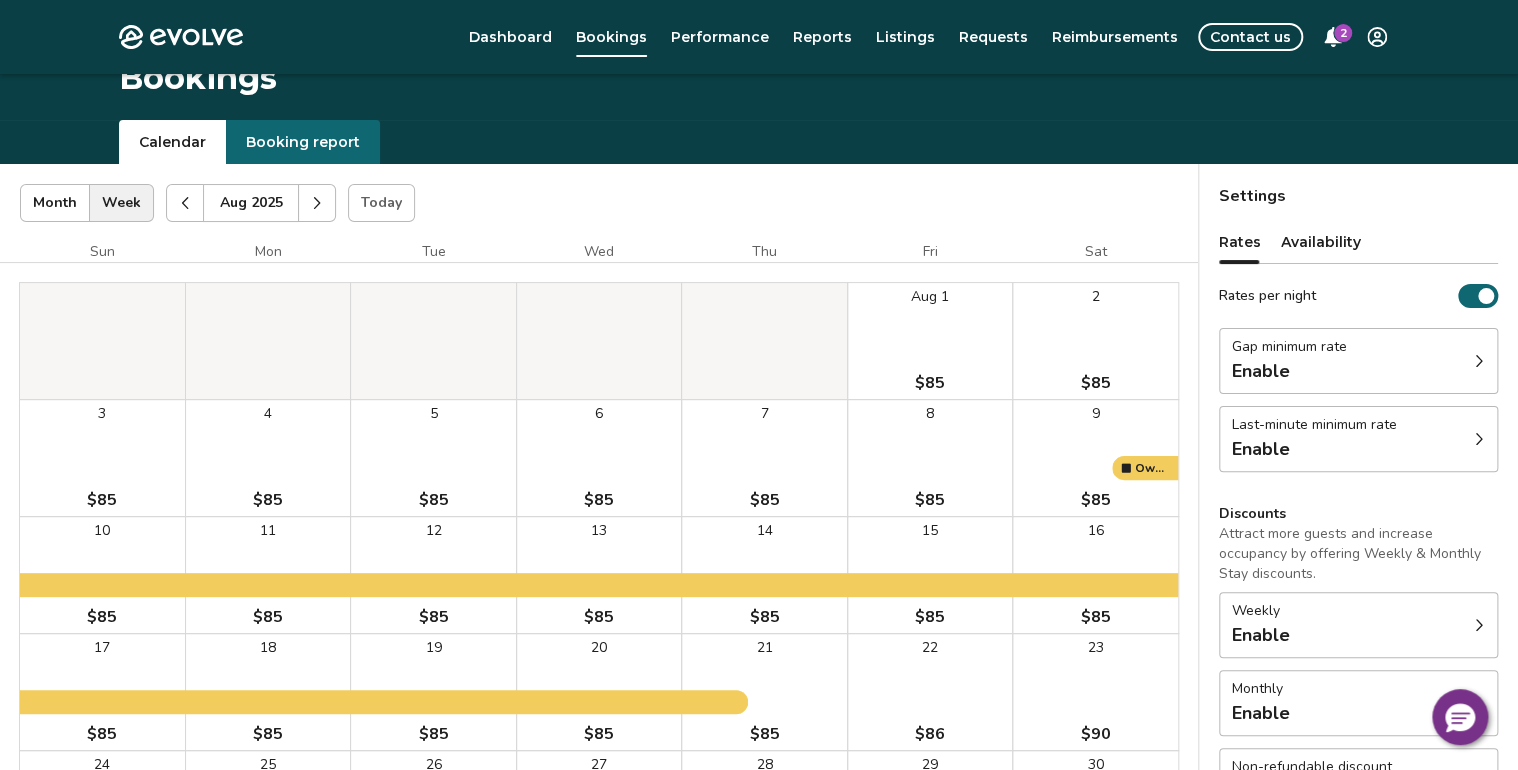 scroll, scrollTop: 0, scrollLeft: 0, axis: both 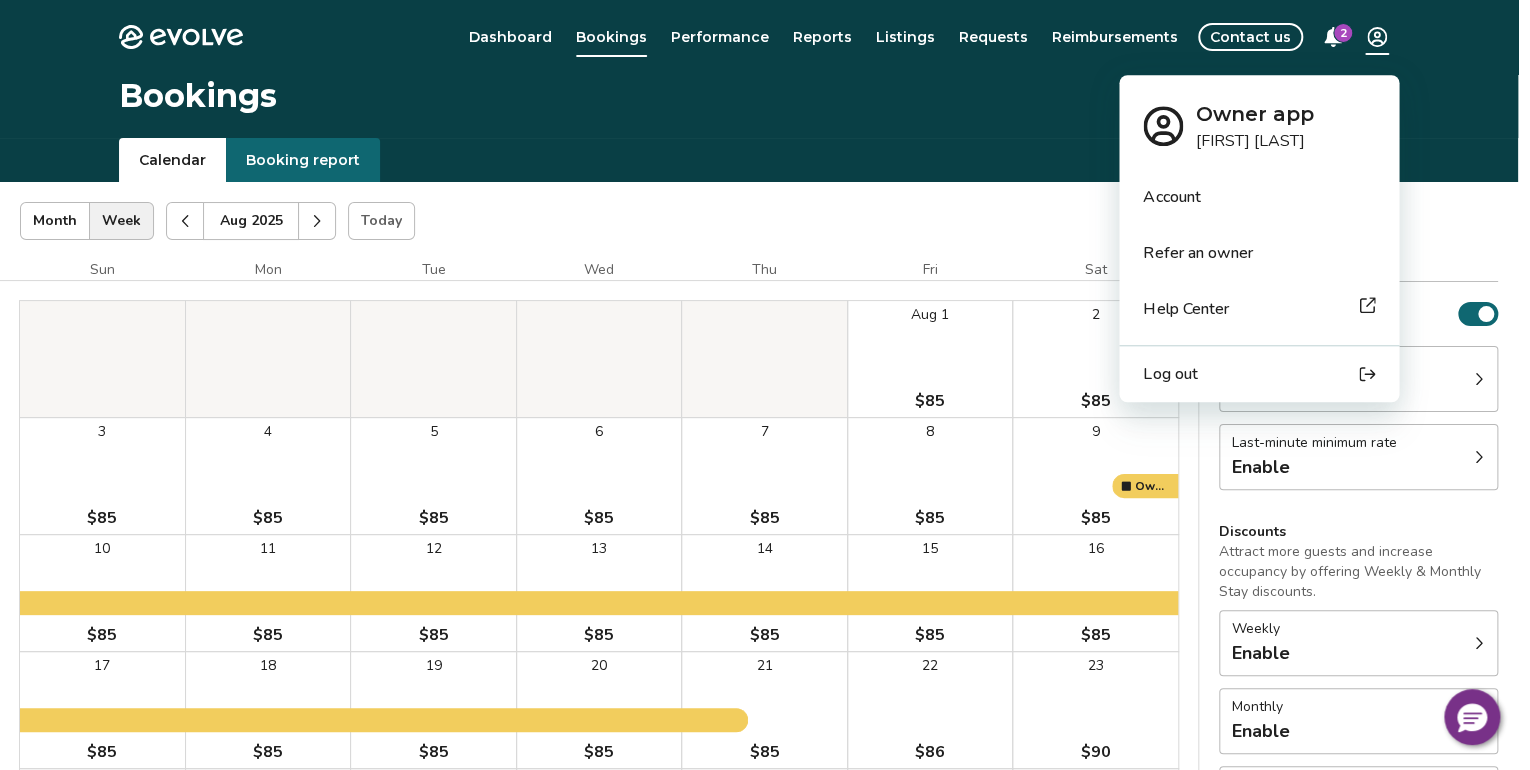 click on "Evolve Dashboard Bookings Performance Reports Listings Requests Reimbursements Contact us 2 Bookings Calendar Booking report Aug 2025  | Views Month Week Aug 2025 Today Settings 20 Jackson Hole Rd, Unit A7 Aug 2025 Sun Mon Tue Wed Thu Fri Sat Aug 1 $85 2 $85 3 $85 4 $85 5 $85 6 $85 7 $85 8 $85 9 $85 10 $85 11 $85 12 $85 13 $85 14 $85 15 $85 16 $85 17 $85 18 $85 19 $85 20 $85 21 $85 22 $86 23 $90 24 $85 25 $85 26 $85 27 $85 28 $85 29 $112 30 $114 31 $85 Owner block | 12 nights,  Personally using the property Owner block | 10 nights,  Personally using the property Booking Pending Evolve/Owner Settings Rates Availability Rates per night Gap minimum rate Enable Last-minute minimum rate Enable Discounts Attract more guests and increase occupancy by offering Weekly & Monthly Stay discounts. Weekly Enable Monthly Enable Non-refundable discount Enable View rates, policies, & fees Gap minimum rate Reduce your minimum rate by 20%  to help fill nights between bookings  (Fridays and Saturdays excluded). Enable Enable" at bounding box center [765, 571] 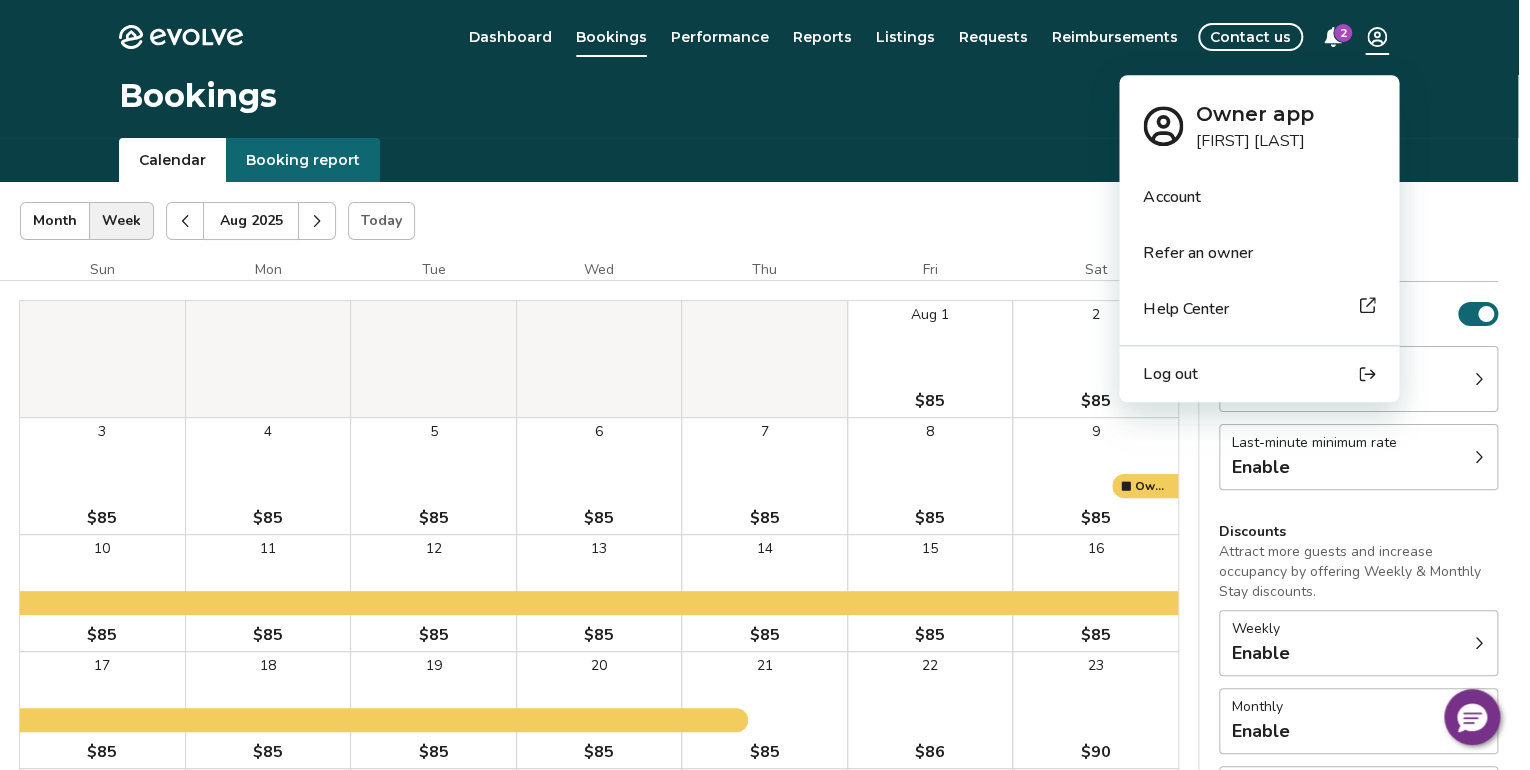 click on "Log out" at bounding box center [1170, 374] 